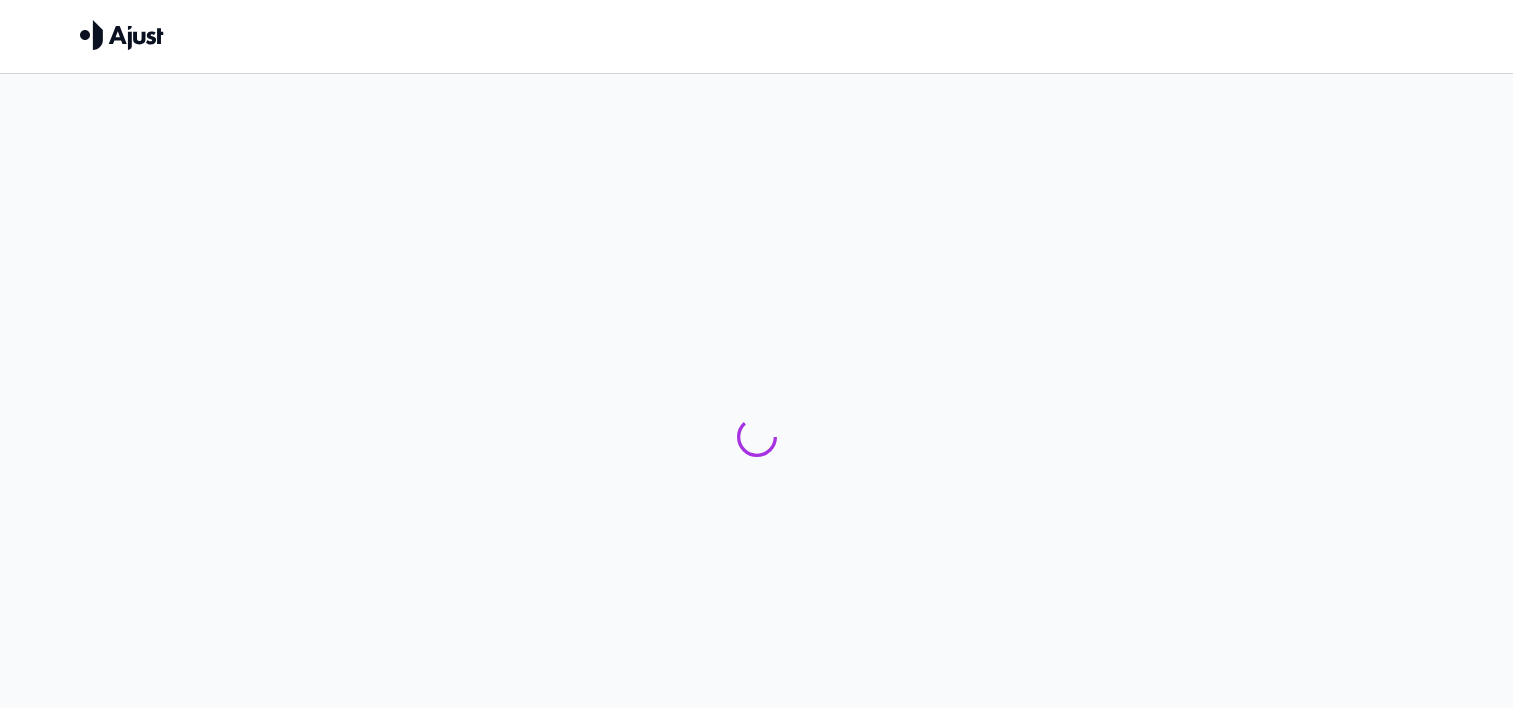 scroll, scrollTop: 0, scrollLeft: 0, axis: both 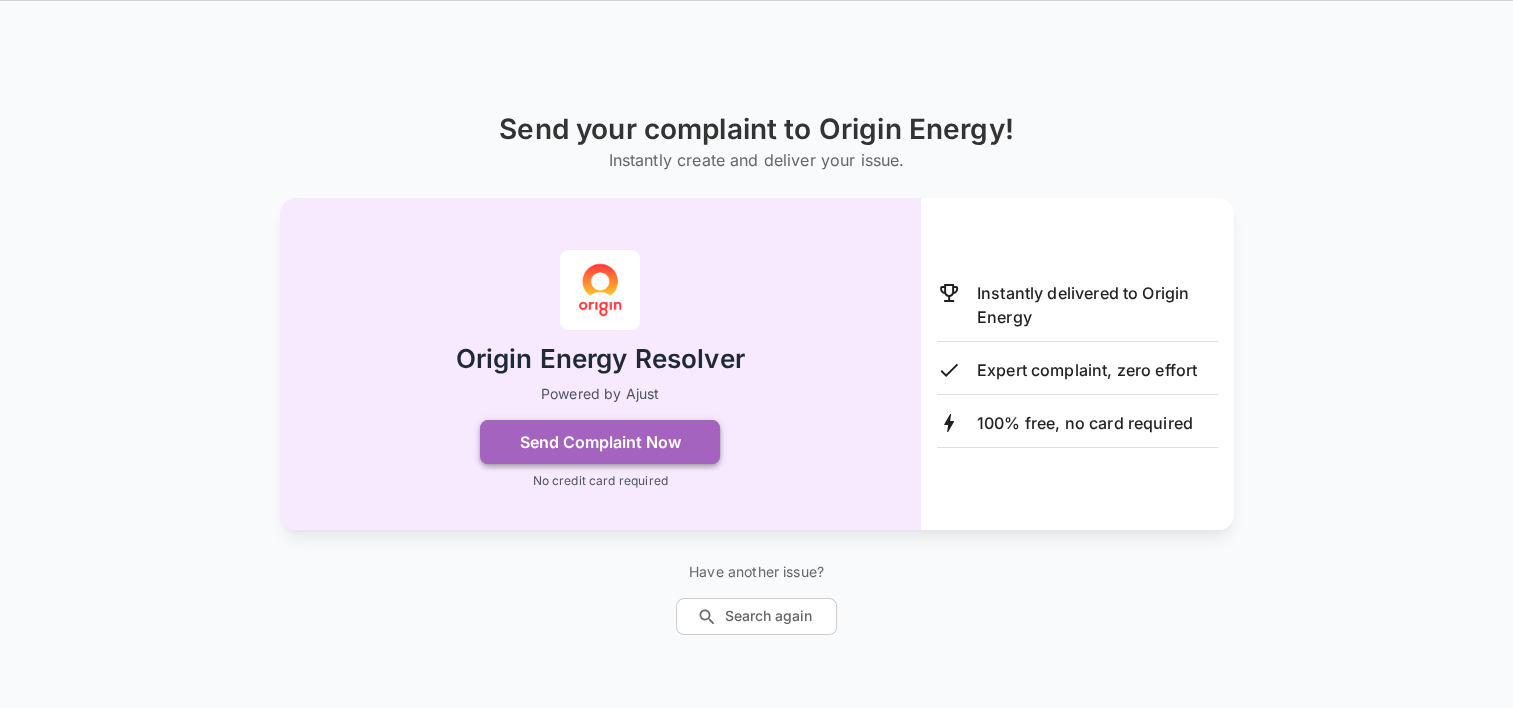 click on "Send Complaint Now" at bounding box center [600, 442] 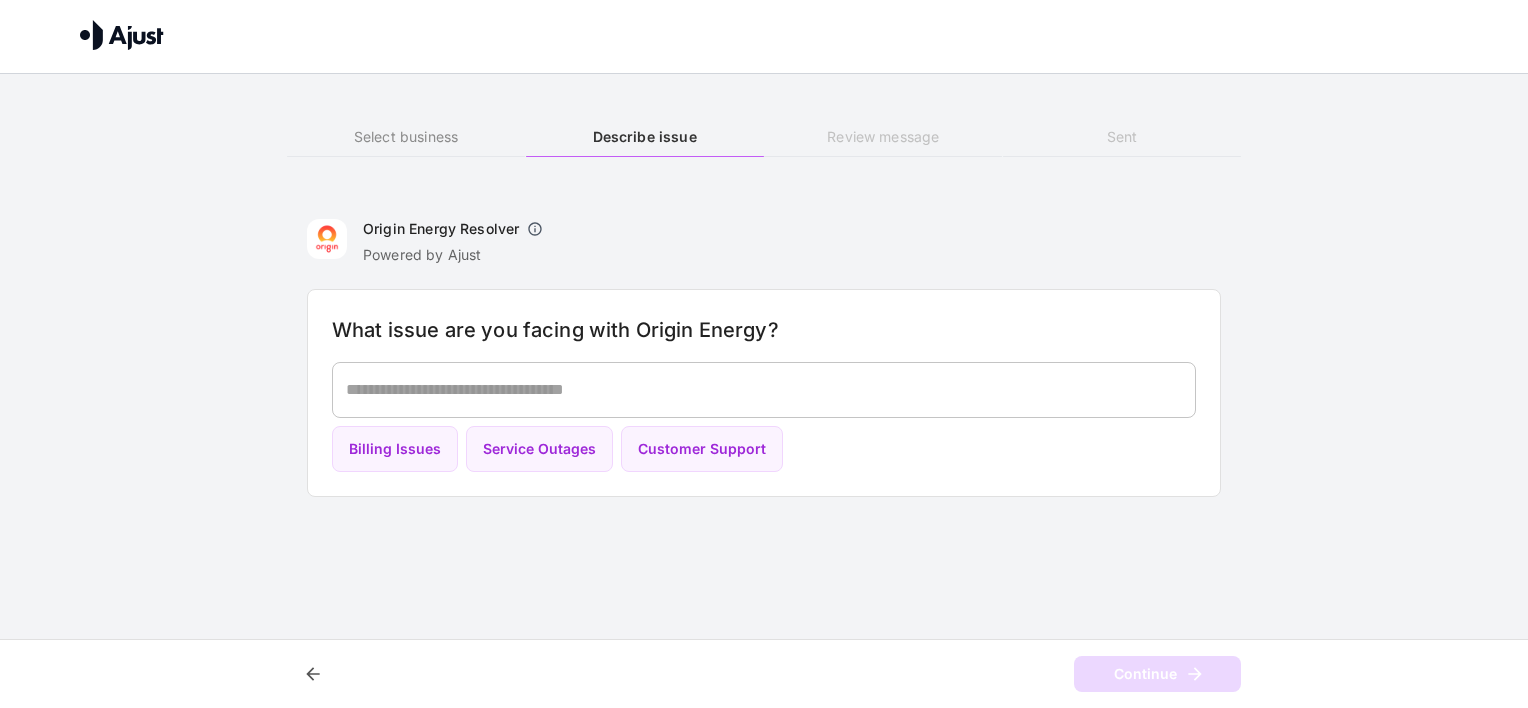 drag, startPoint x: 144, startPoint y: 298, endPoint x: 126, endPoint y: 286, distance: 21.633308 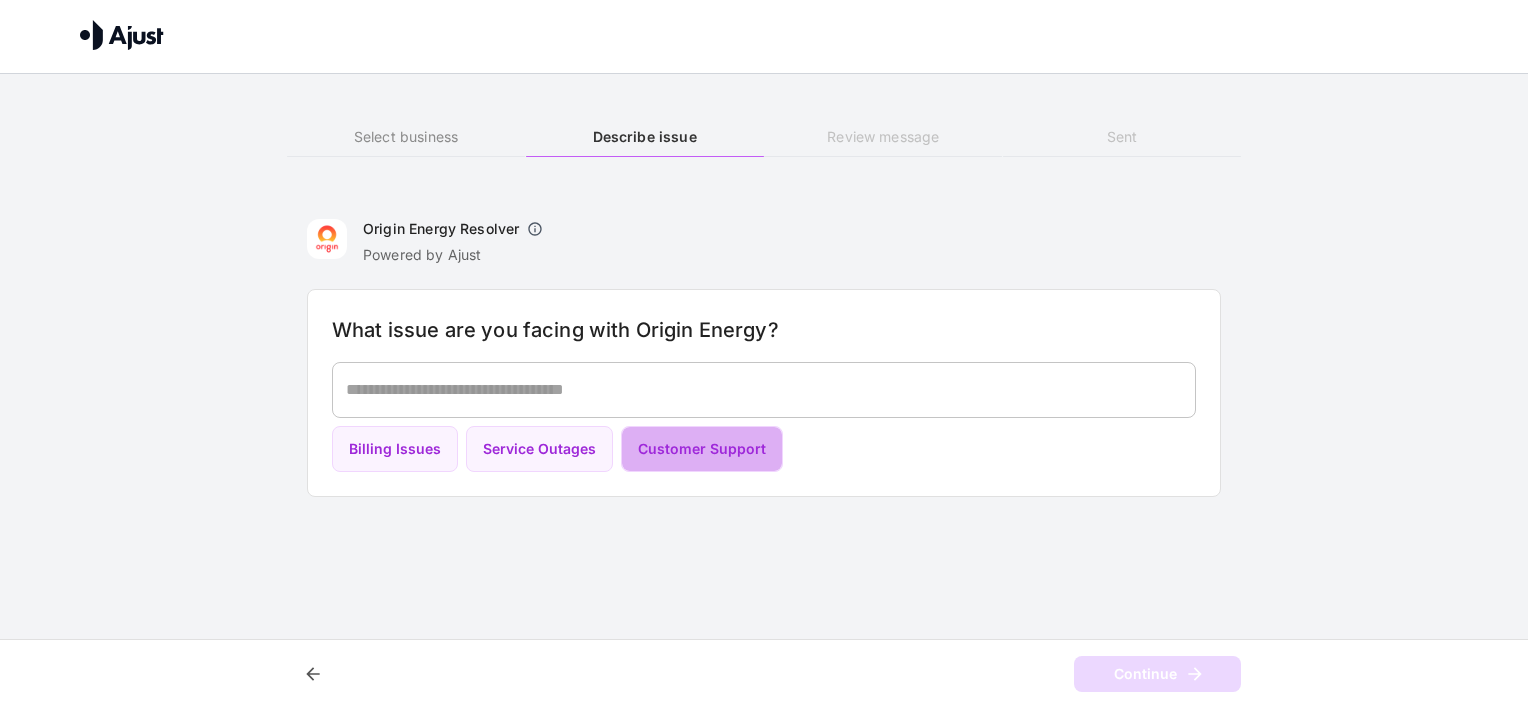 click on "Customer Support" at bounding box center [702, 449] 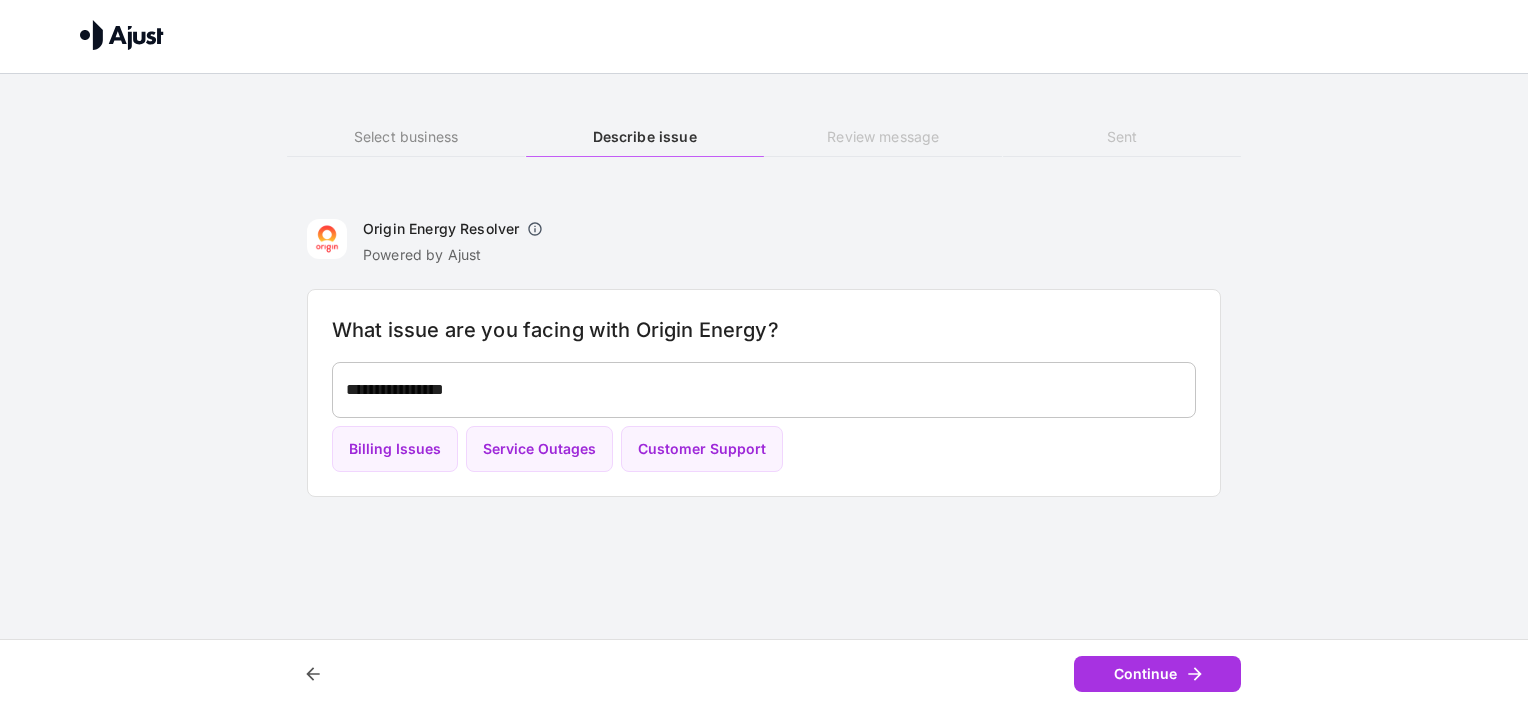 click on "Sent" at bounding box center (1122, 137) 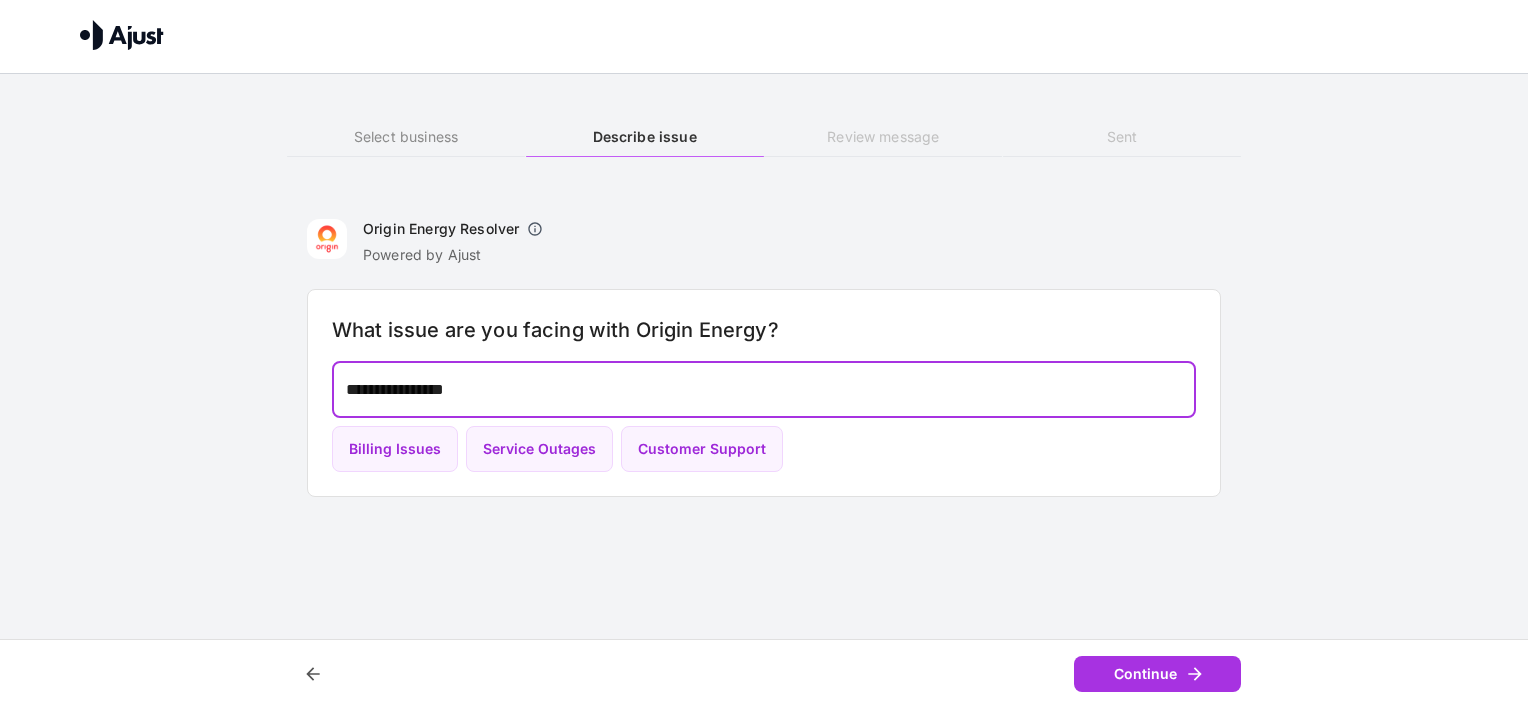 click on "**********" at bounding box center [764, 389] 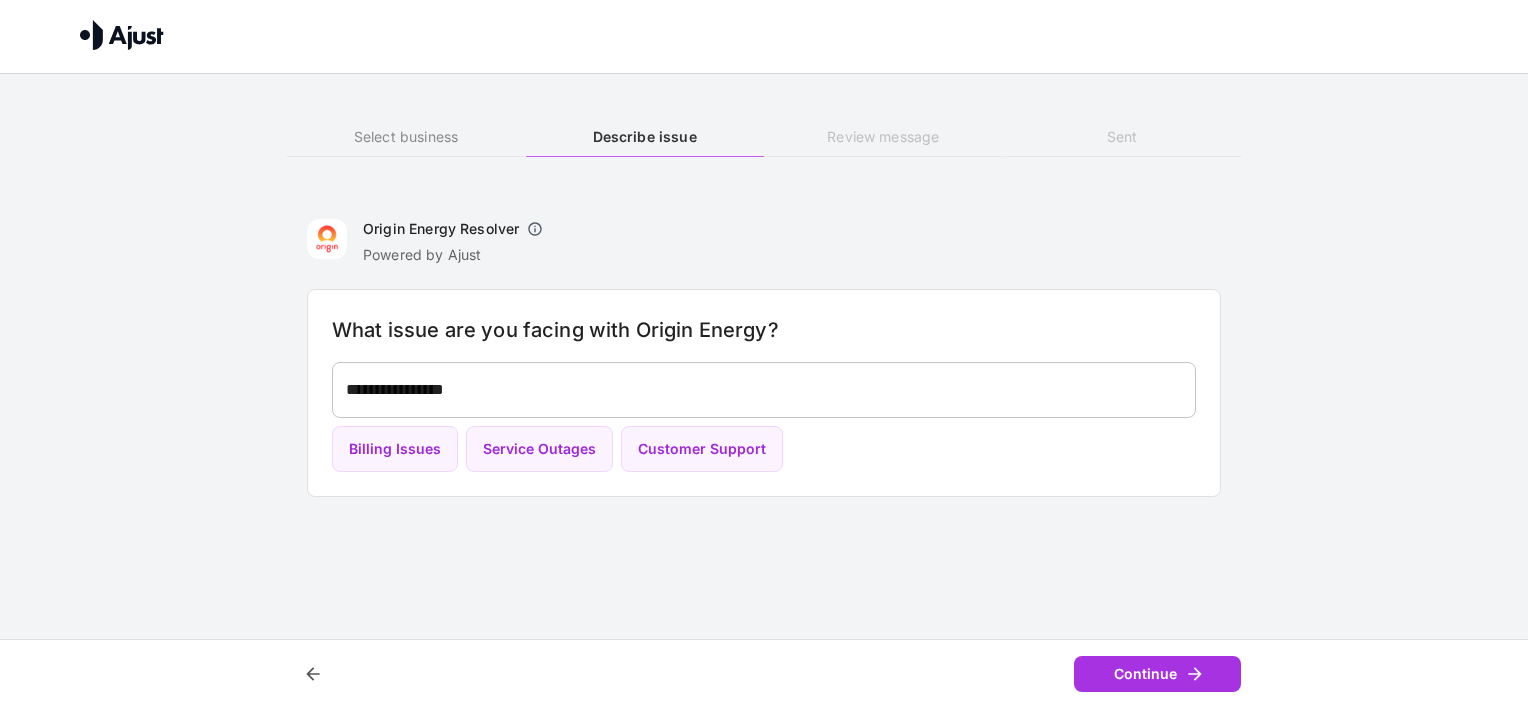 click on "Origin Energy Resolver" at bounding box center [441, 229] 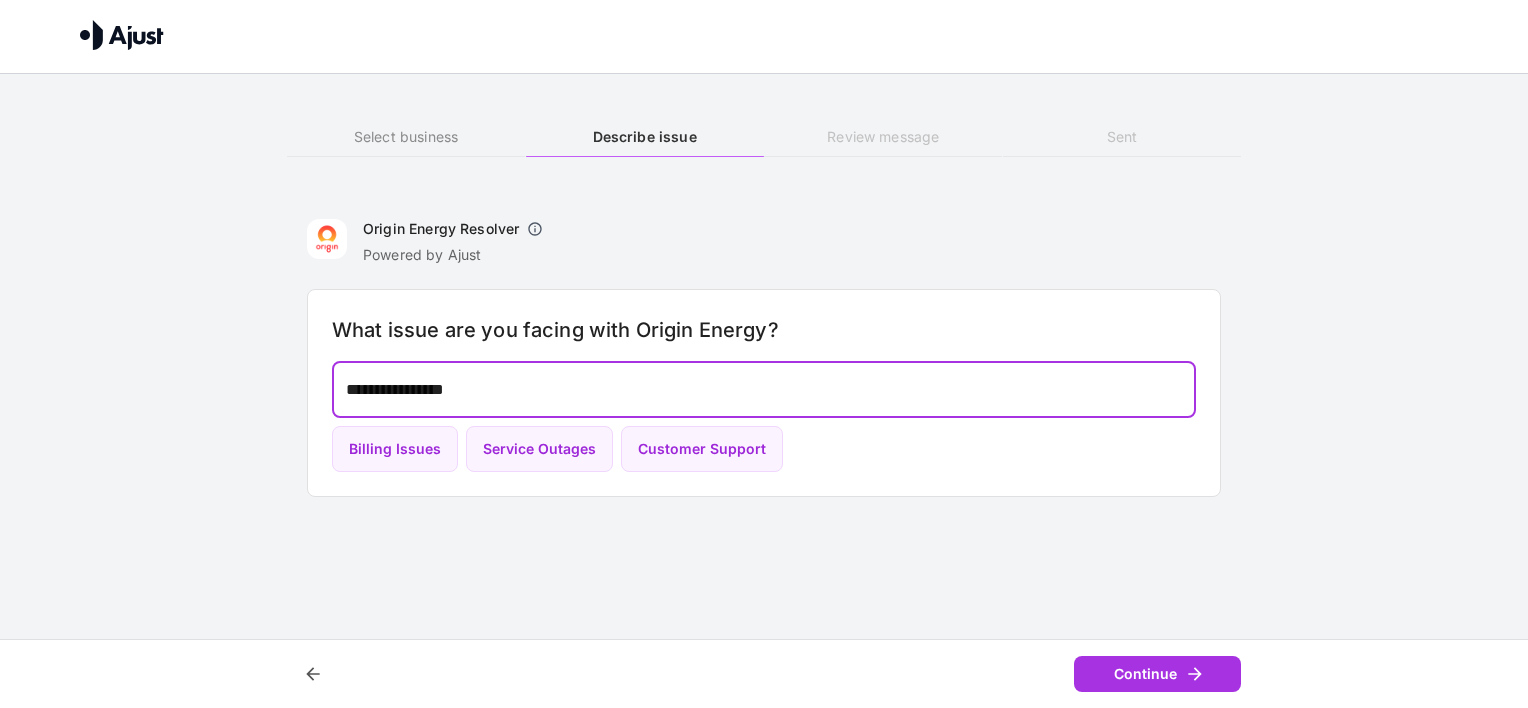 click on "**********" at bounding box center [764, 389] 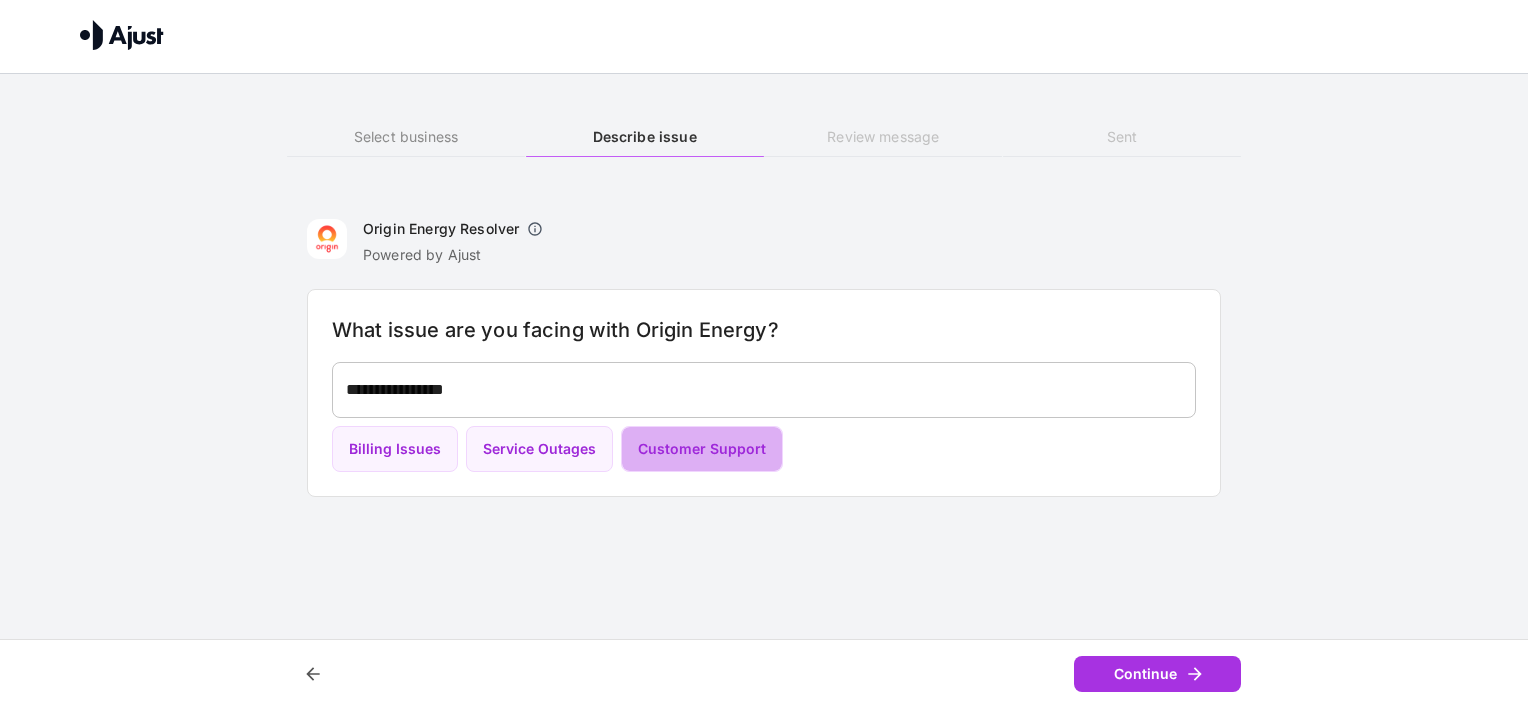 click on "Customer Support" at bounding box center [702, 449] 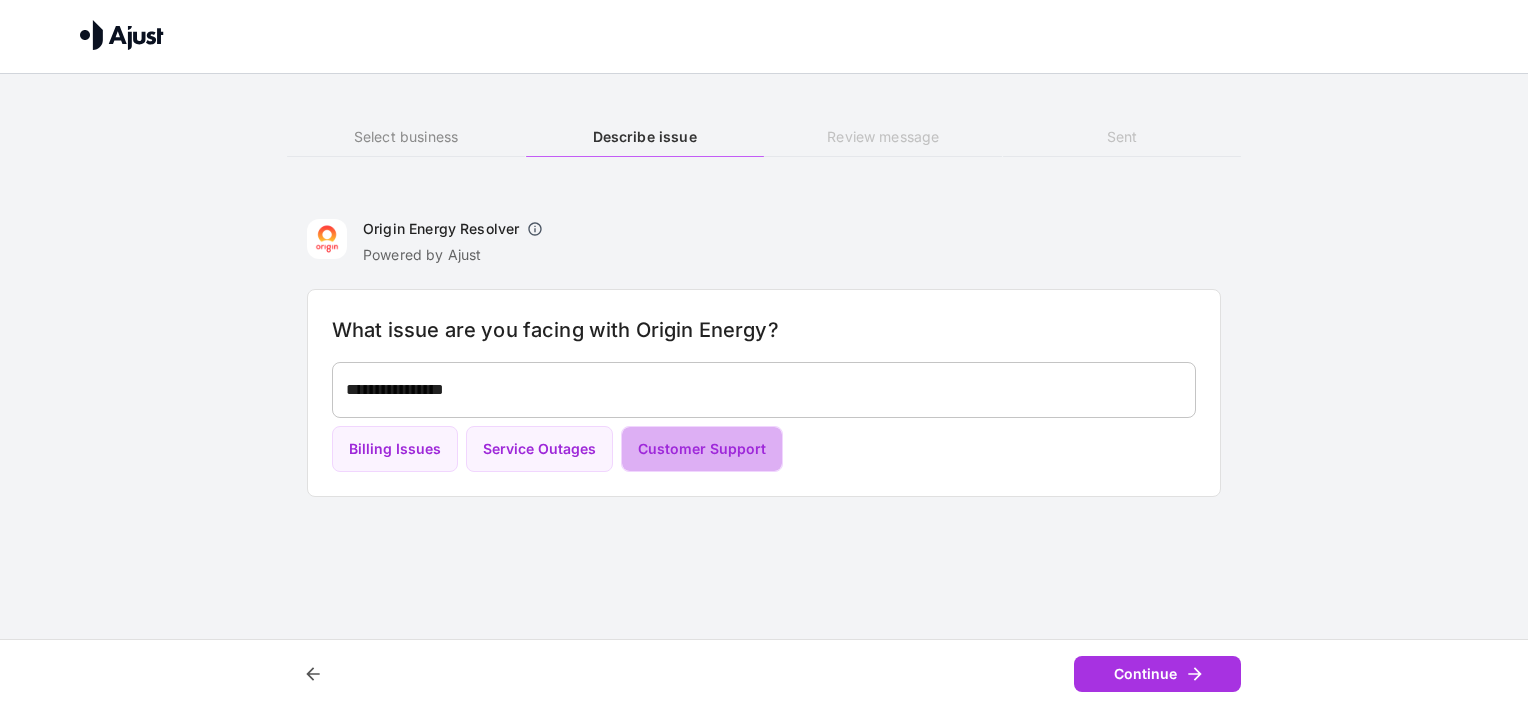 click on "Customer Support" at bounding box center (702, 449) 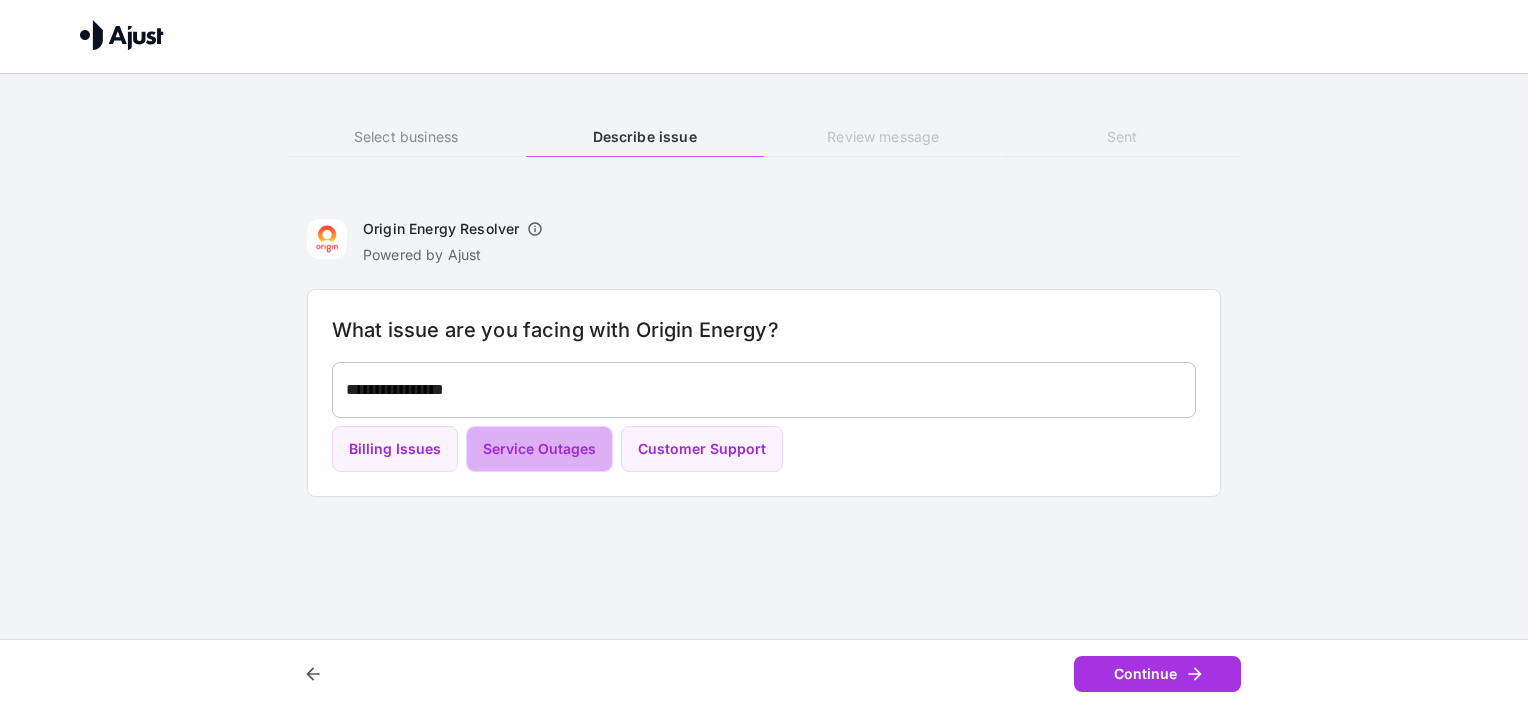 click on "Service Outages" at bounding box center [539, 449] 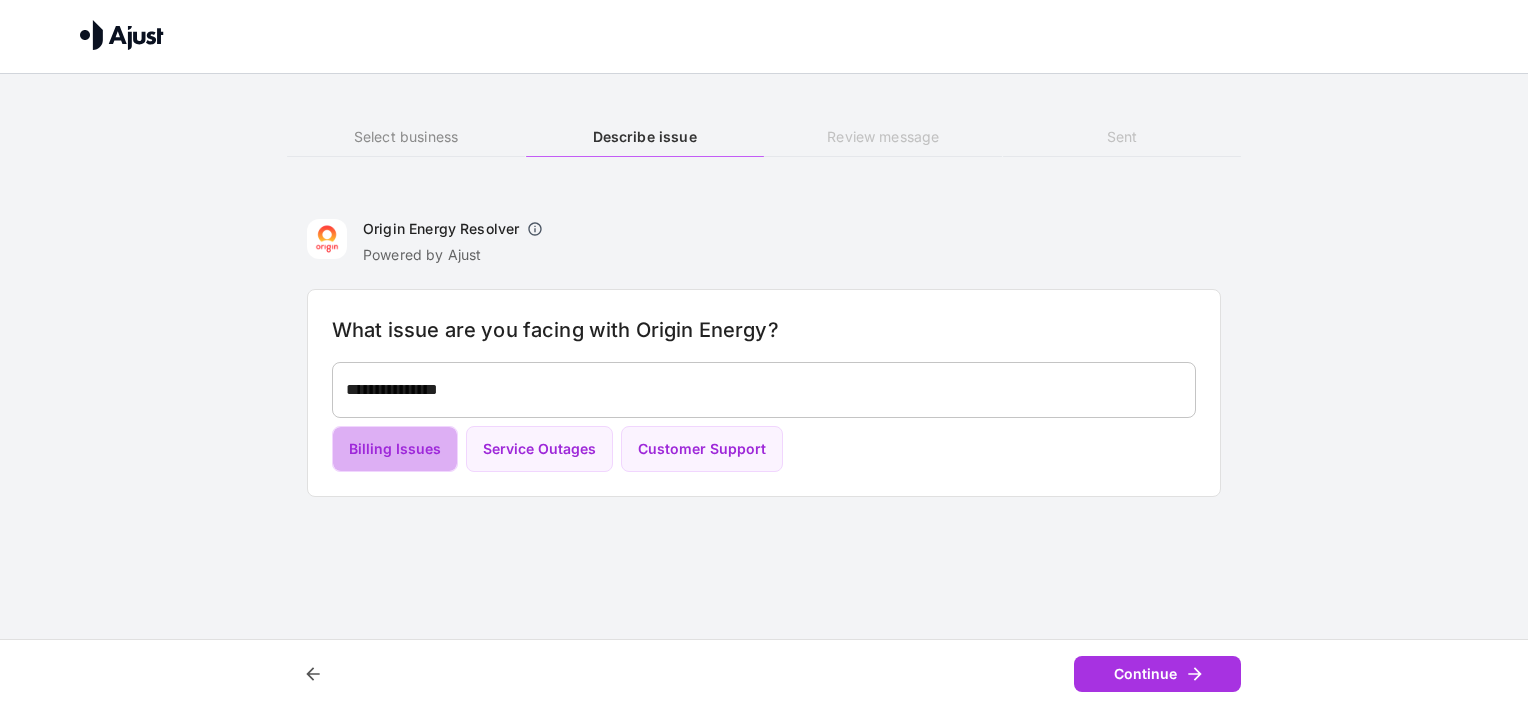 click on "Billing Issues" at bounding box center (395, 449) 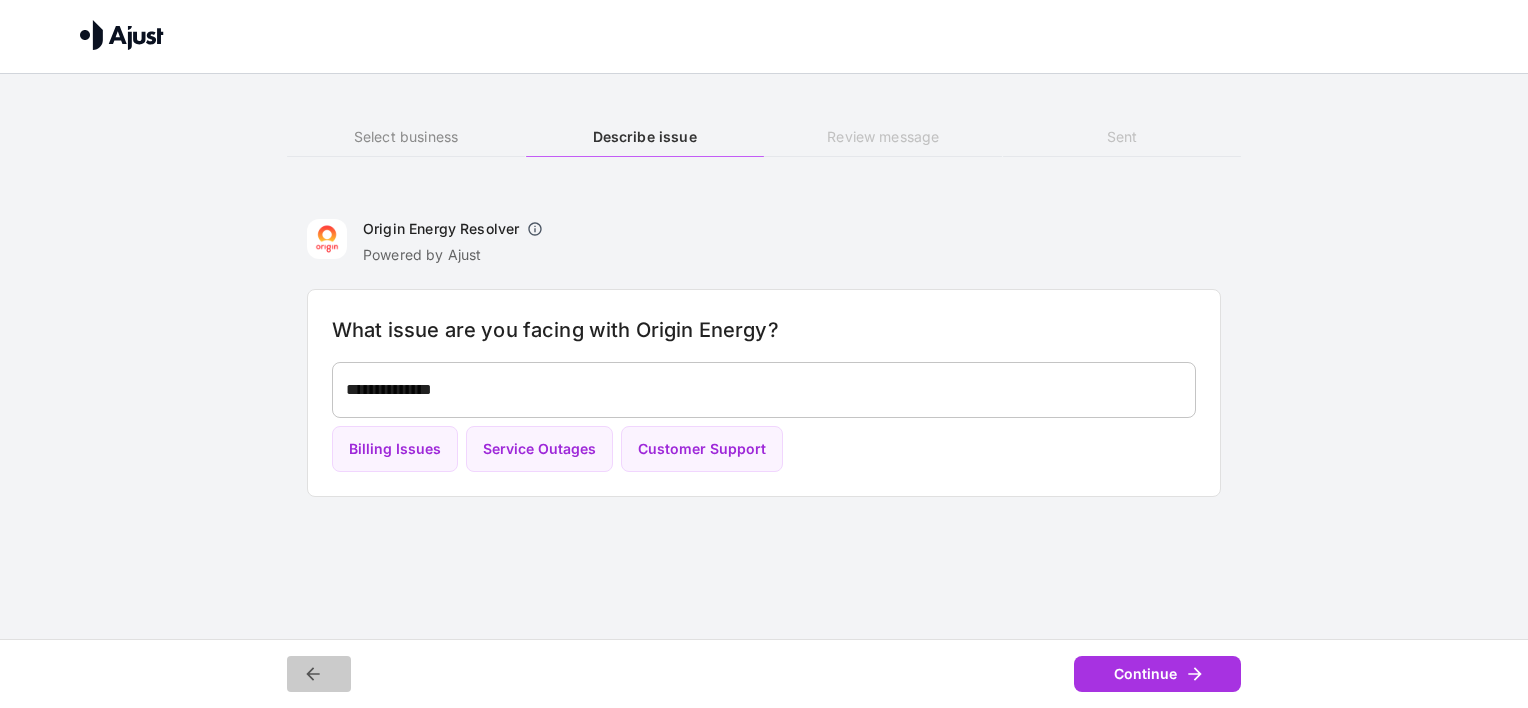click 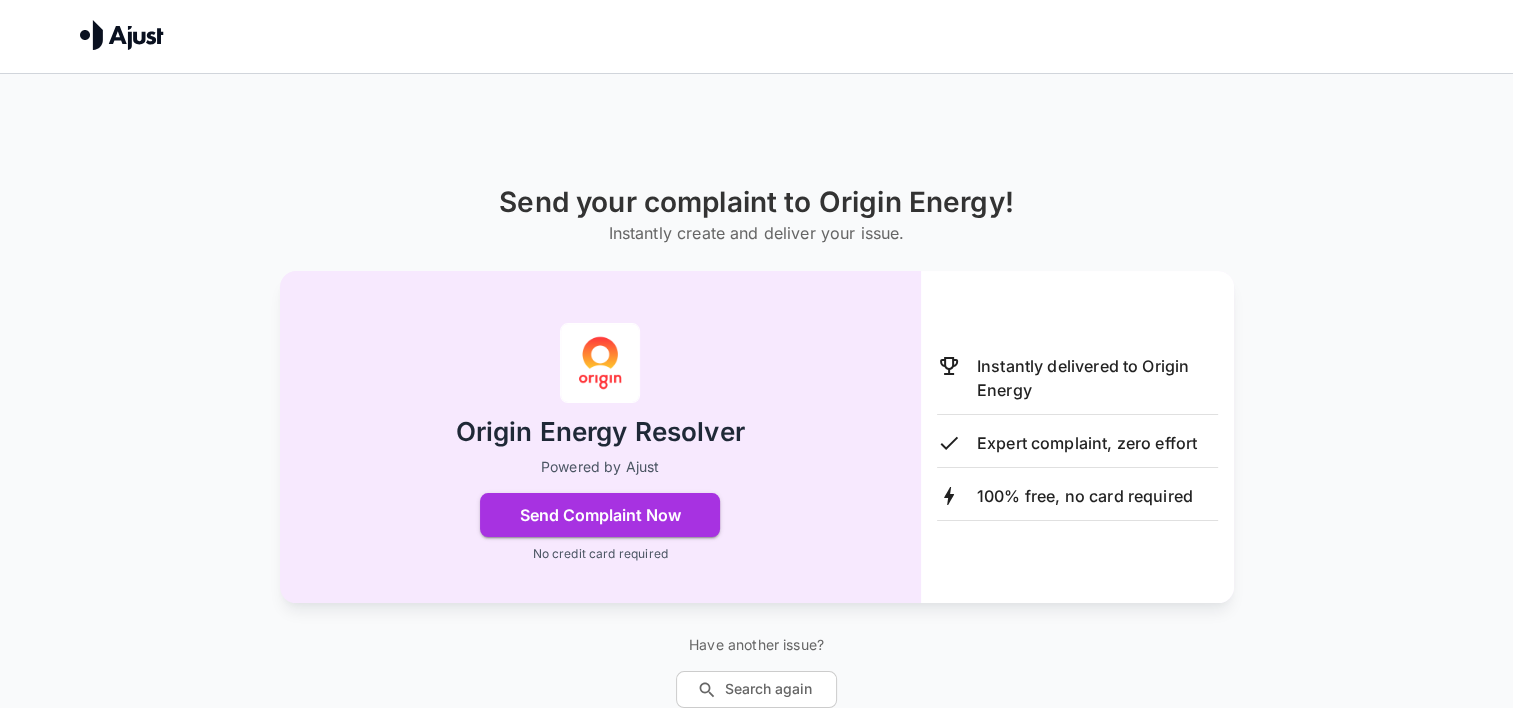 click on "Instantly delivered to Origin Energy" at bounding box center [1097, 378] 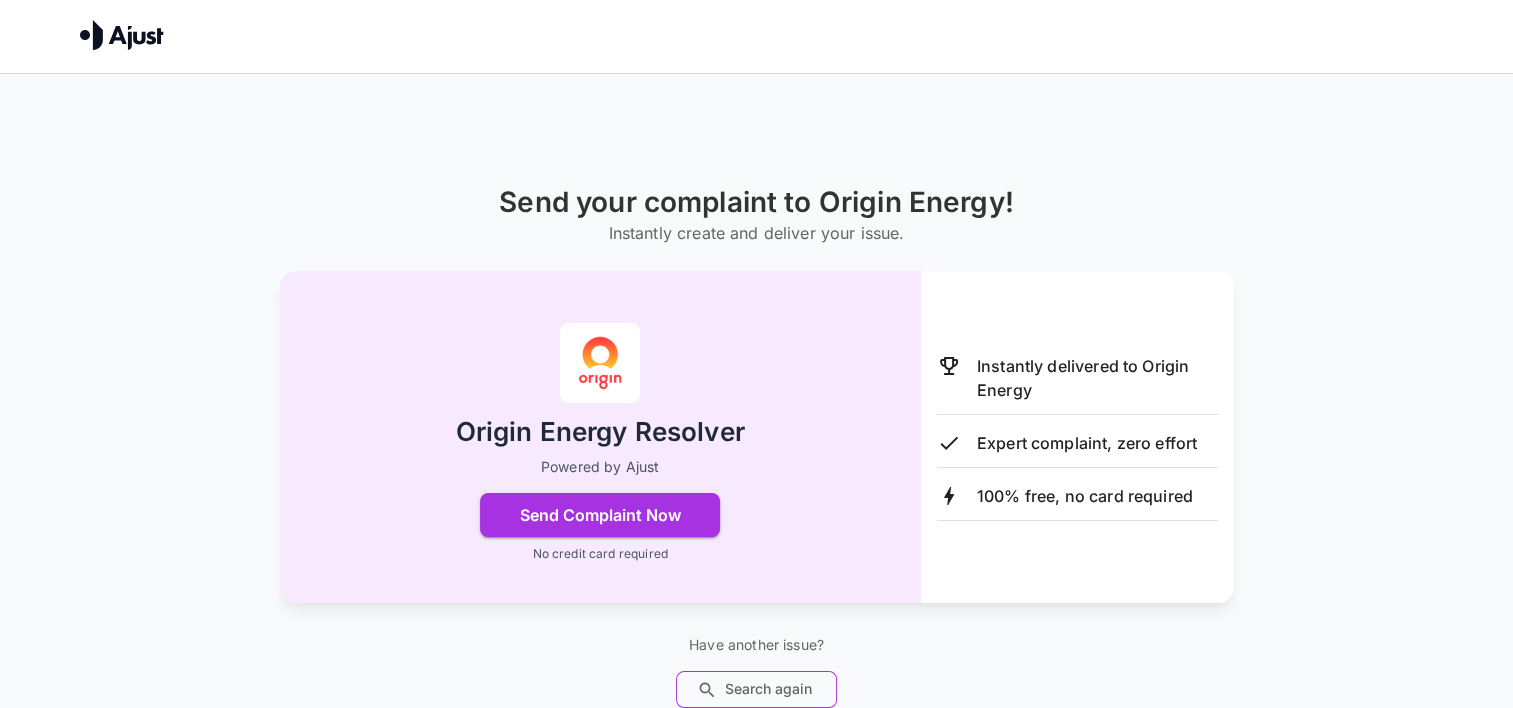 scroll, scrollTop: 73, scrollLeft: 0, axis: vertical 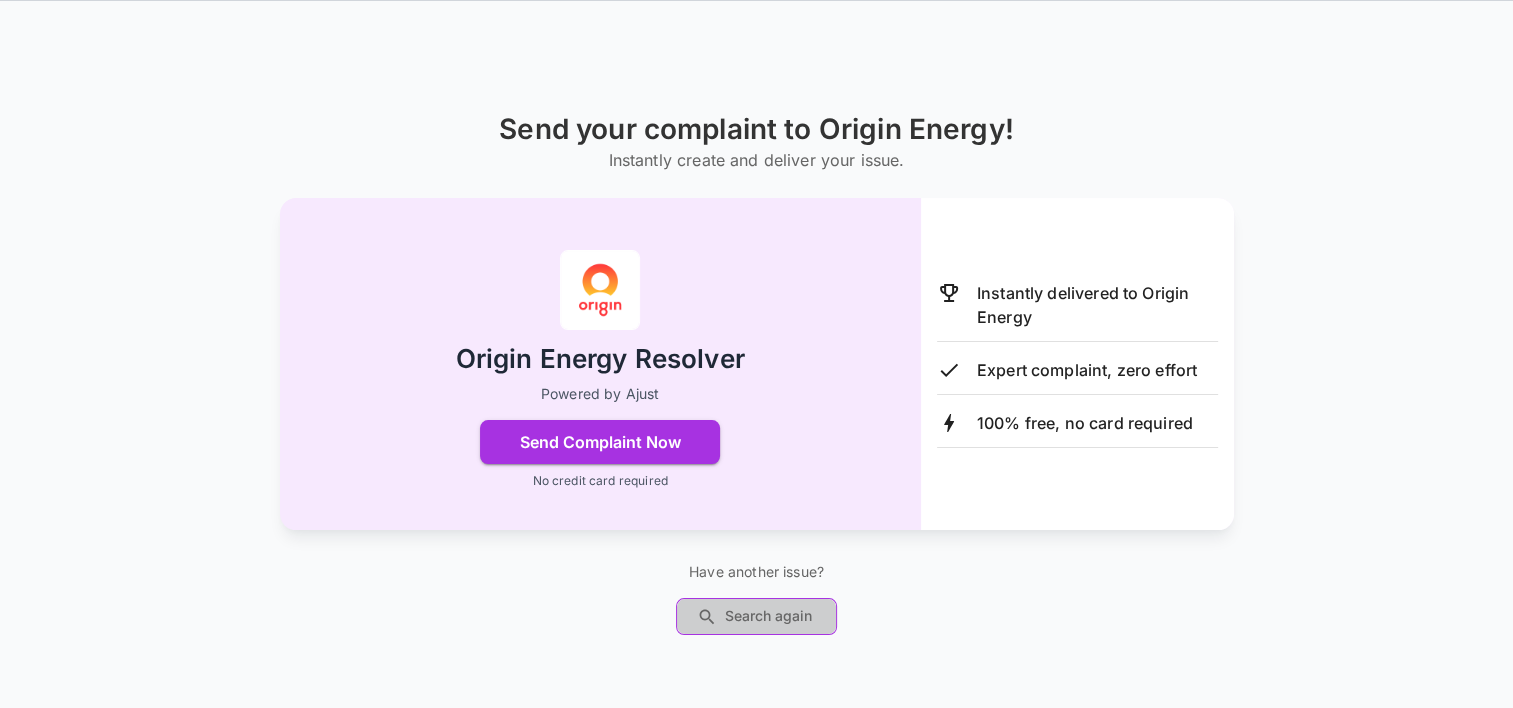 click on "Search again" at bounding box center [756, 616] 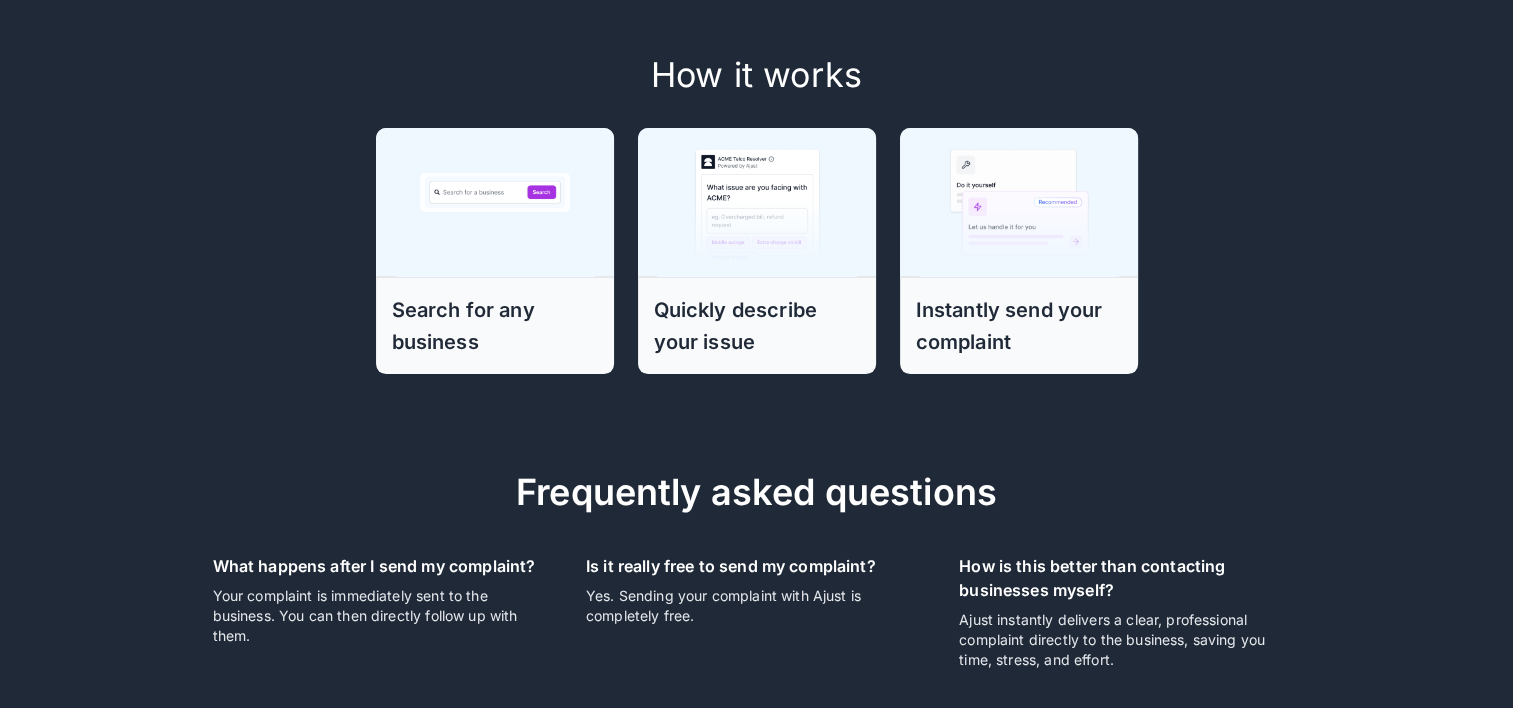 scroll, scrollTop: 566, scrollLeft: 0, axis: vertical 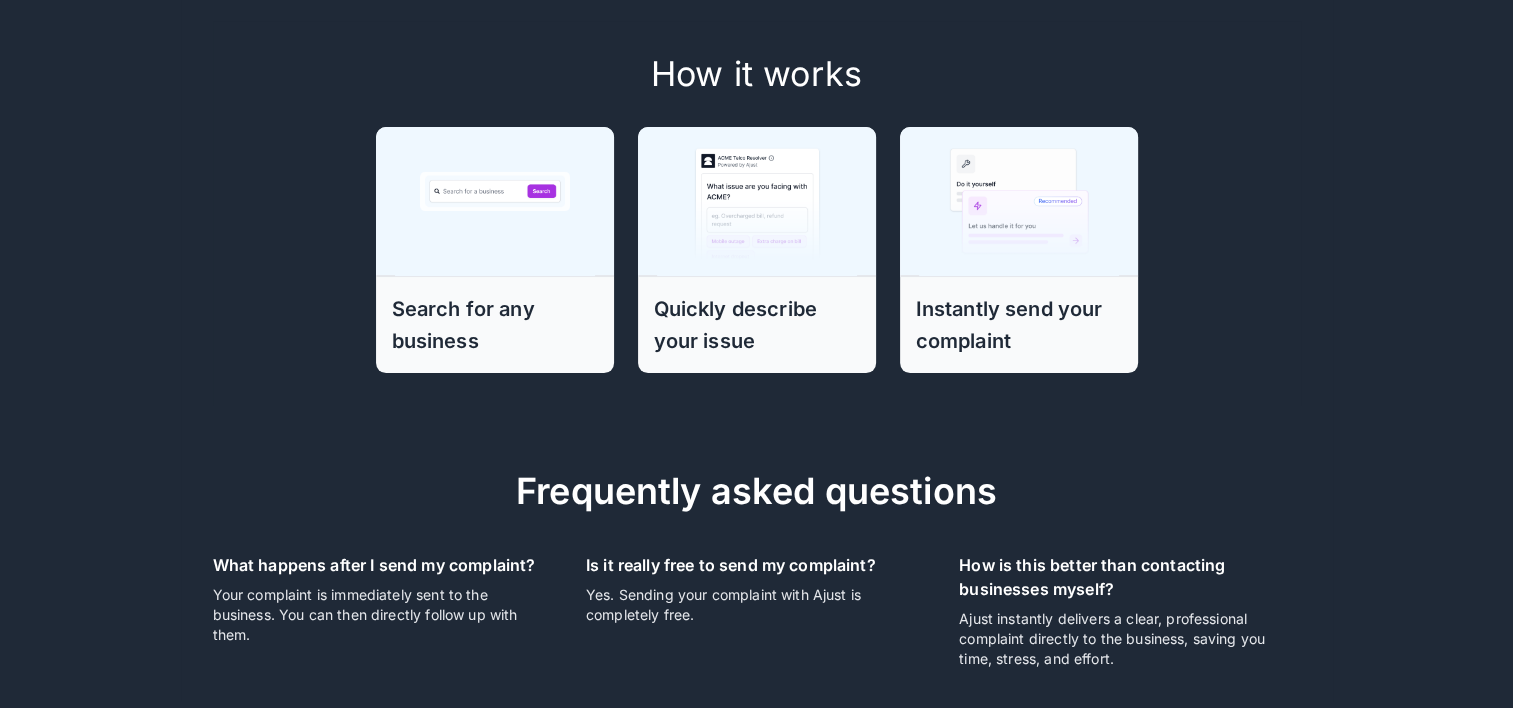 click at bounding box center [757, 201] 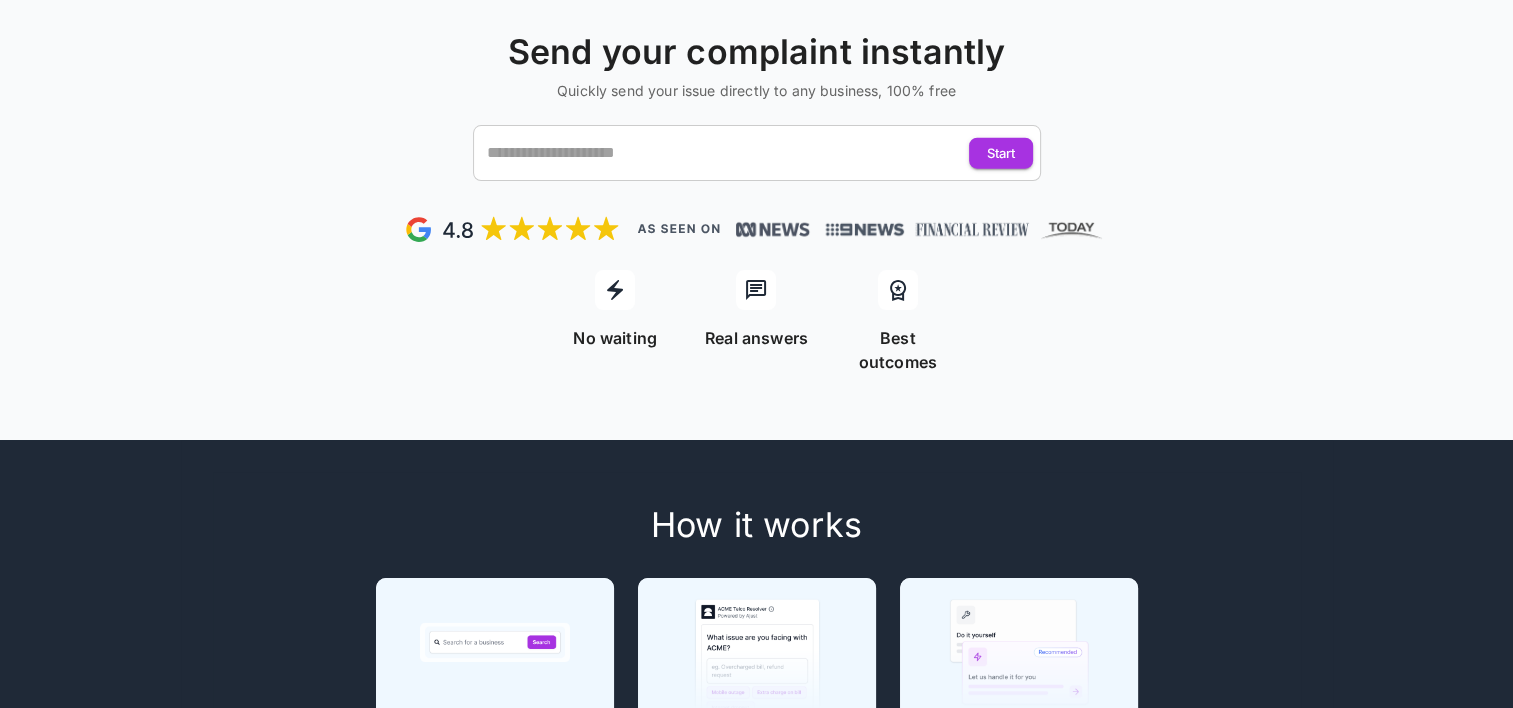 scroll, scrollTop: 66, scrollLeft: 0, axis: vertical 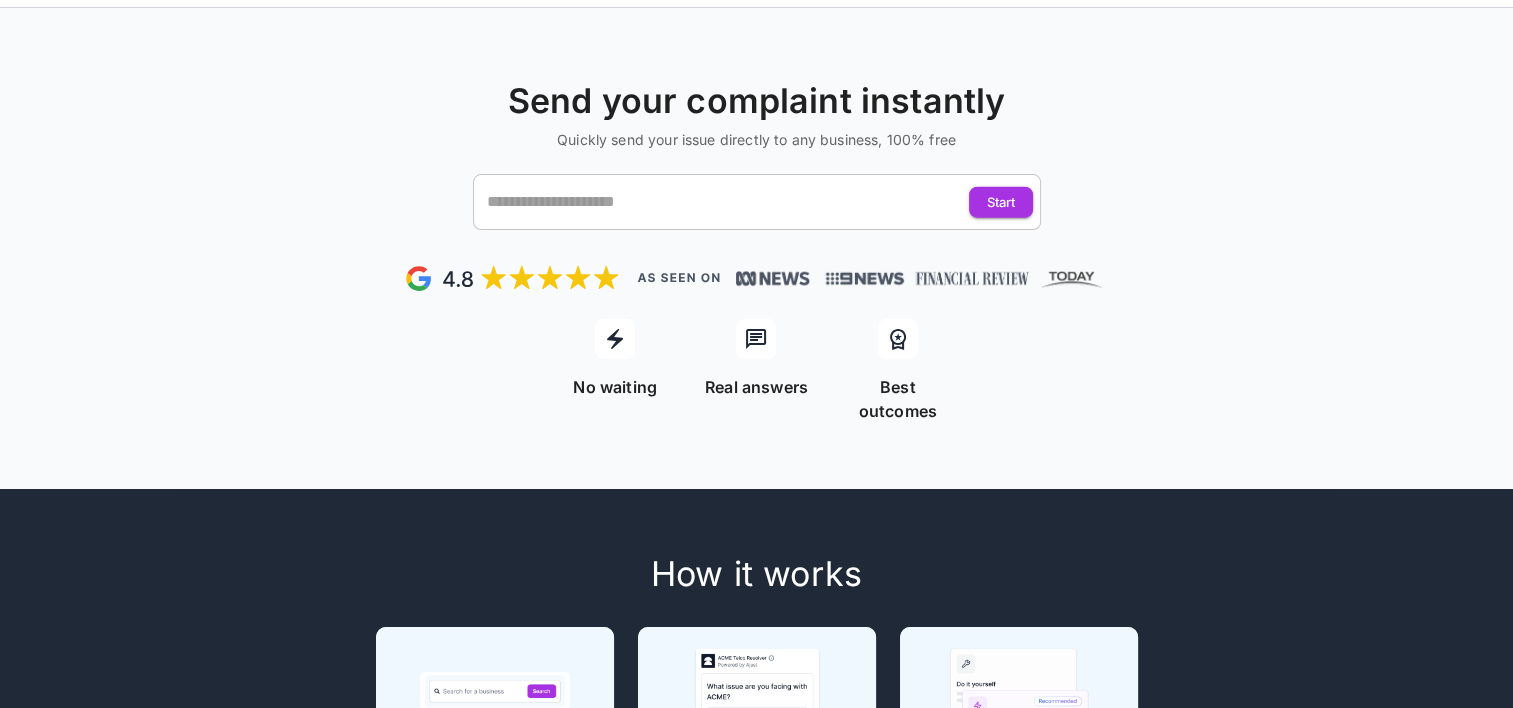 click on "Start" at bounding box center [1001, 202] 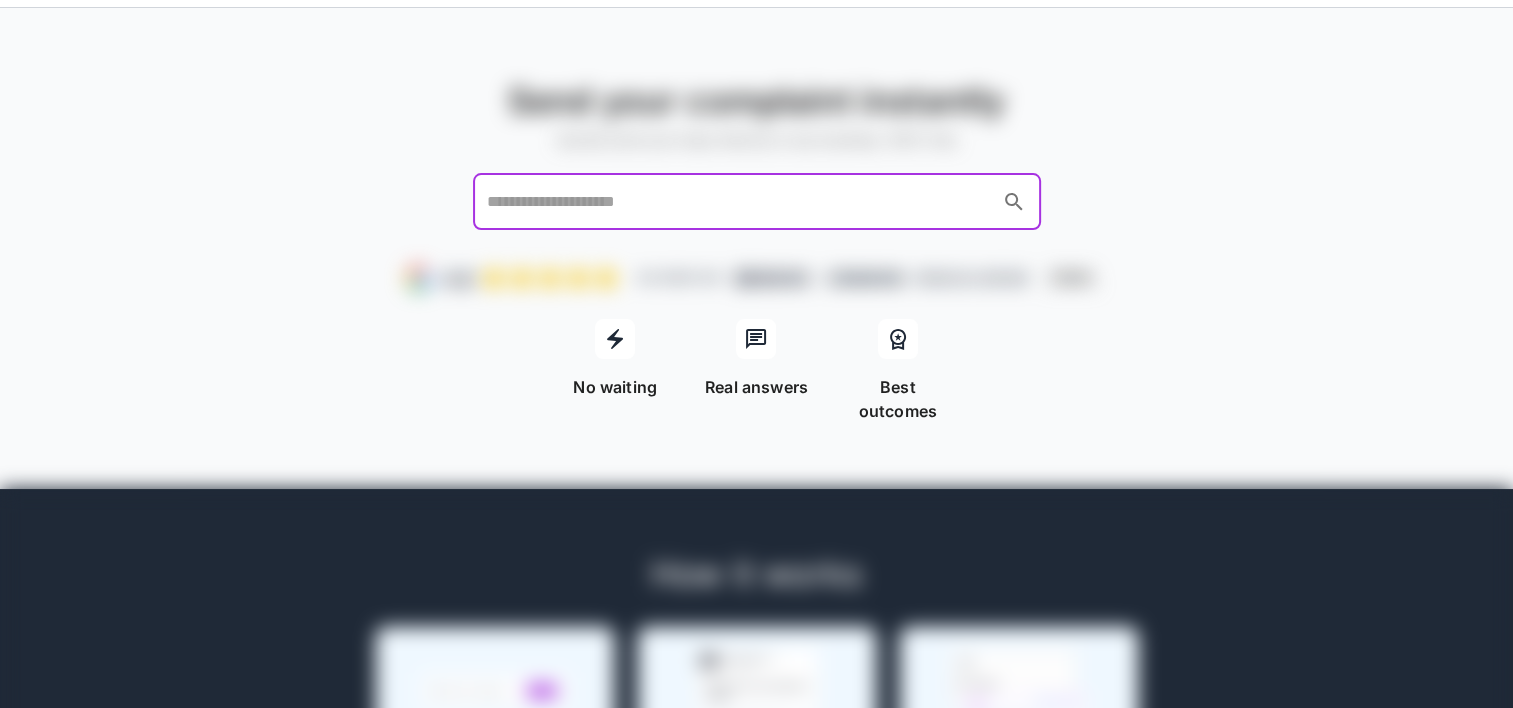 click at bounding box center (738, 202) 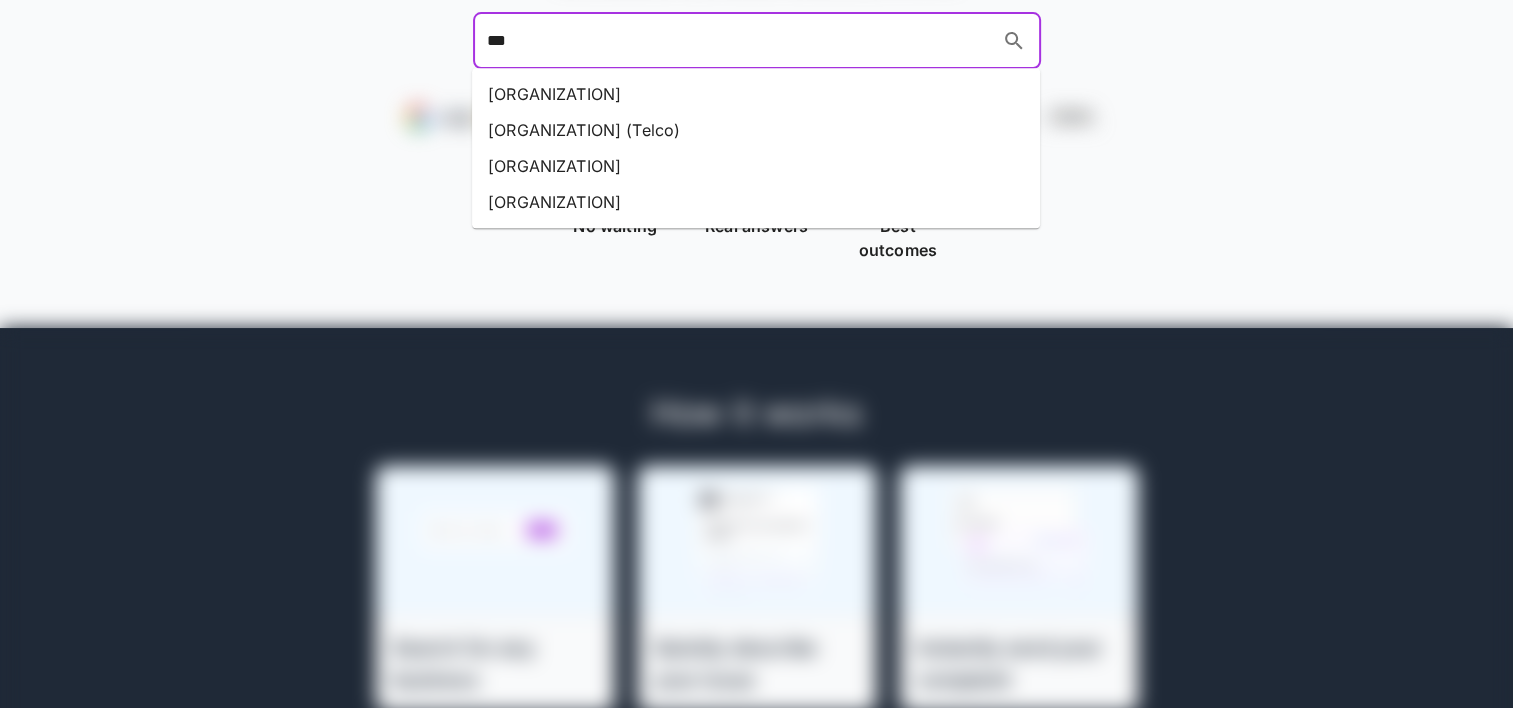 scroll, scrollTop: 166, scrollLeft: 0, axis: vertical 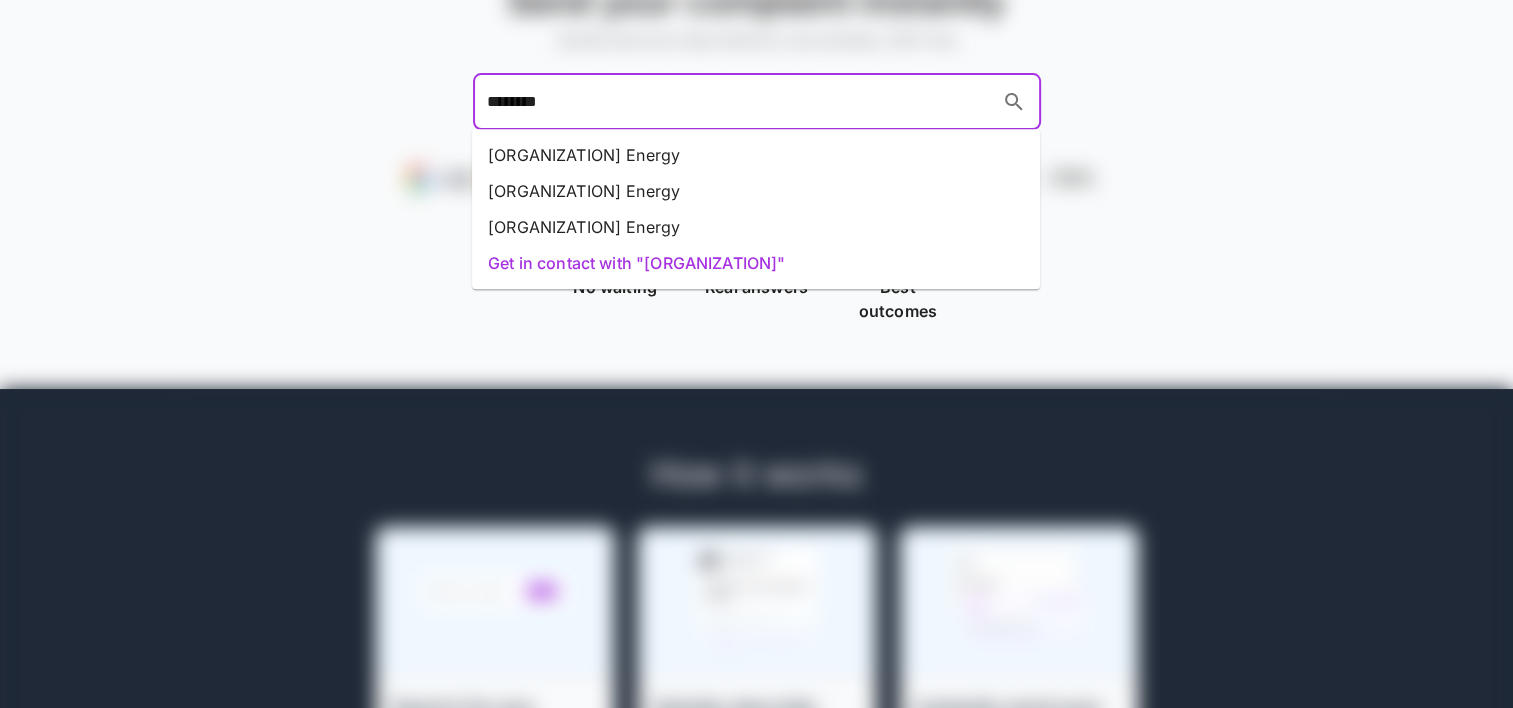 type on "*********" 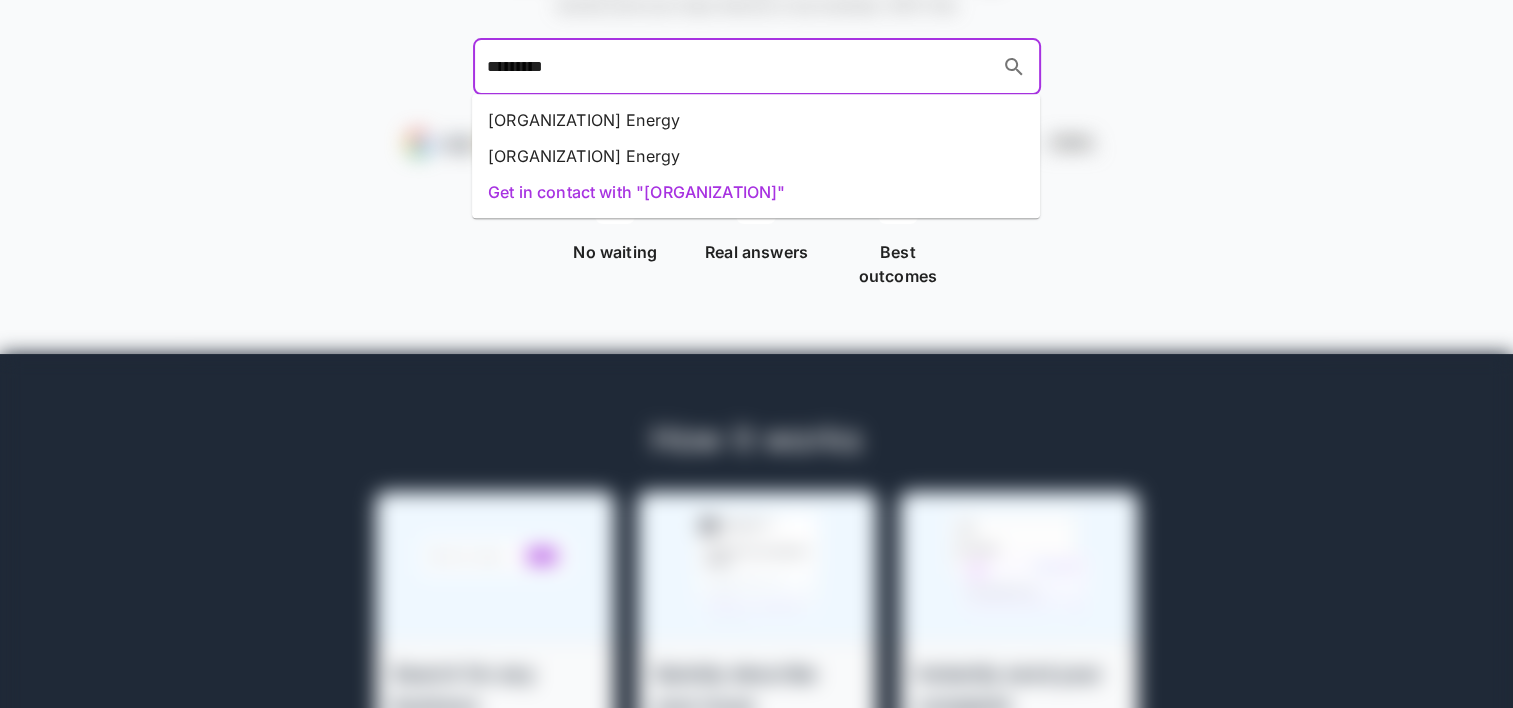 scroll, scrollTop: 166, scrollLeft: 0, axis: vertical 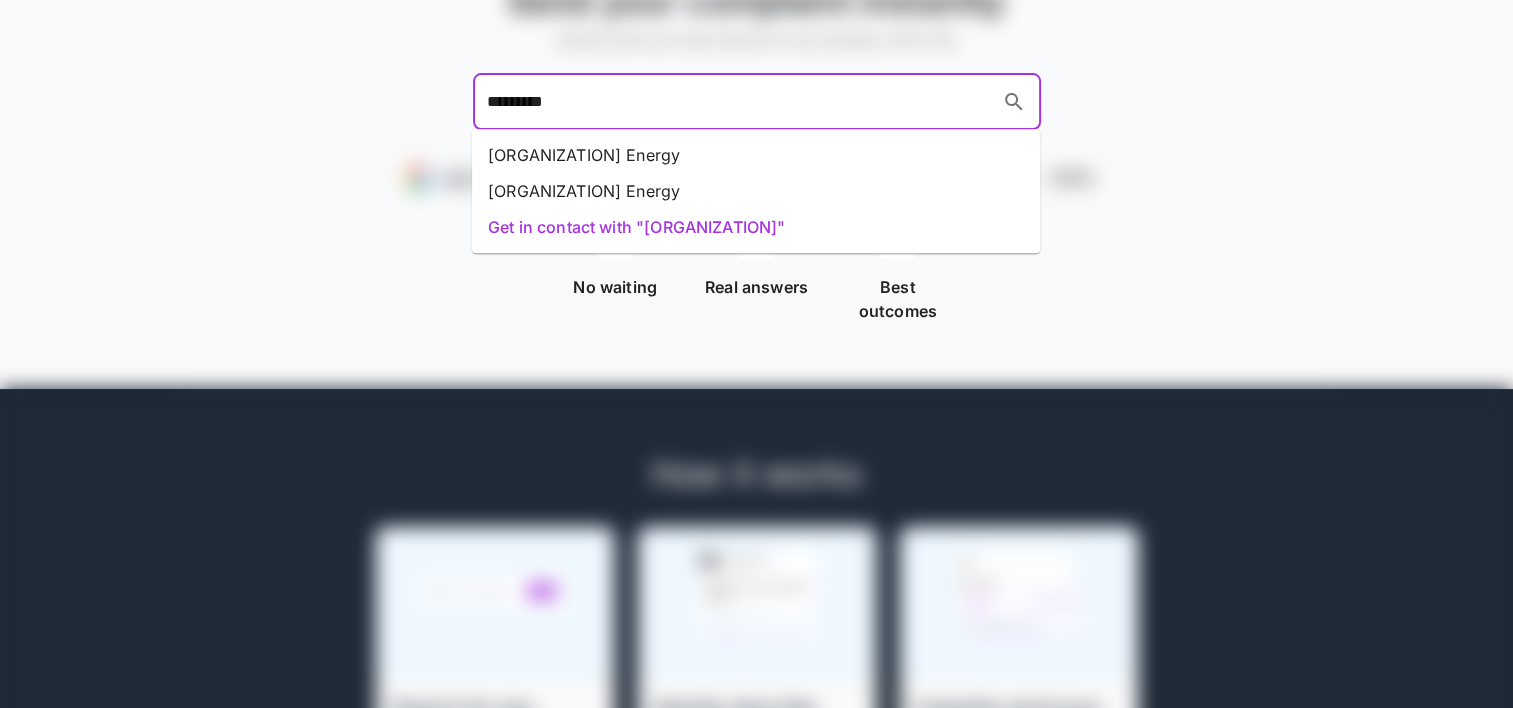 click on "Get in contact with "AGLENERGG"" at bounding box center (756, 227) 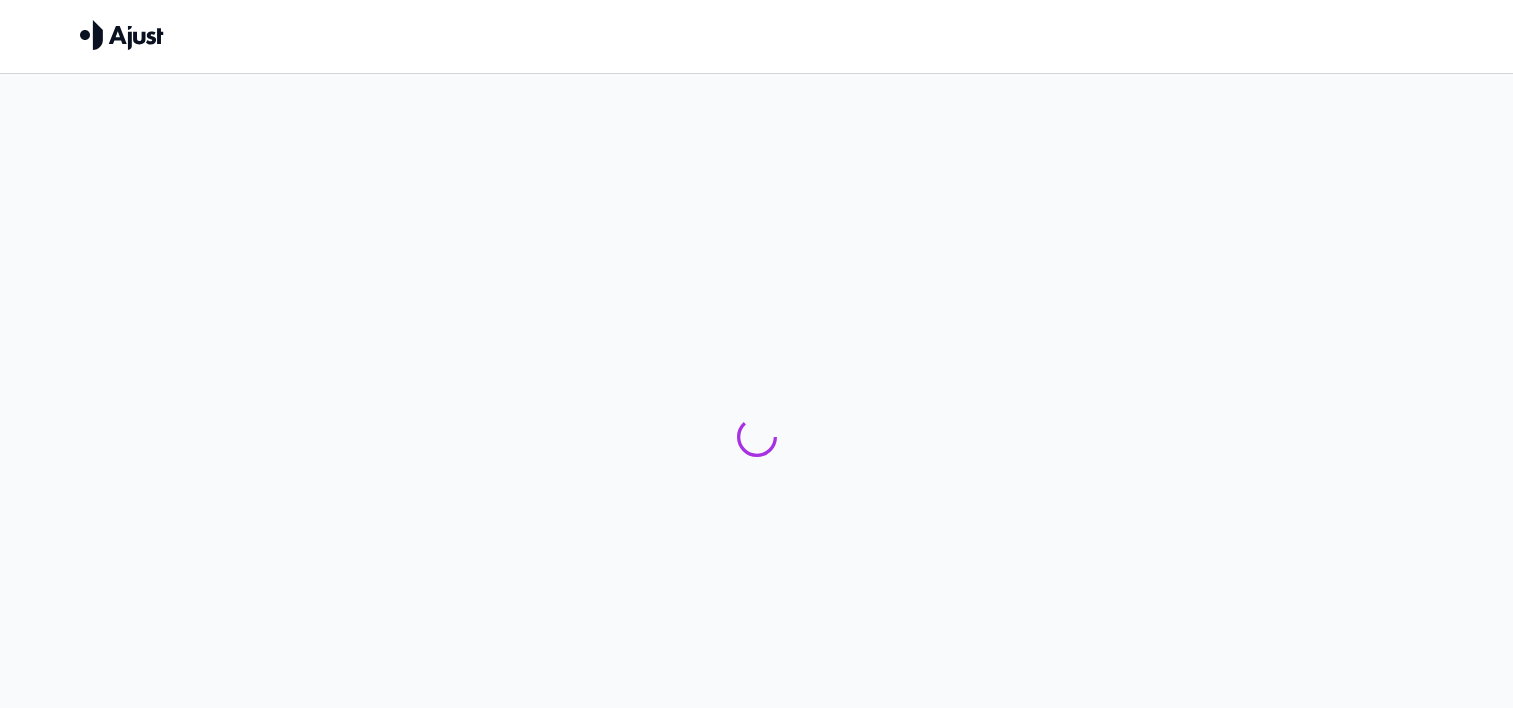 scroll, scrollTop: 0, scrollLeft: 0, axis: both 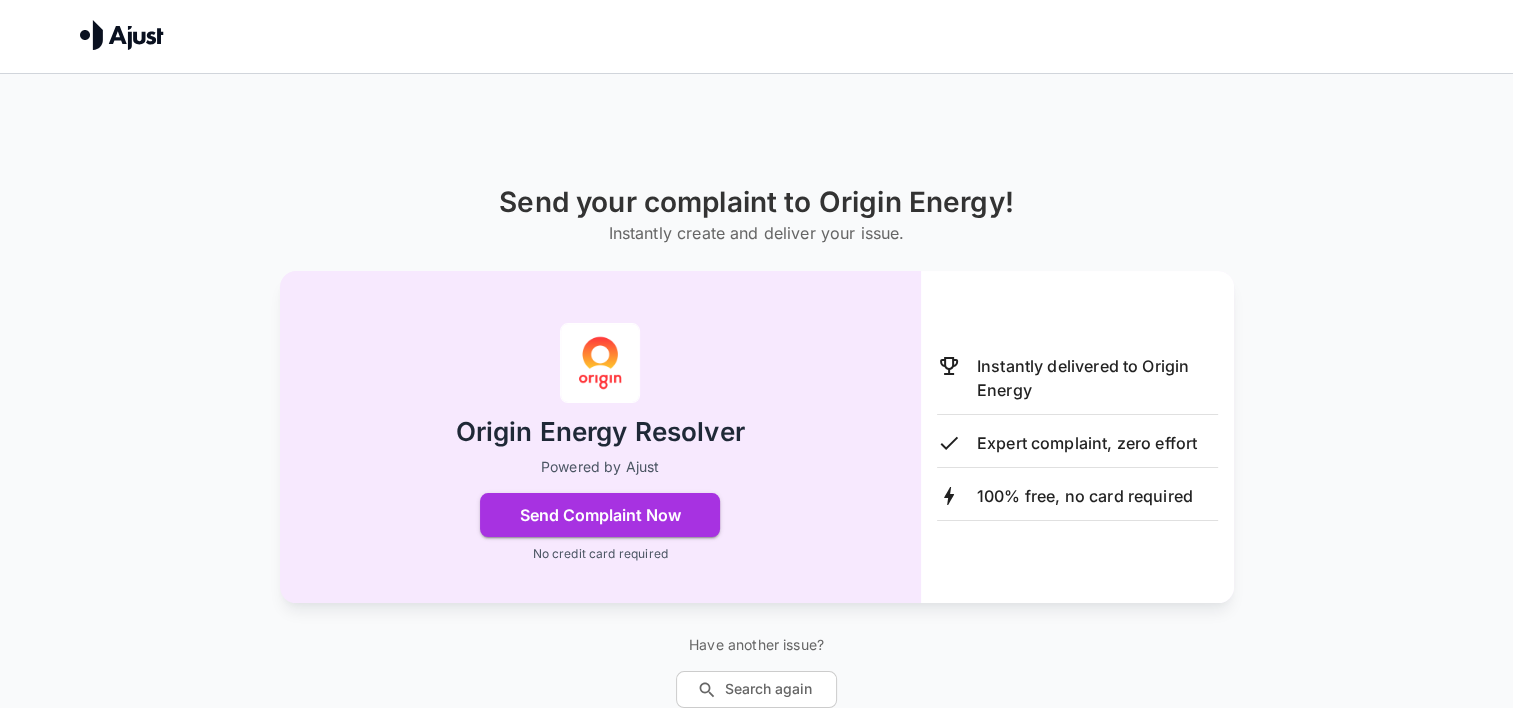 click on "Send Complaint Now" at bounding box center [600, 515] 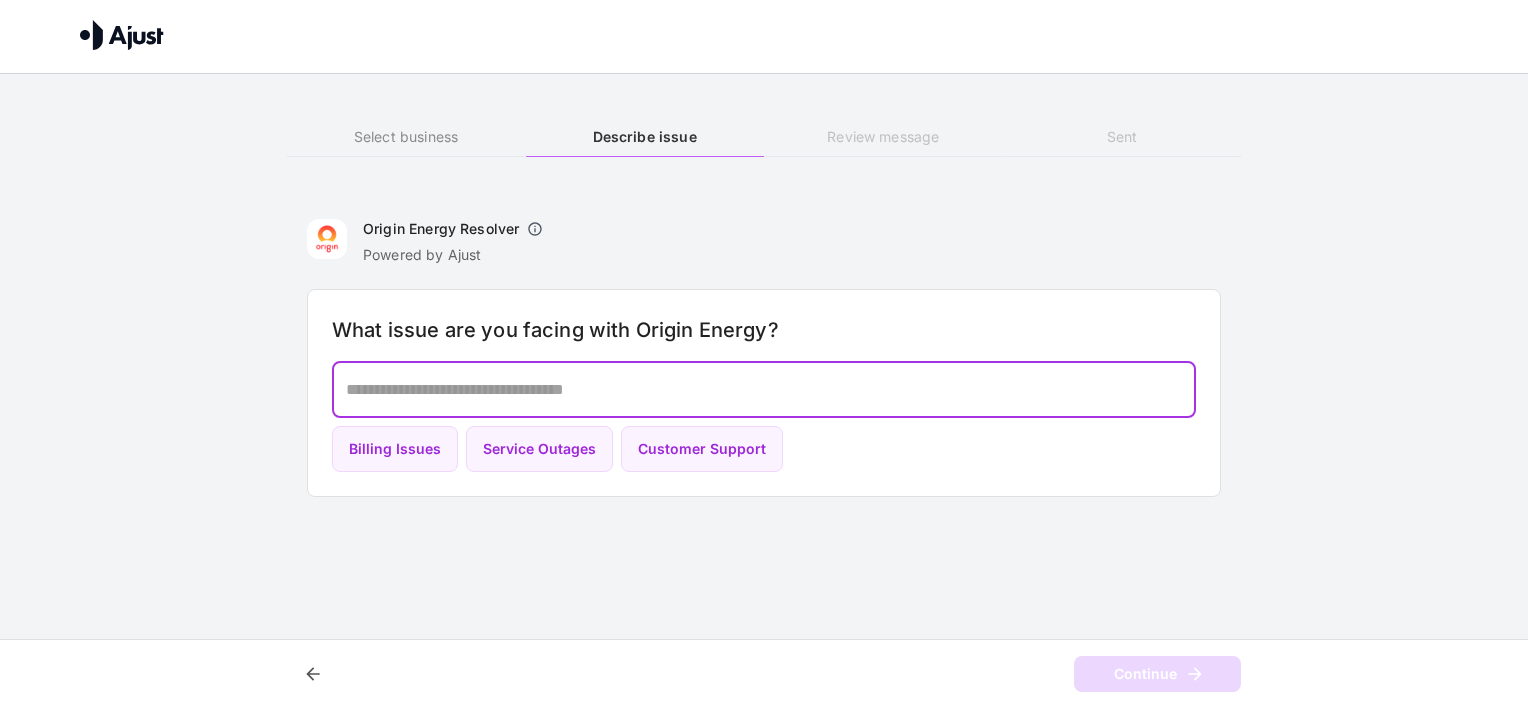 click at bounding box center [764, 389] 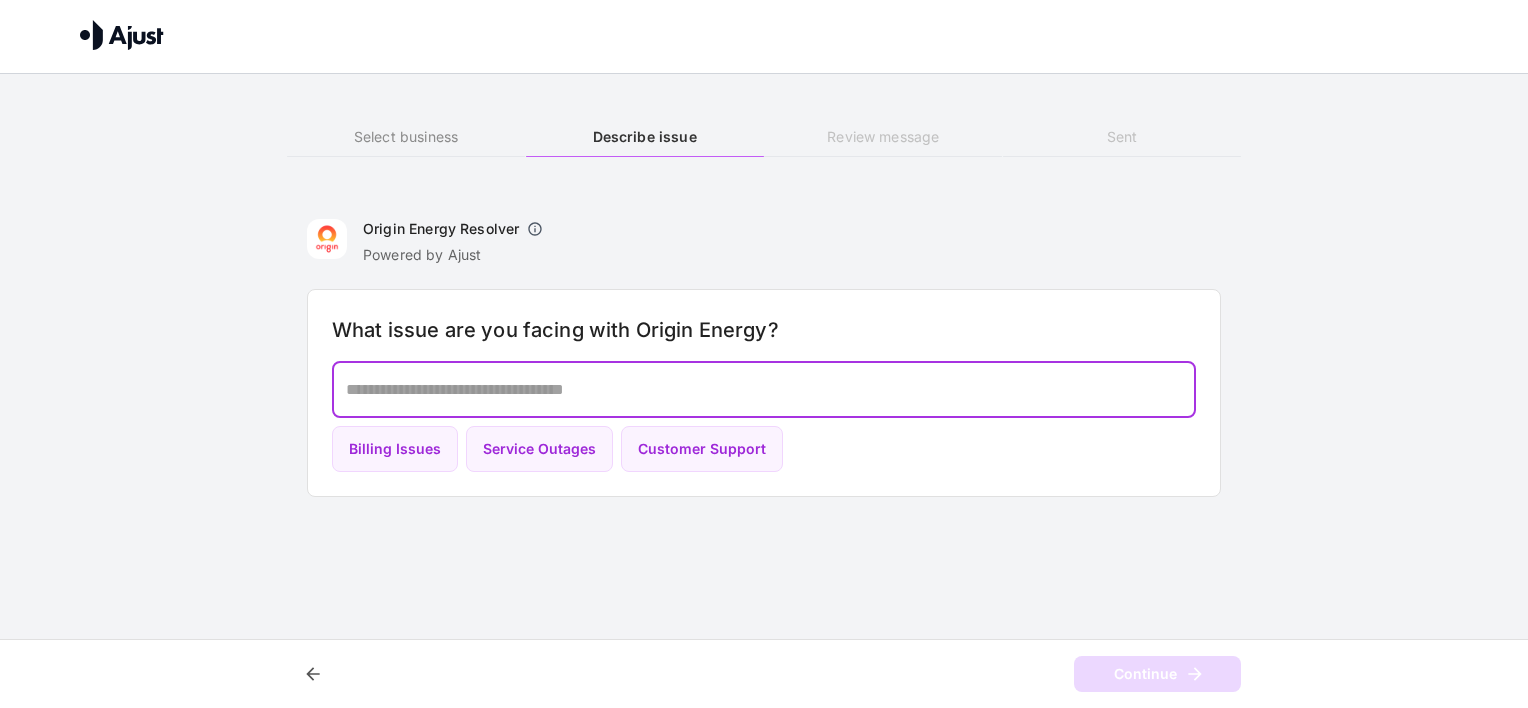 type on "*" 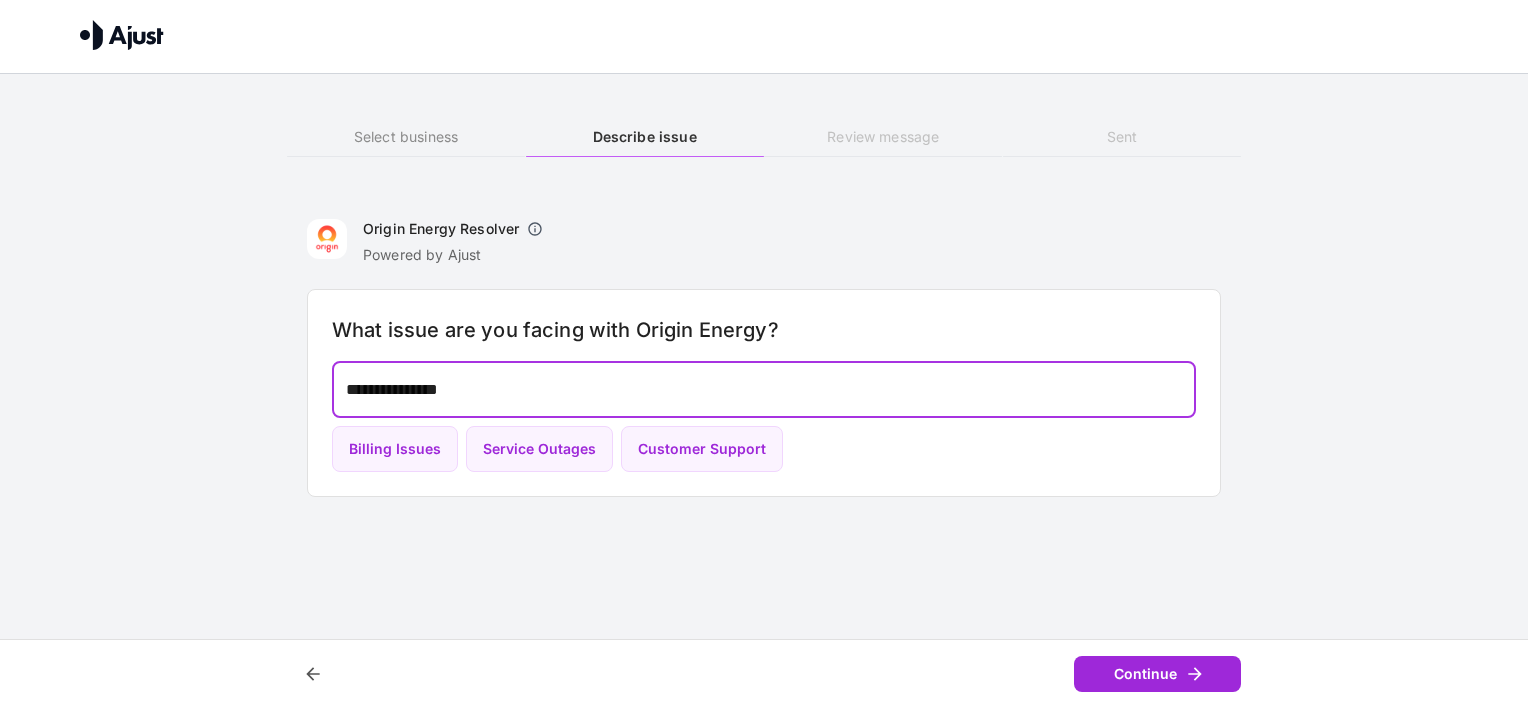 type on "**********" 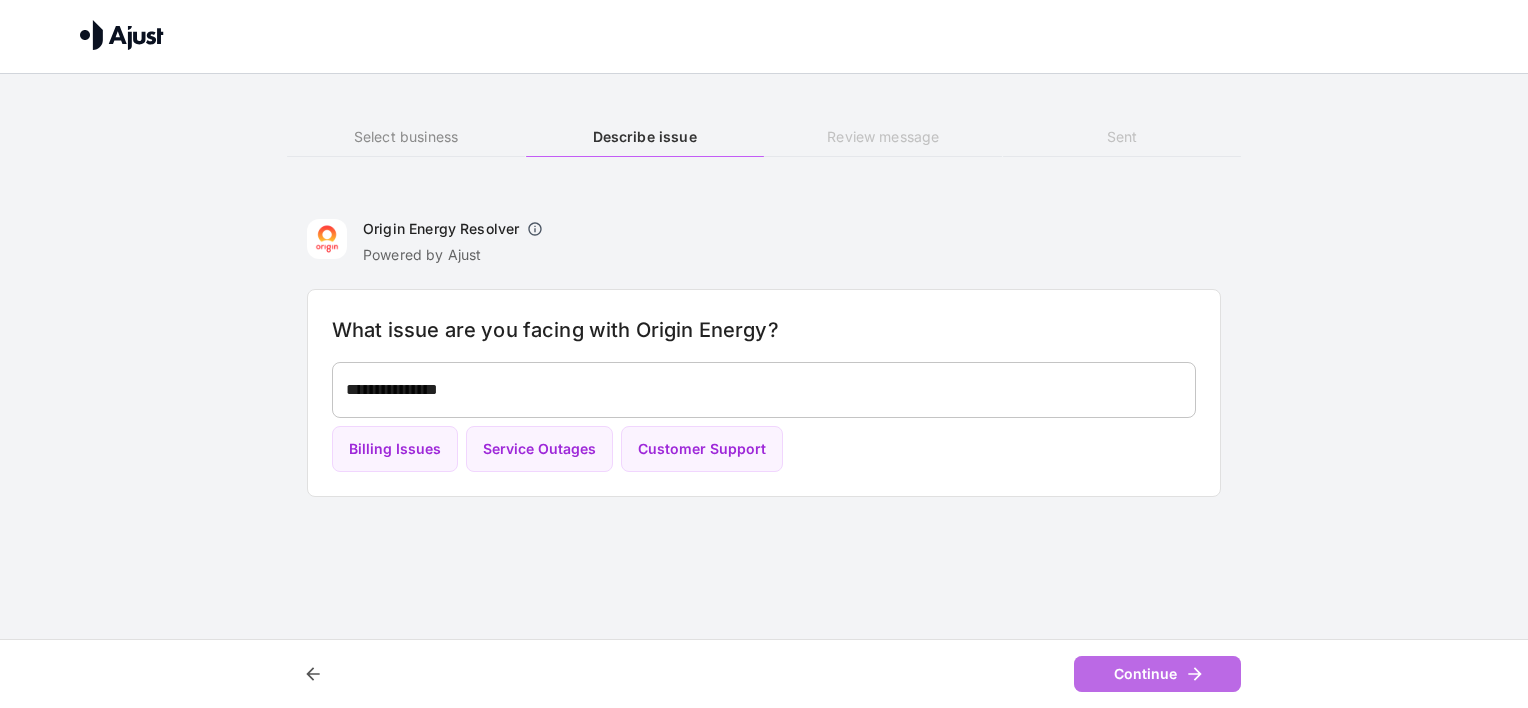 click on "Continue" at bounding box center [1157, 674] 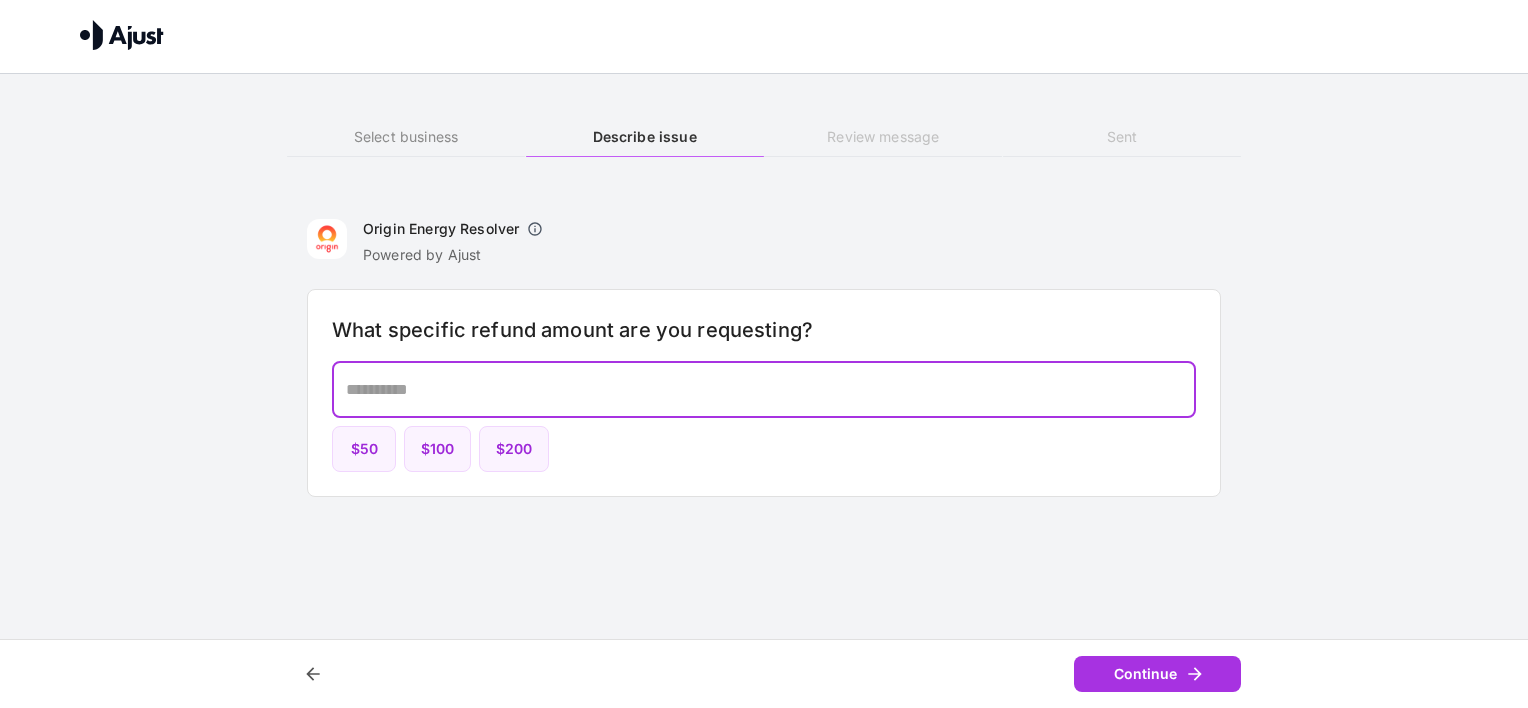 click at bounding box center (764, 389) 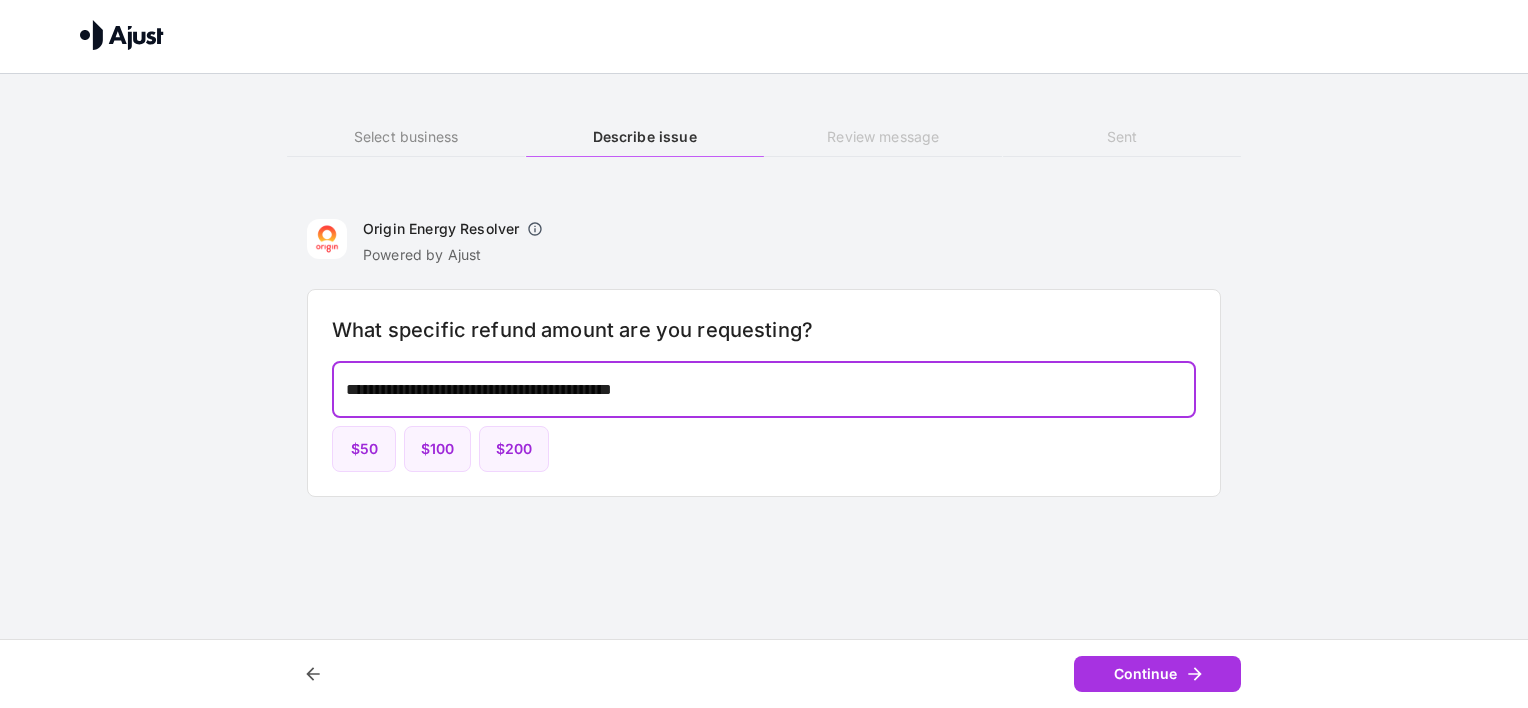 type on "**********" 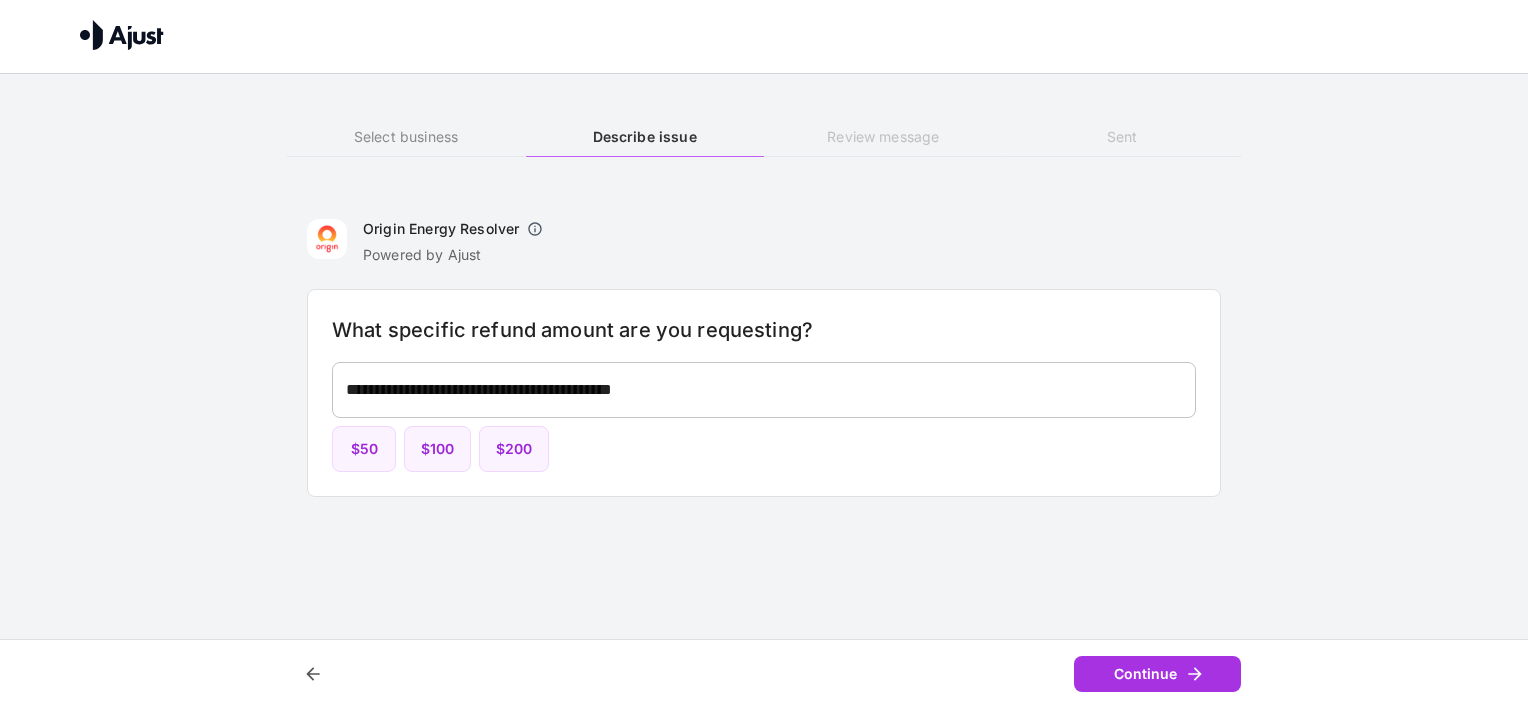 click on "**********" at bounding box center (764, 258) 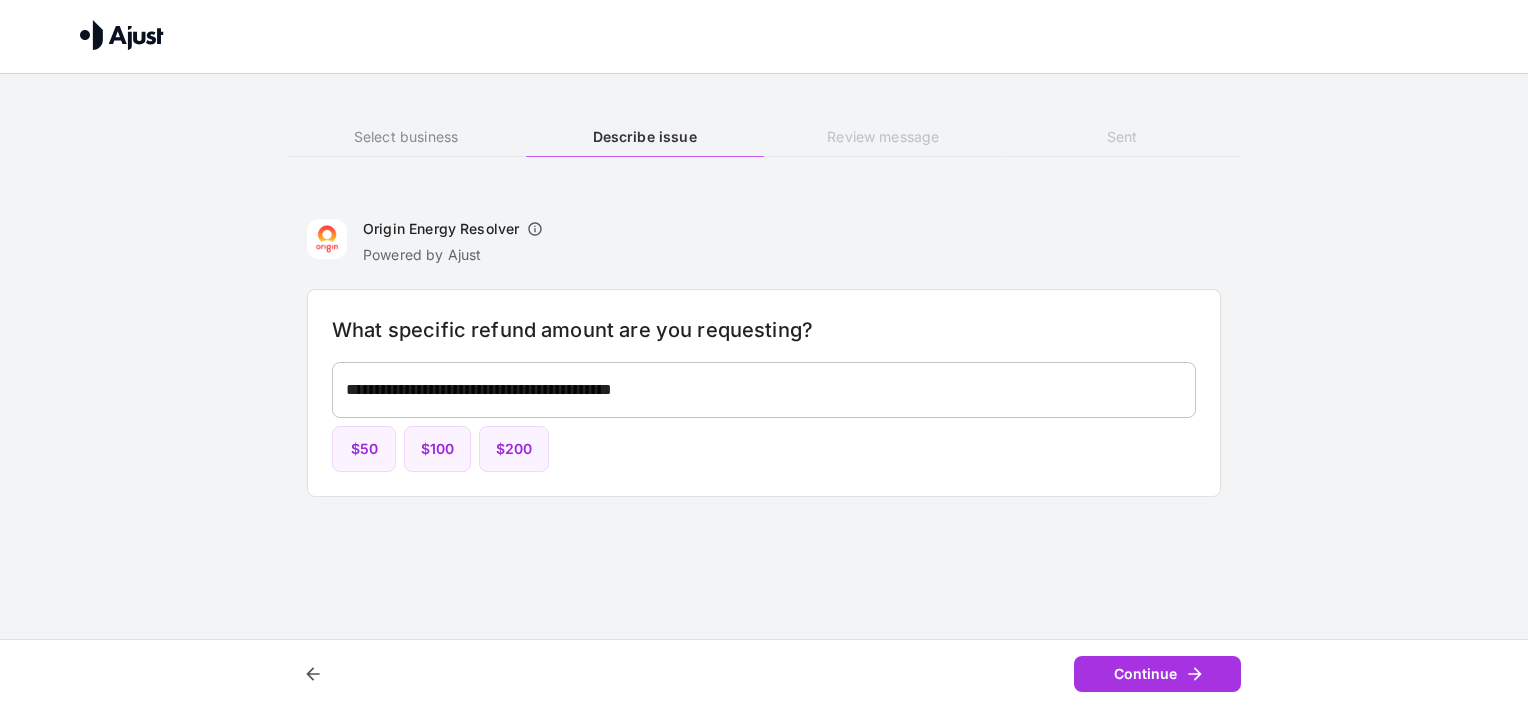 click on "**********" at bounding box center [764, 258] 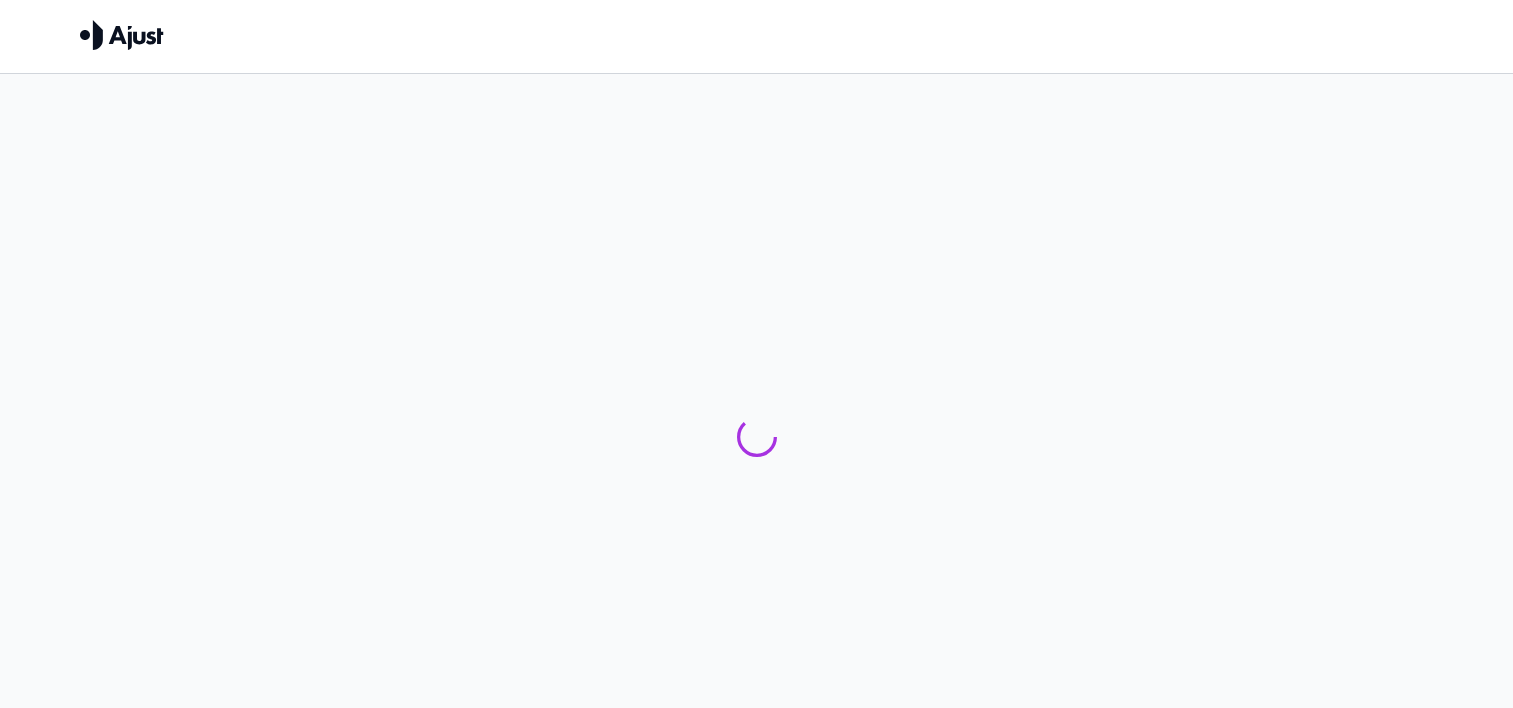 scroll, scrollTop: 0, scrollLeft: 0, axis: both 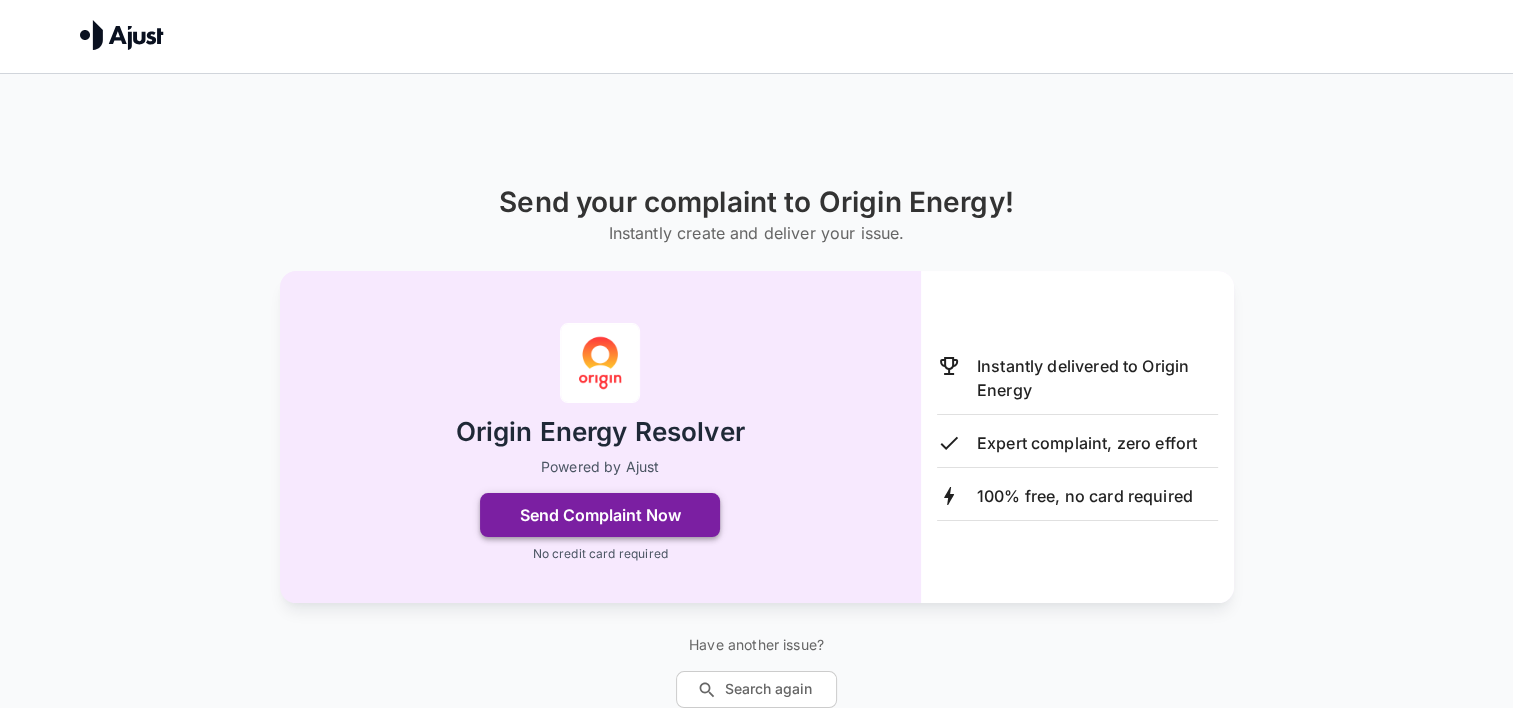 click on "Send Complaint Now" at bounding box center [600, 515] 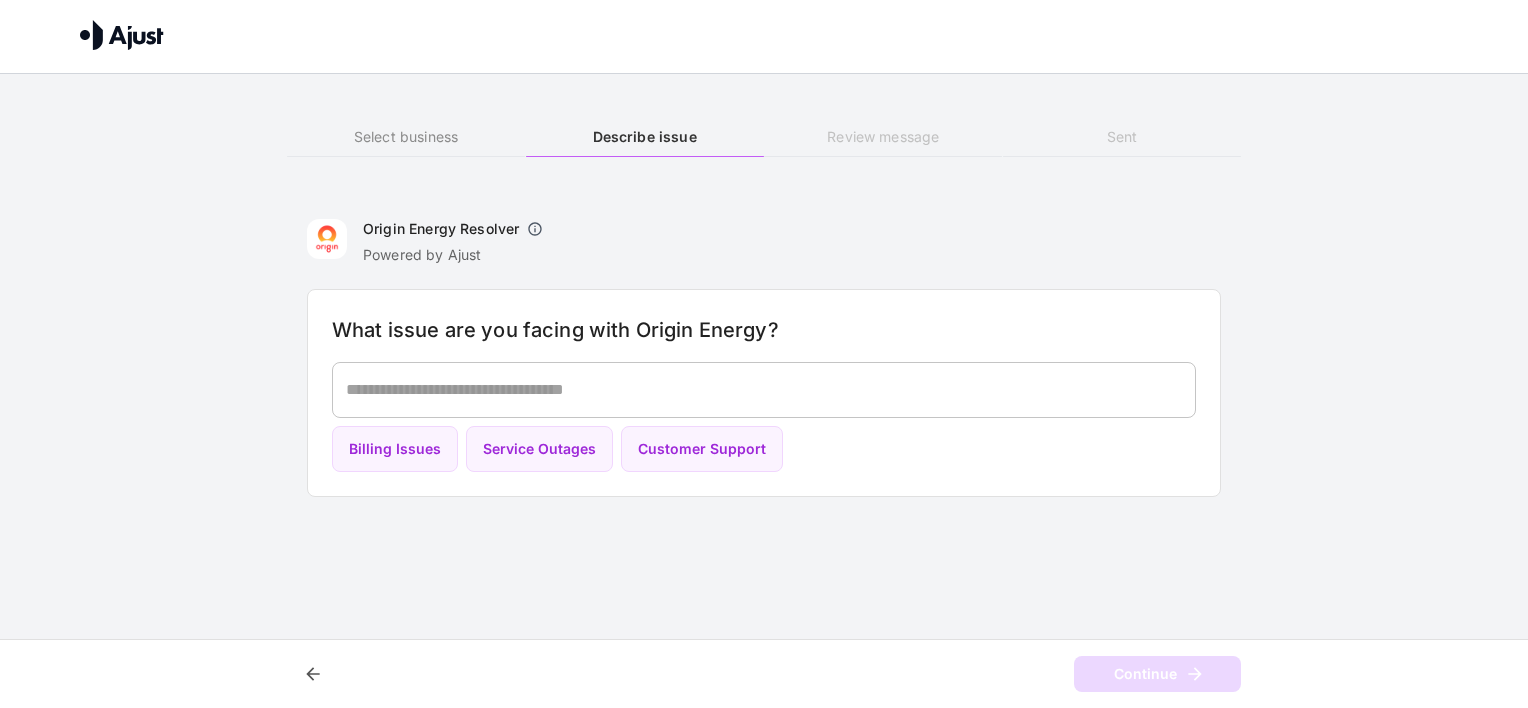 click at bounding box center [764, 389] 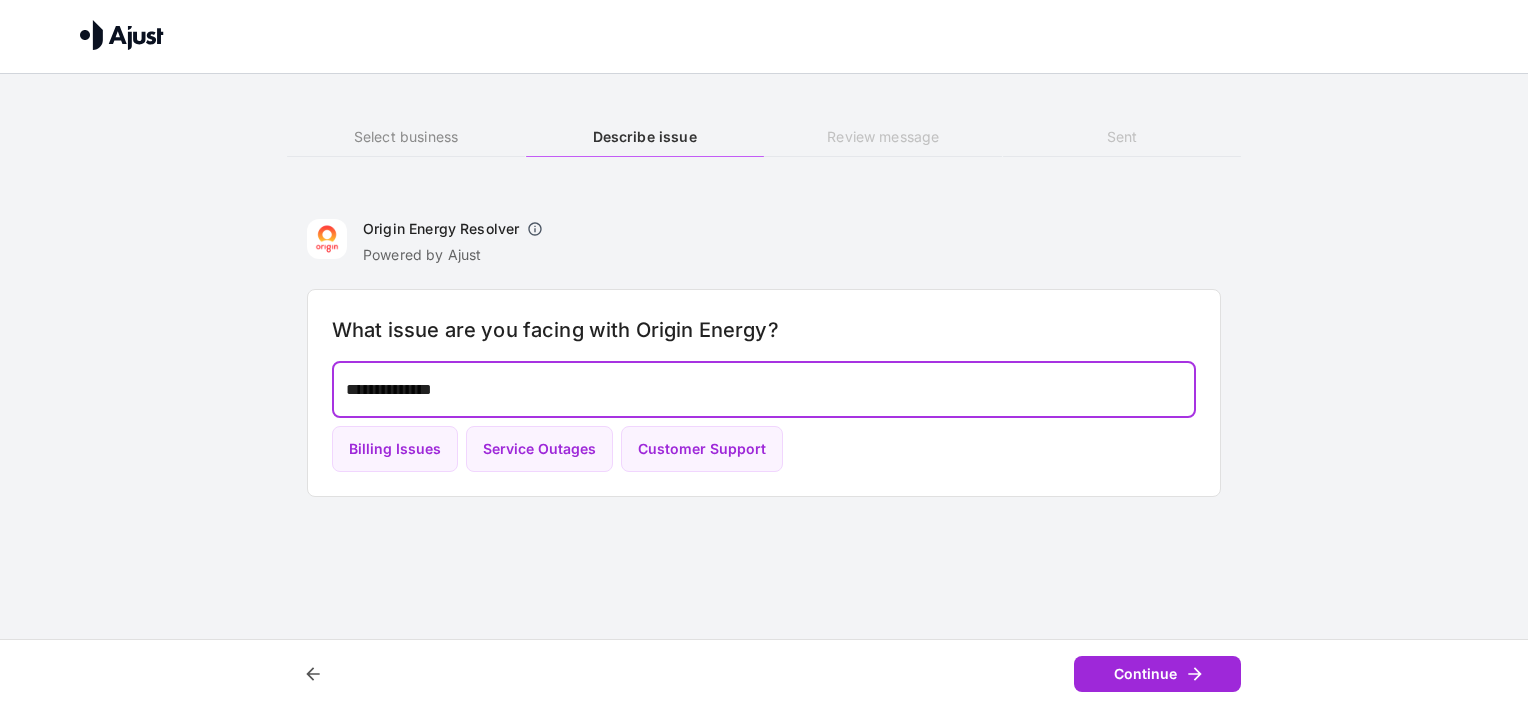 type on "**********" 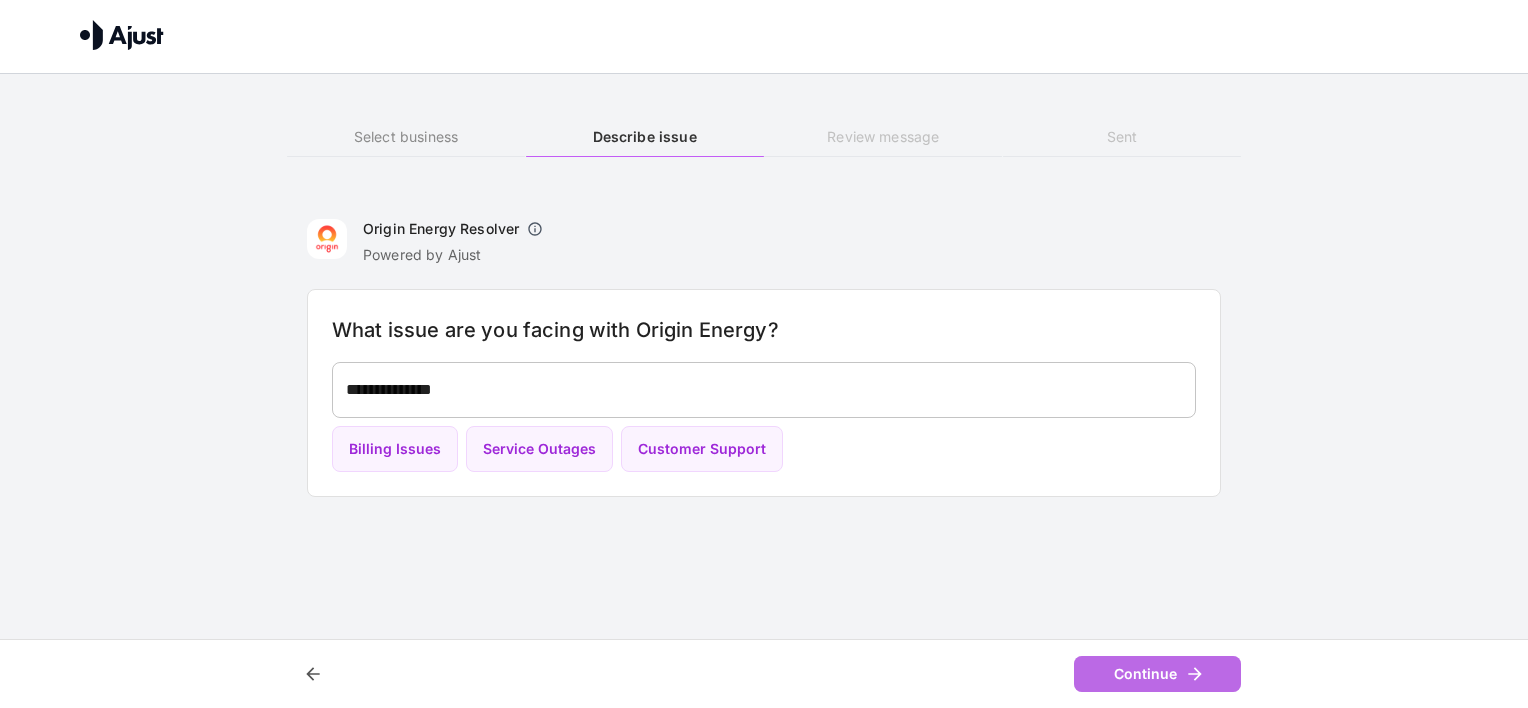 click on "Continue" at bounding box center (1157, 674) 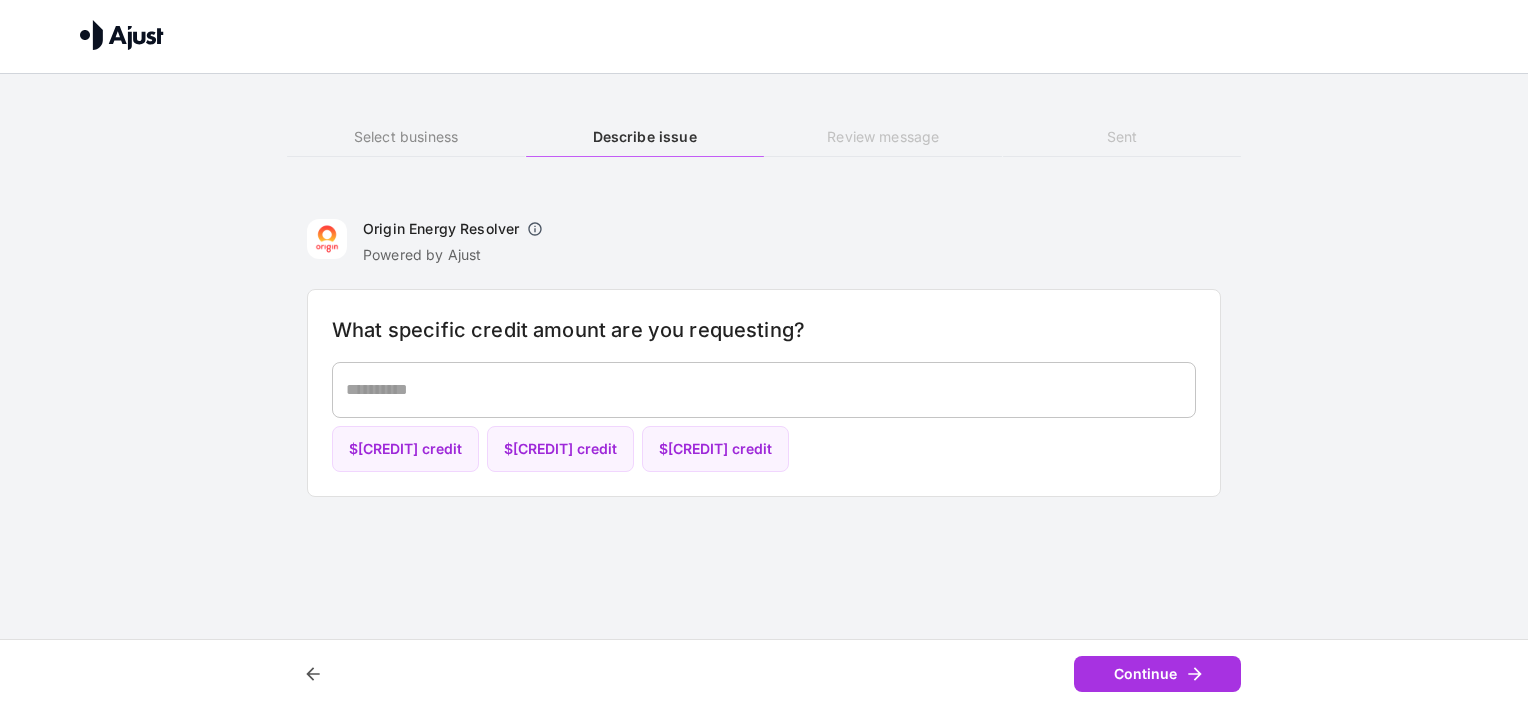 click on "* ​" at bounding box center (764, 390) 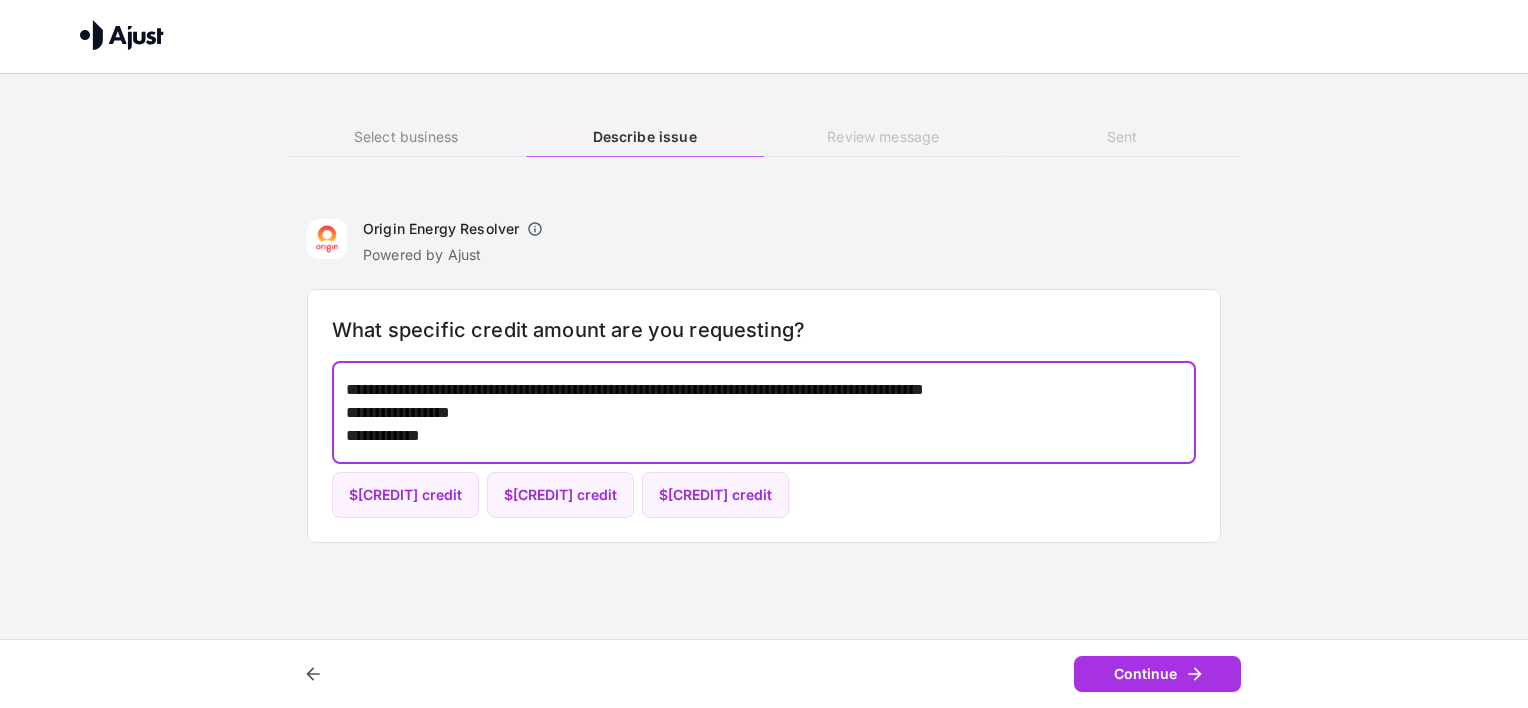 click on "**********" at bounding box center (764, 281) 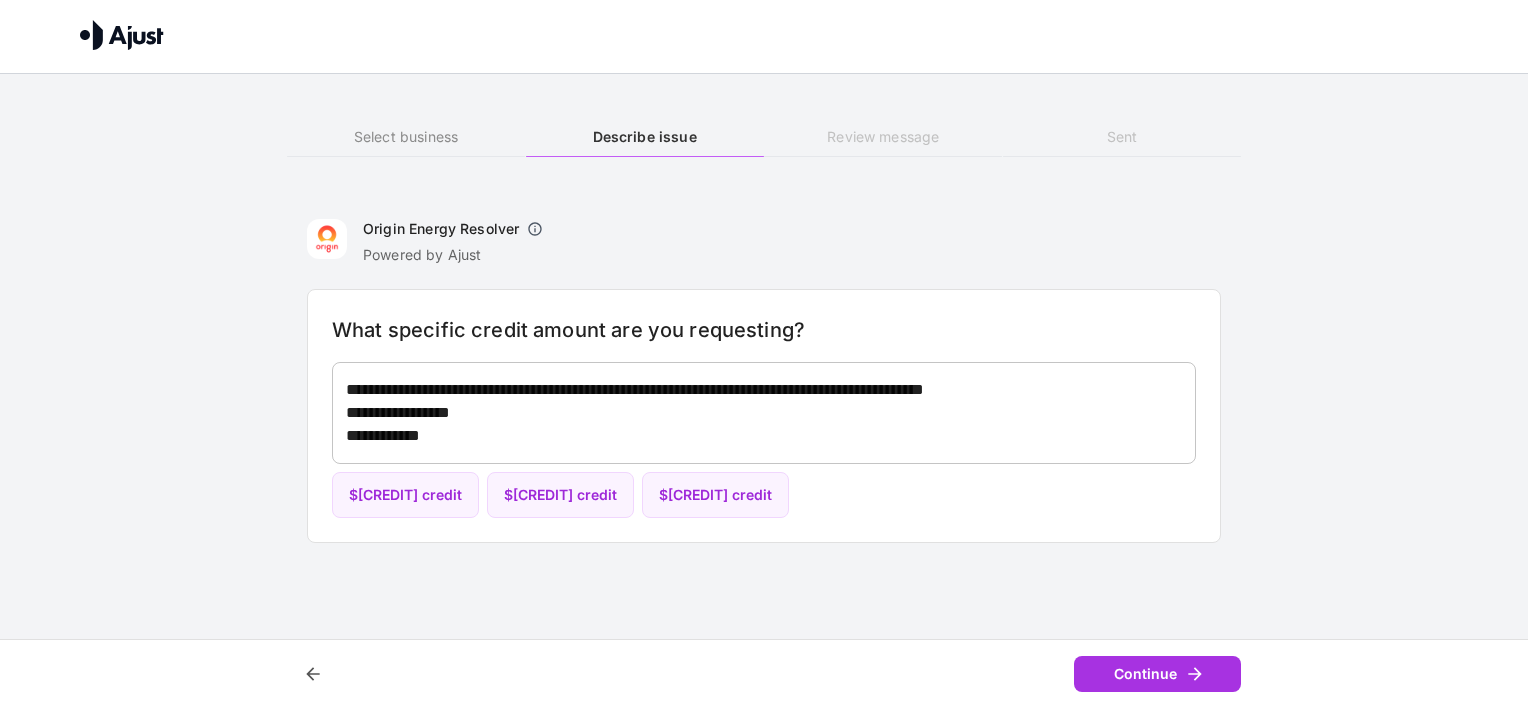 click on "**********" at bounding box center [764, 281] 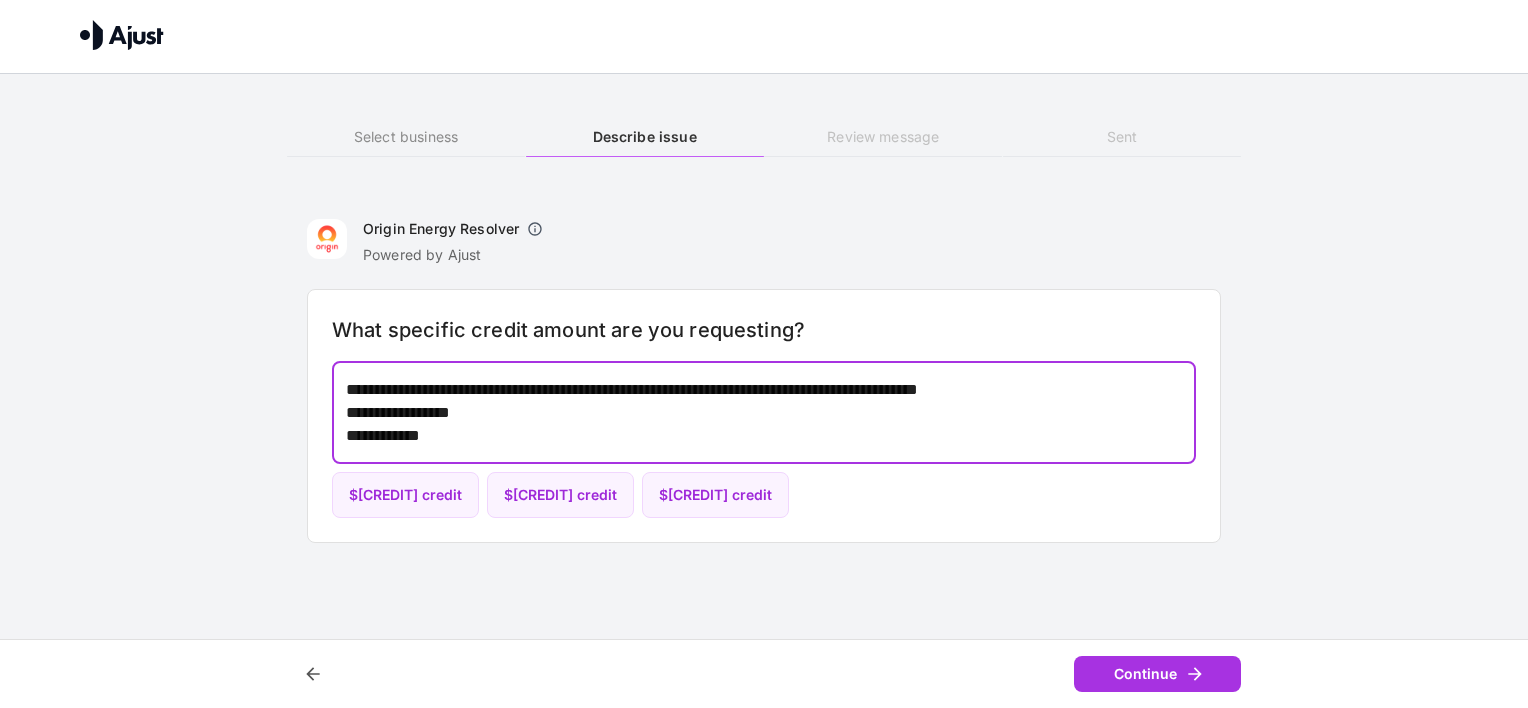 click on "**********" at bounding box center [764, 412] 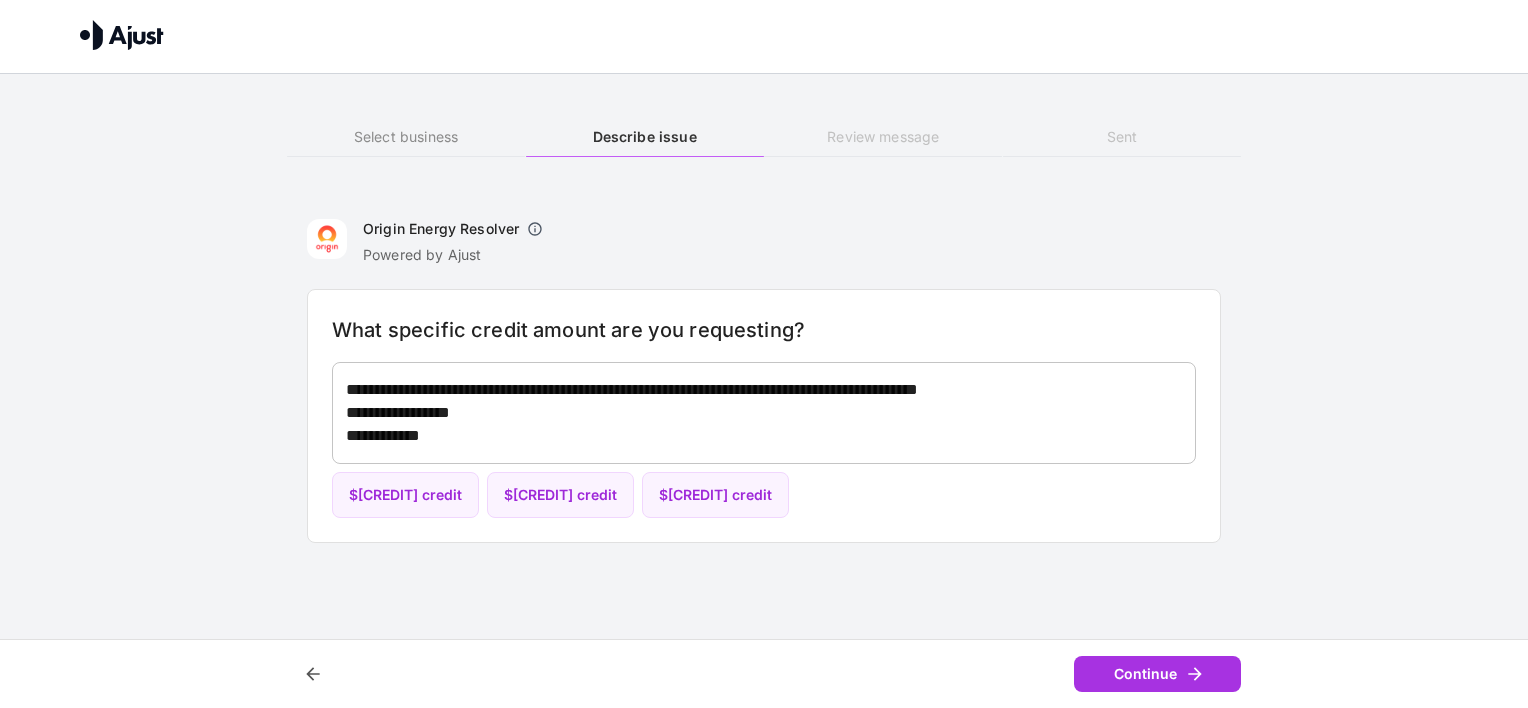 click on "**********" at bounding box center [764, 413] 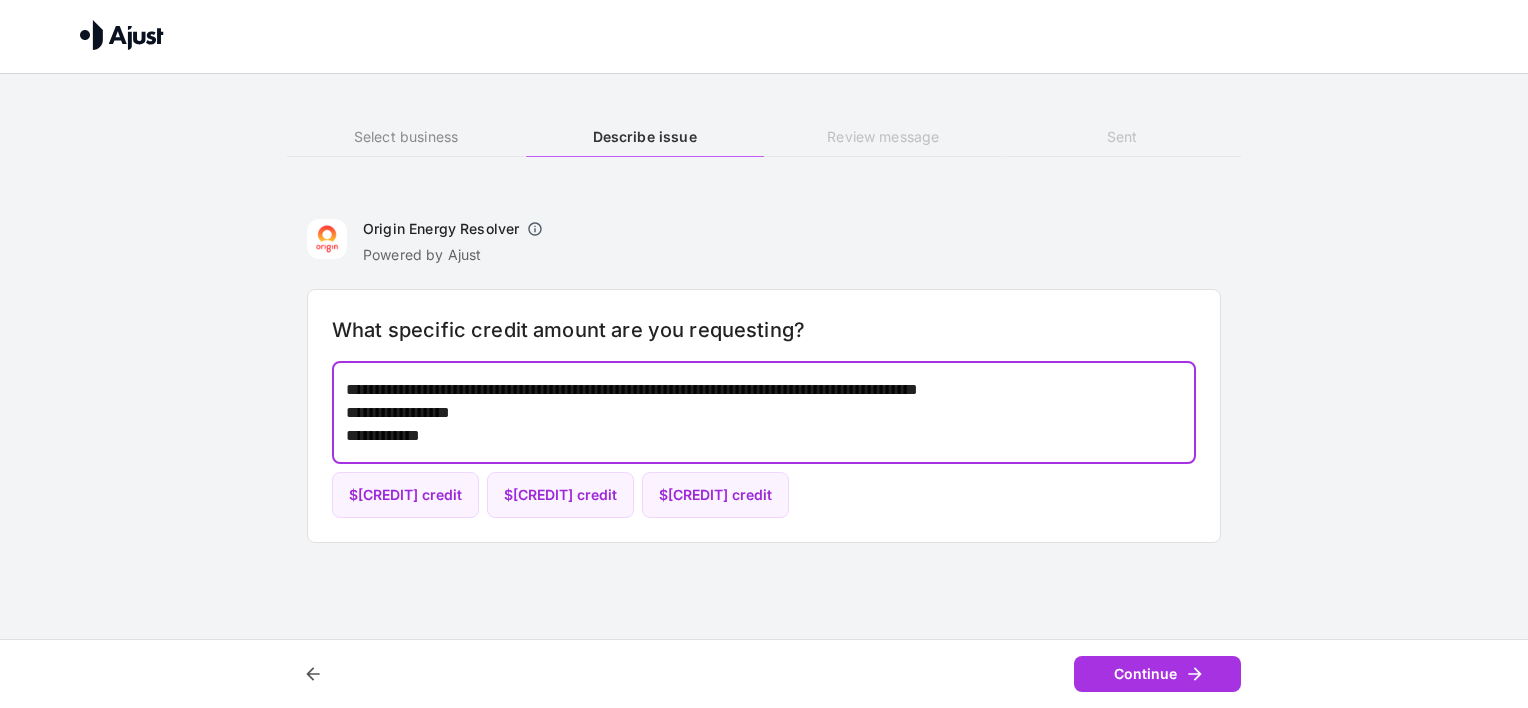 click on "**********" at bounding box center [764, 413] 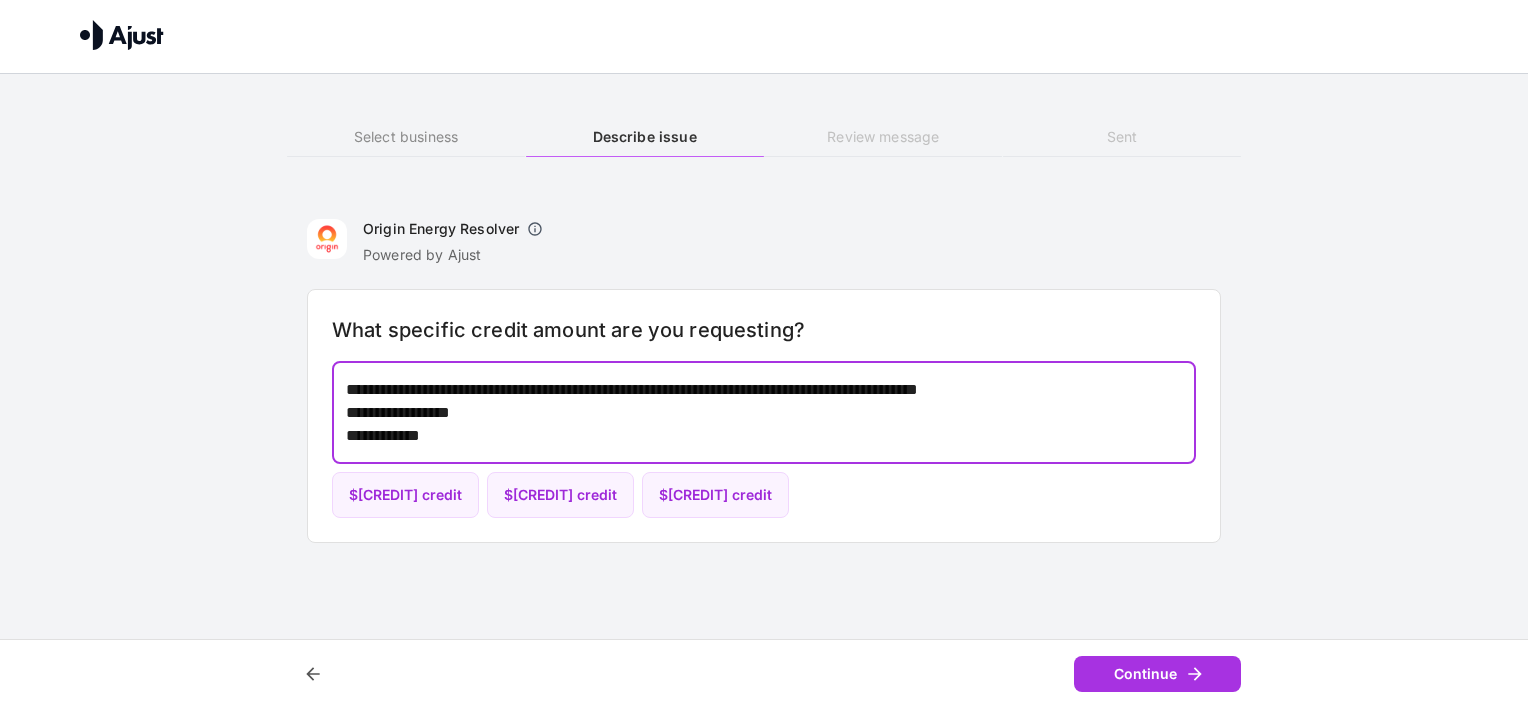 click on "**********" at bounding box center [764, 412] 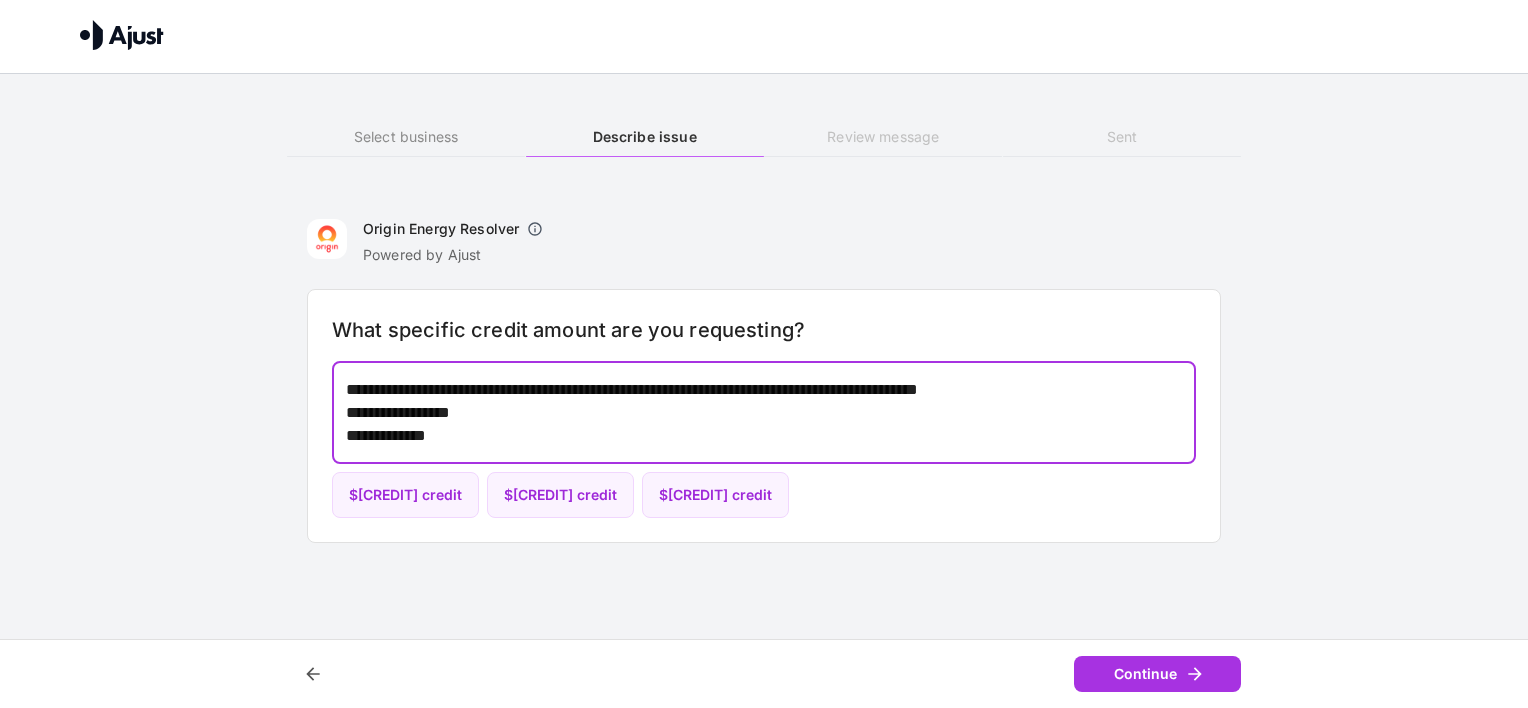 click on "**********" at bounding box center (764, 412) 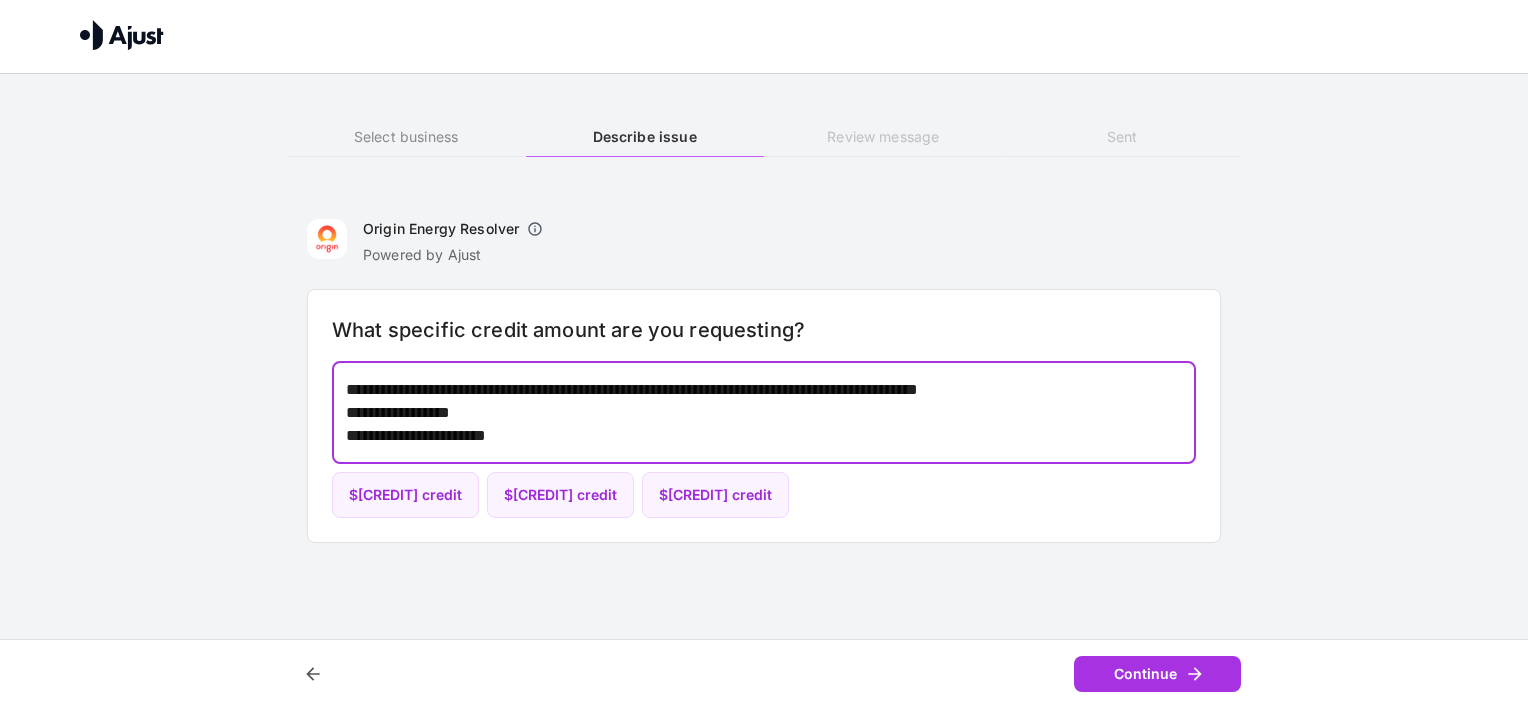 drag, startPoint x: 660, startPoint y: 433, endPoint x: 698, endPoint y: 426, distance: 38.63936 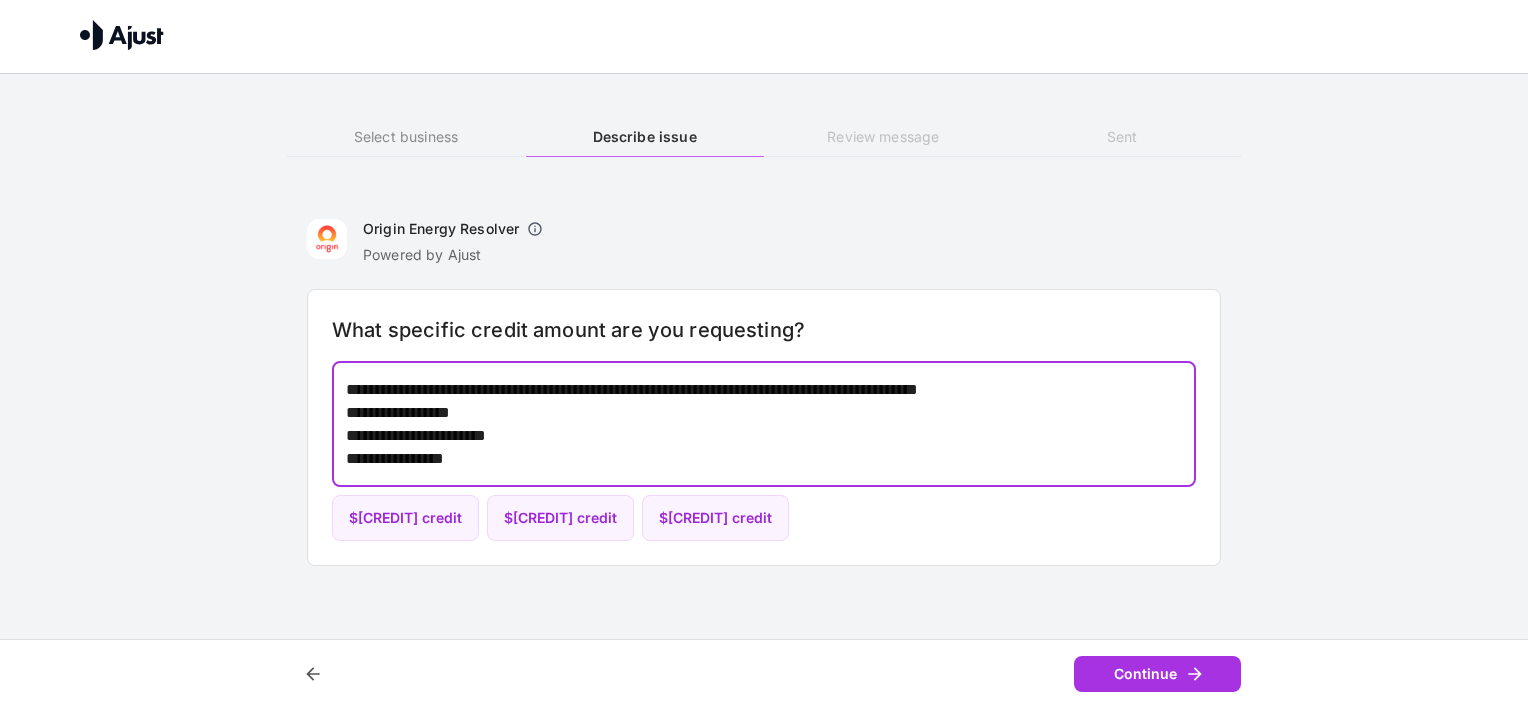 click on "**********" at bounding box center [764, 424] 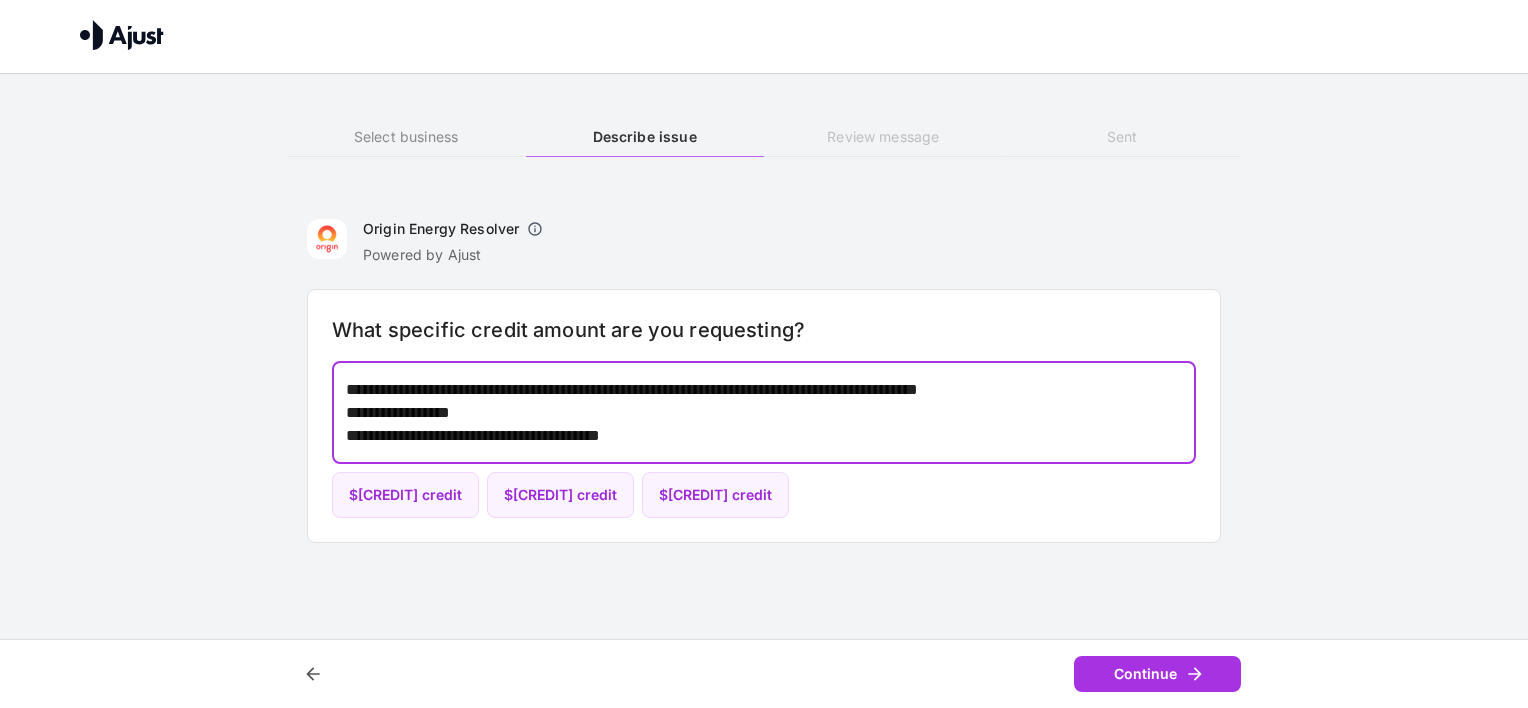click on "**********" at bounding box center [764, 412] 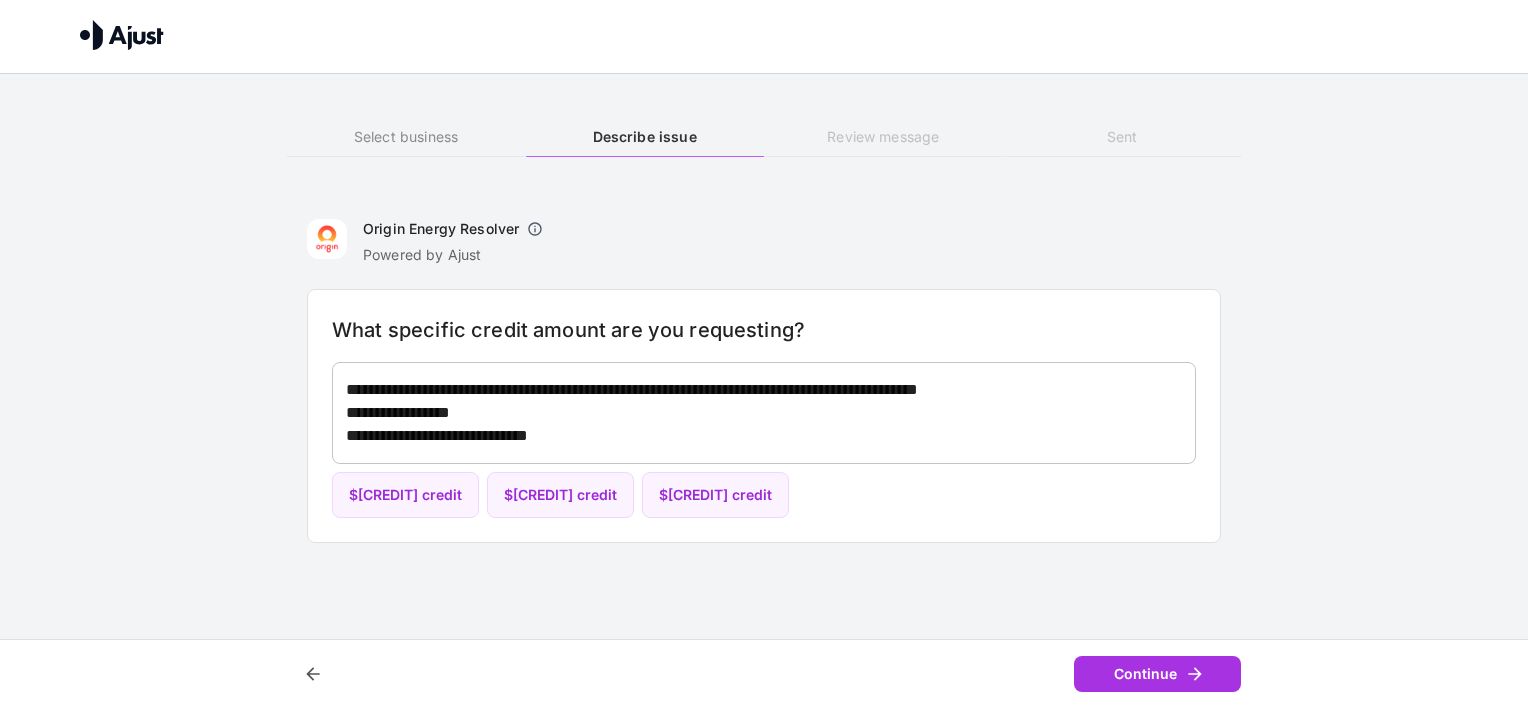 click on "**********" at bounding box center [764, 416] 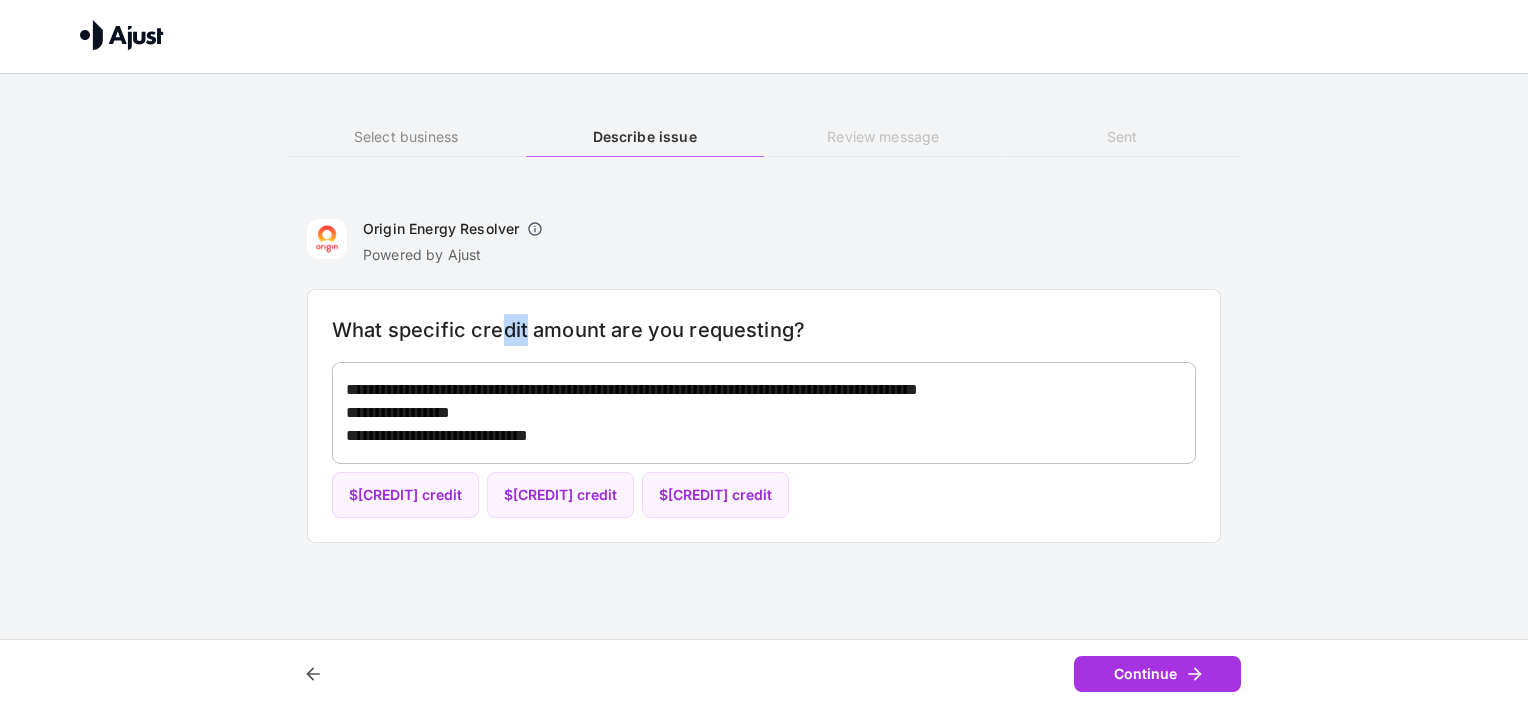 drag, startPoint x: 511, startPoint y: 292, endPoint x: 528, endPoint y: 324, distance: 36.23534 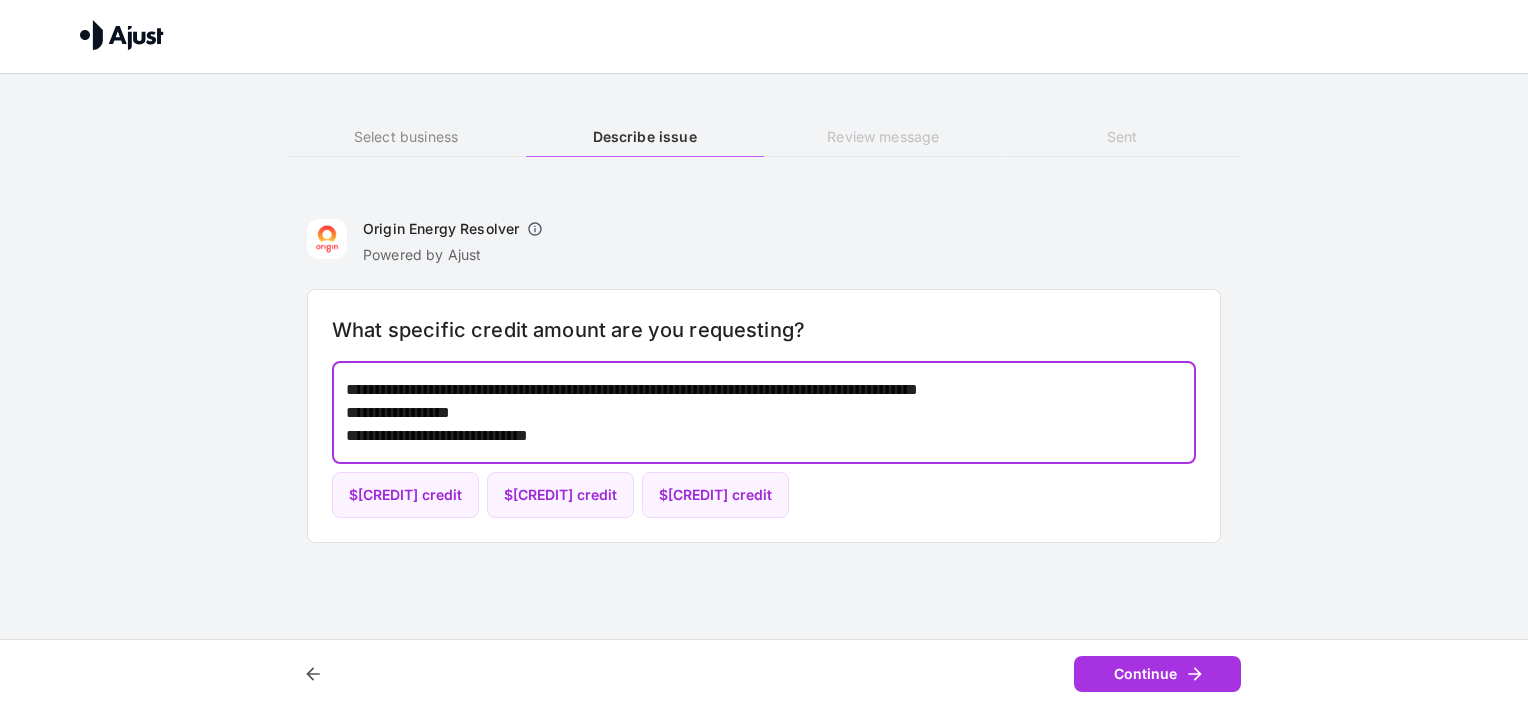 click on "**********" at bounding box center (764, 412) 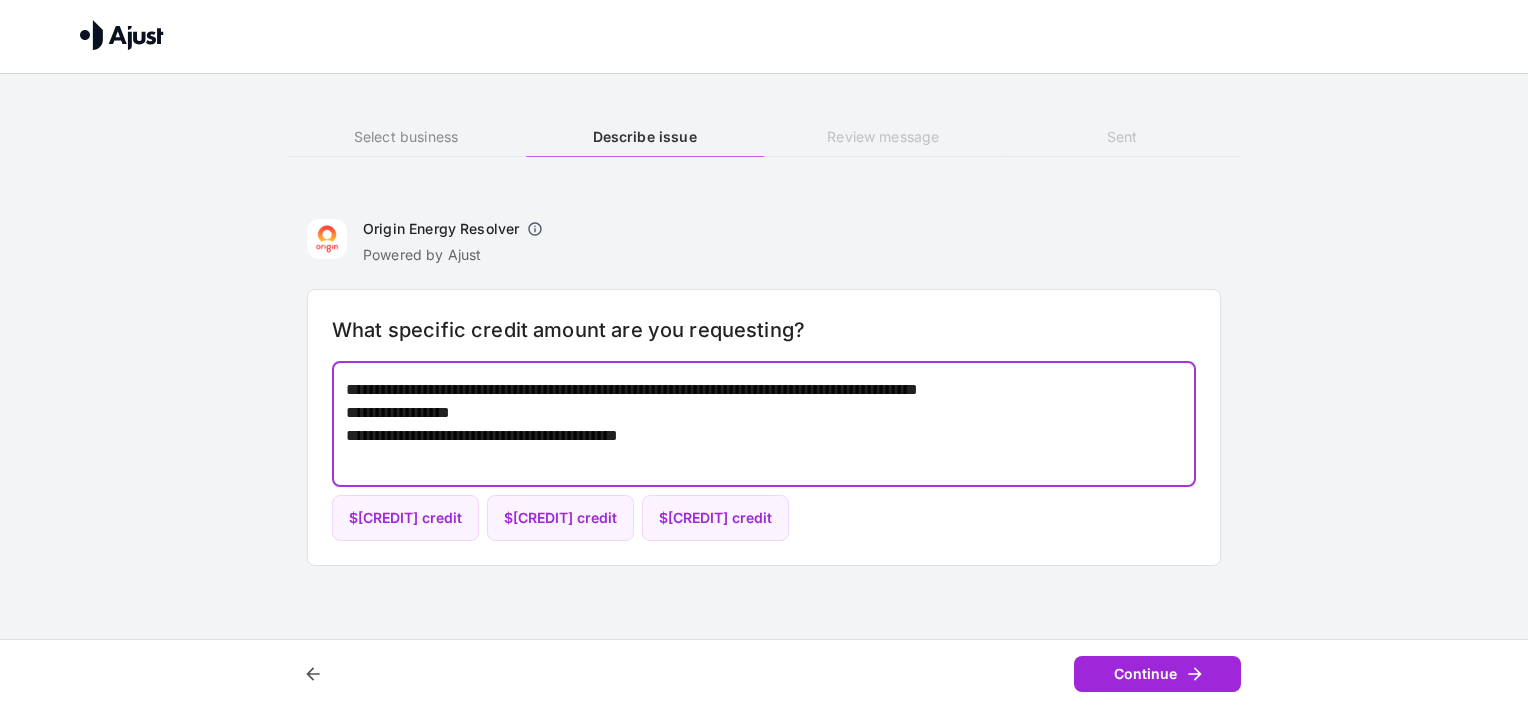 type on "**********" 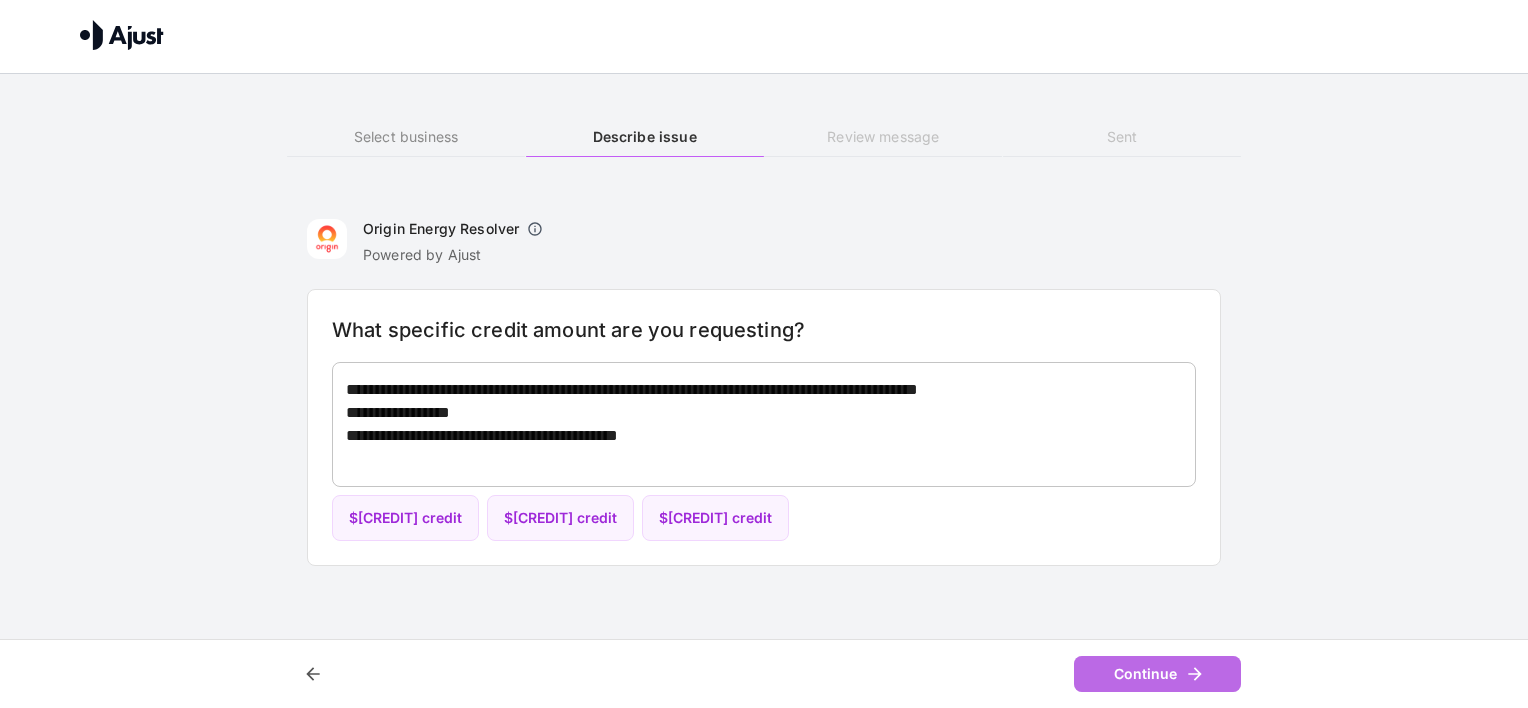 click on "Continue" at bounding box center (1157, 674) 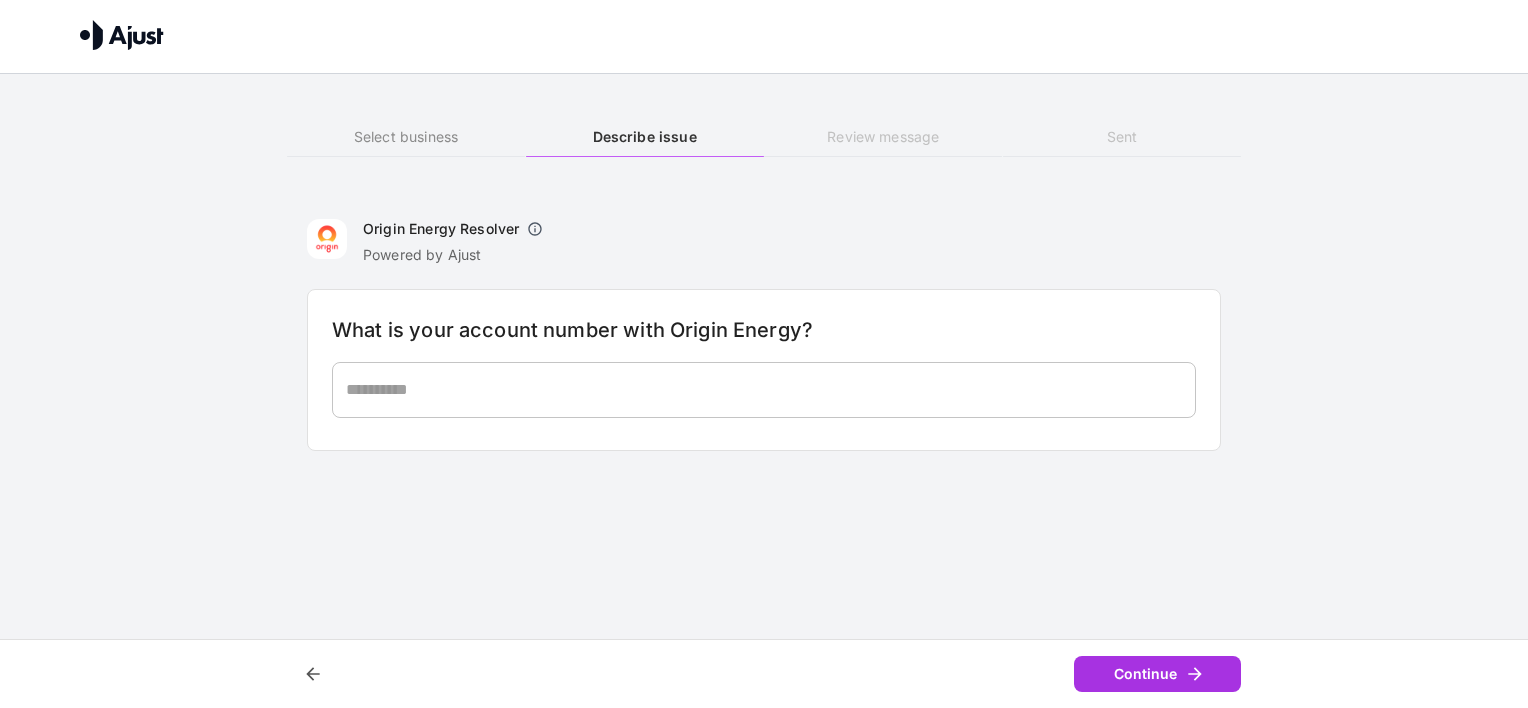 click on "Describe issue" at bounding box center [645, 137] 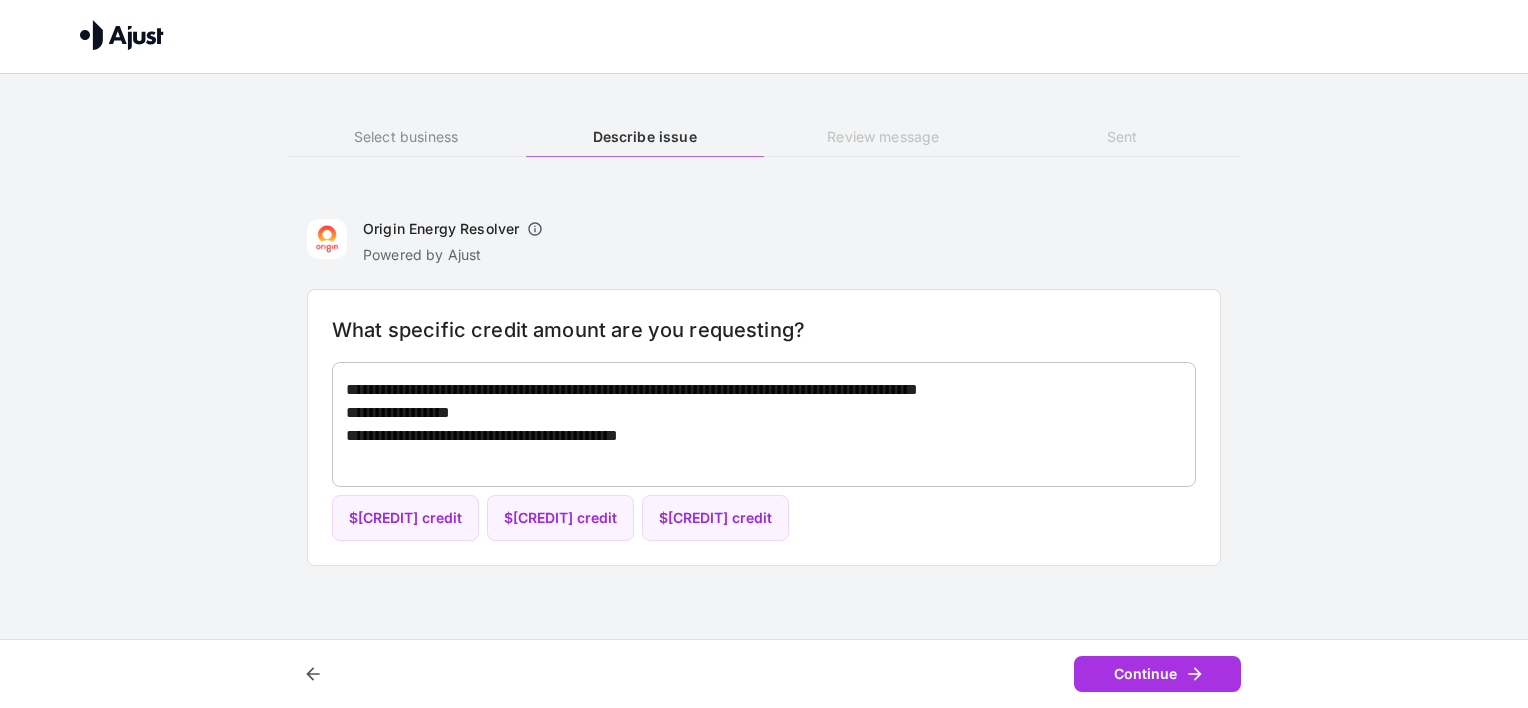 click on "Review message" at bounding box center [883, 137] 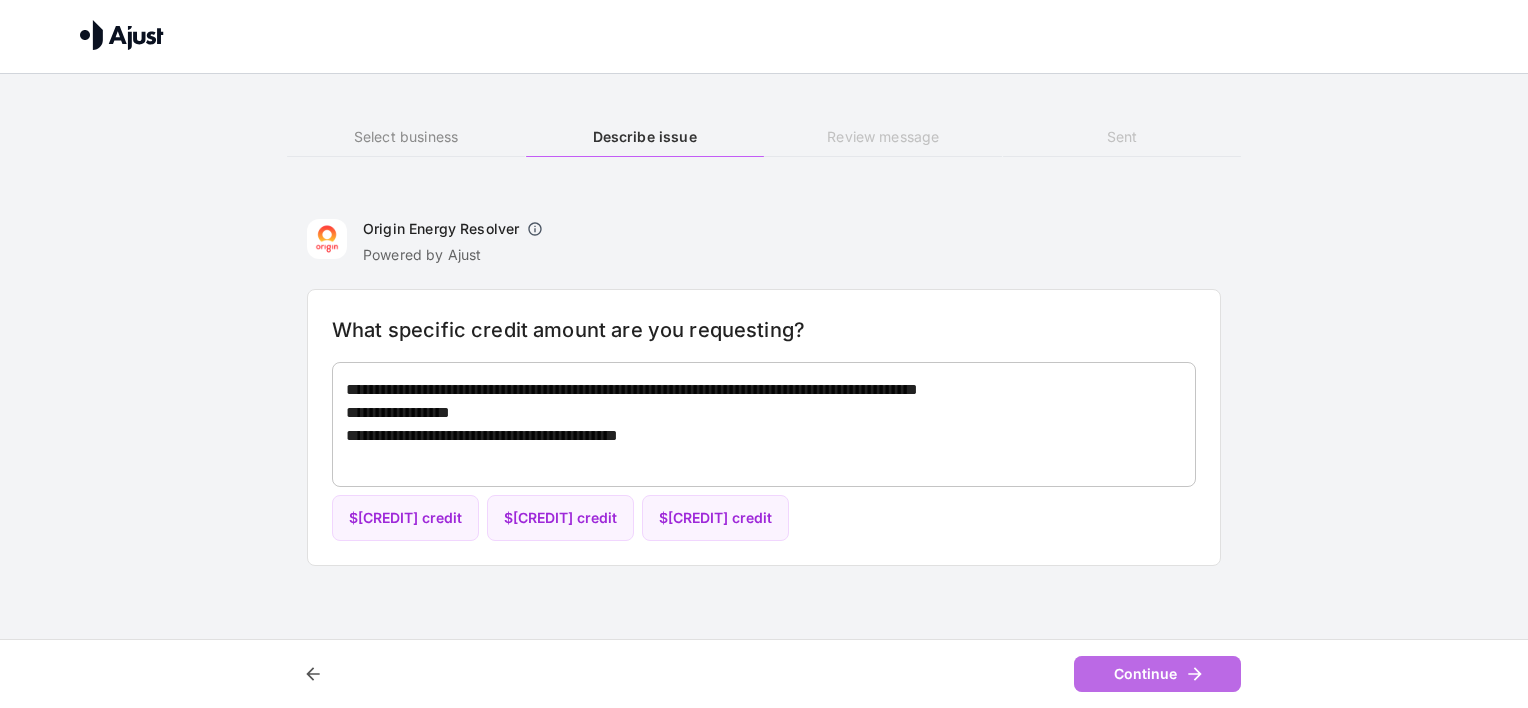 click on "Continue" at bounding box center (1157, 674) 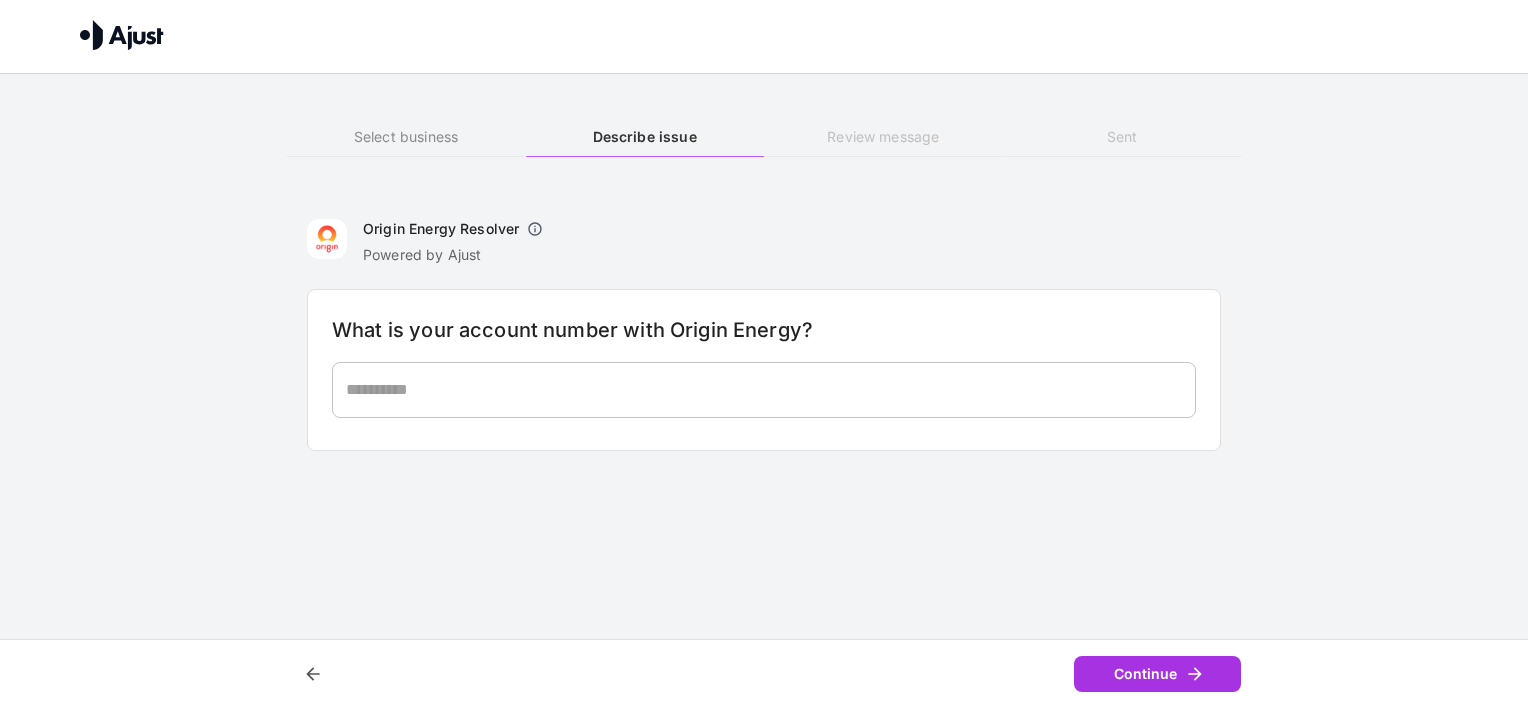 click on "Describe issue" at bounding box center [645, 137] 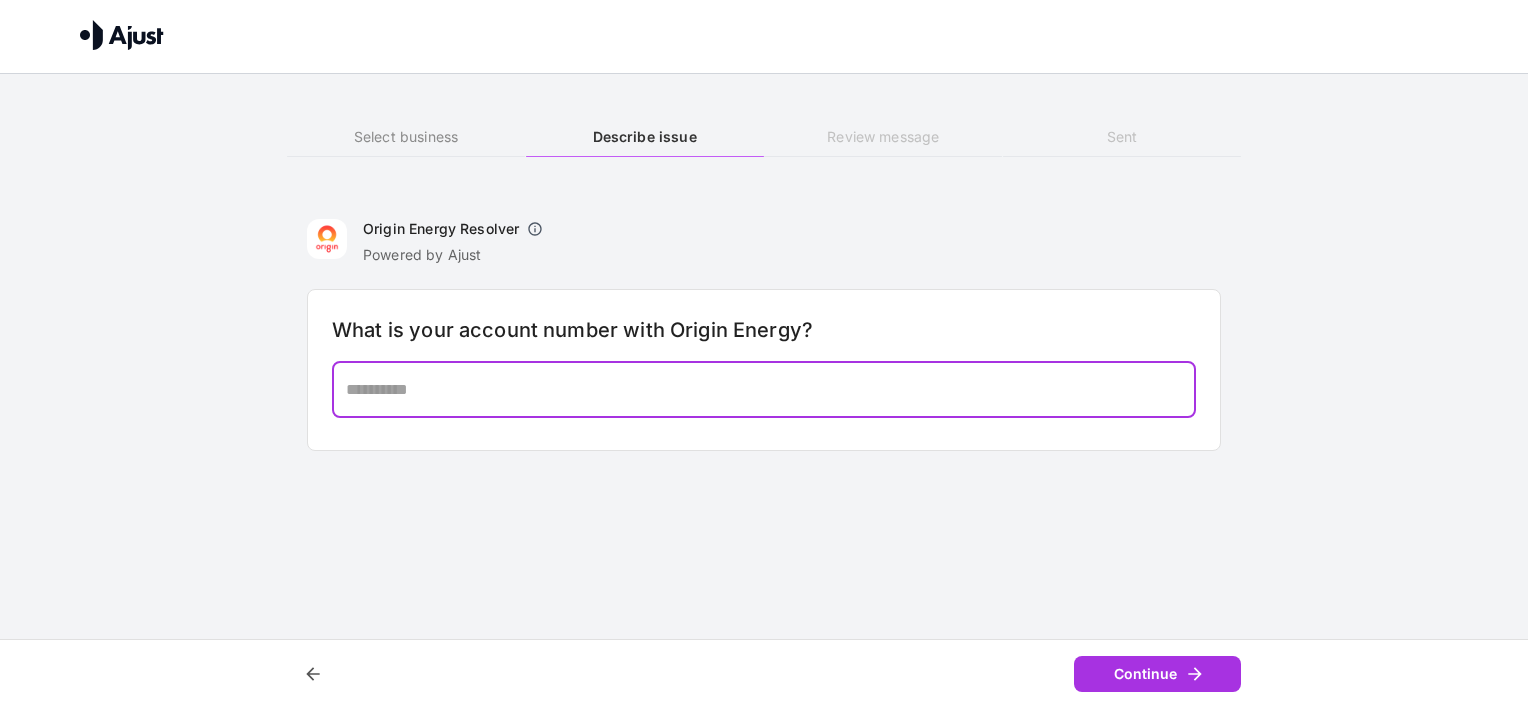 click at bounding box center (764, 389) 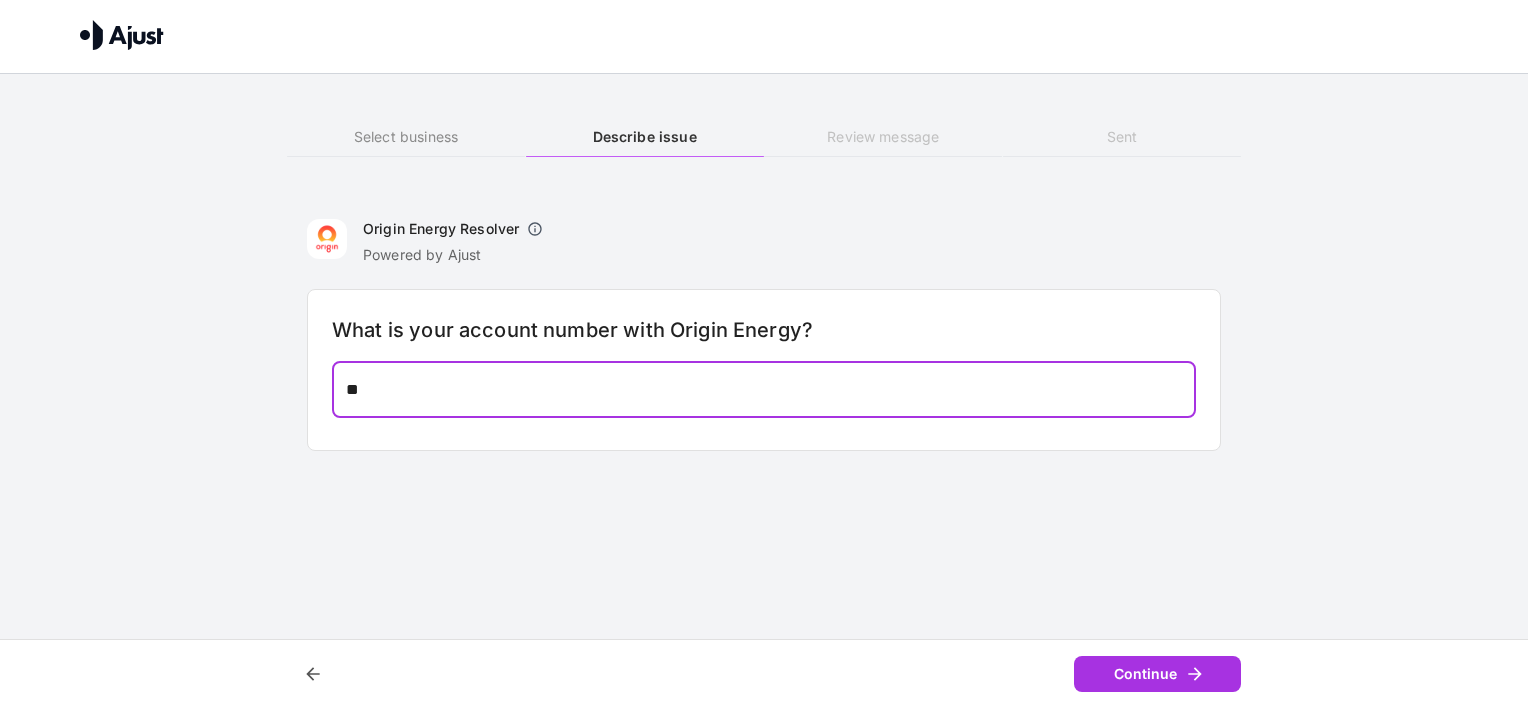 type on "*" 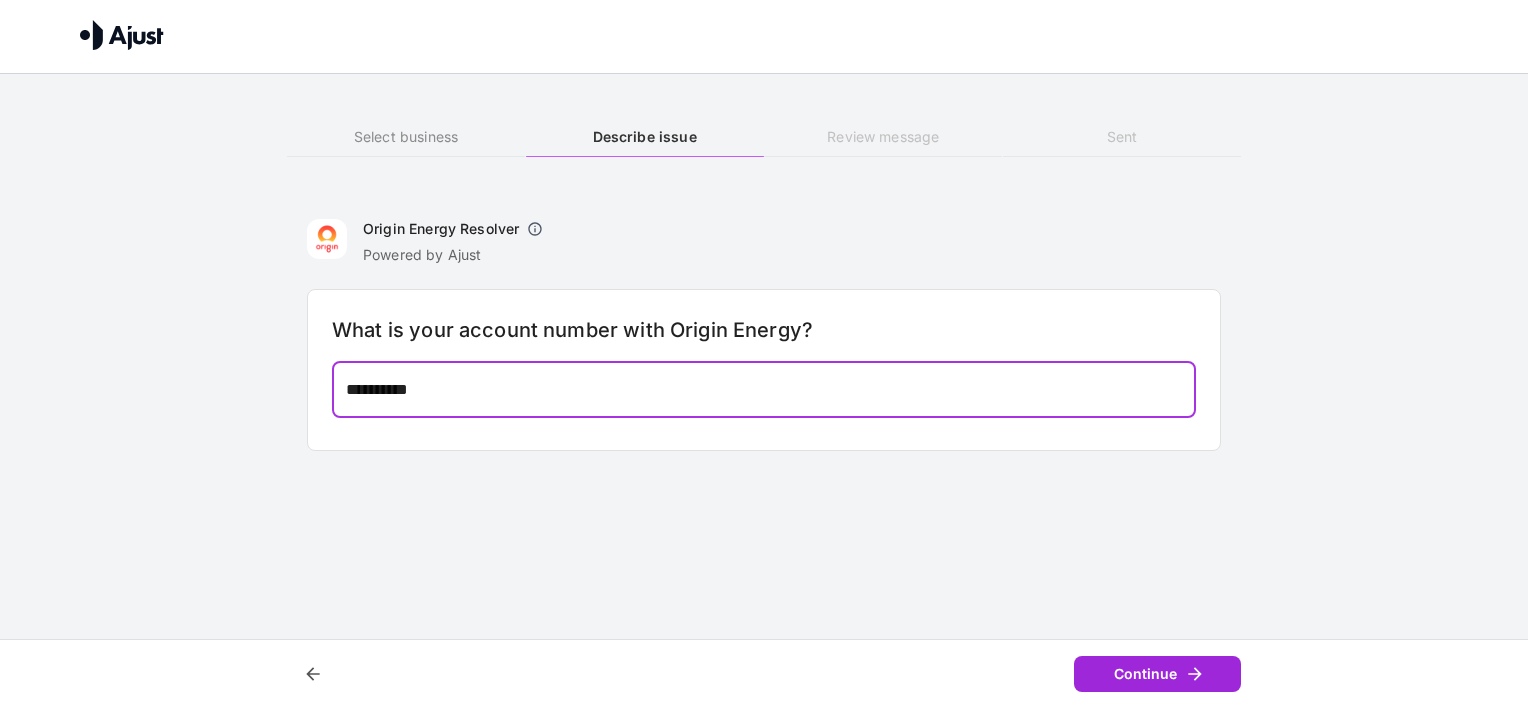 type on "**********" 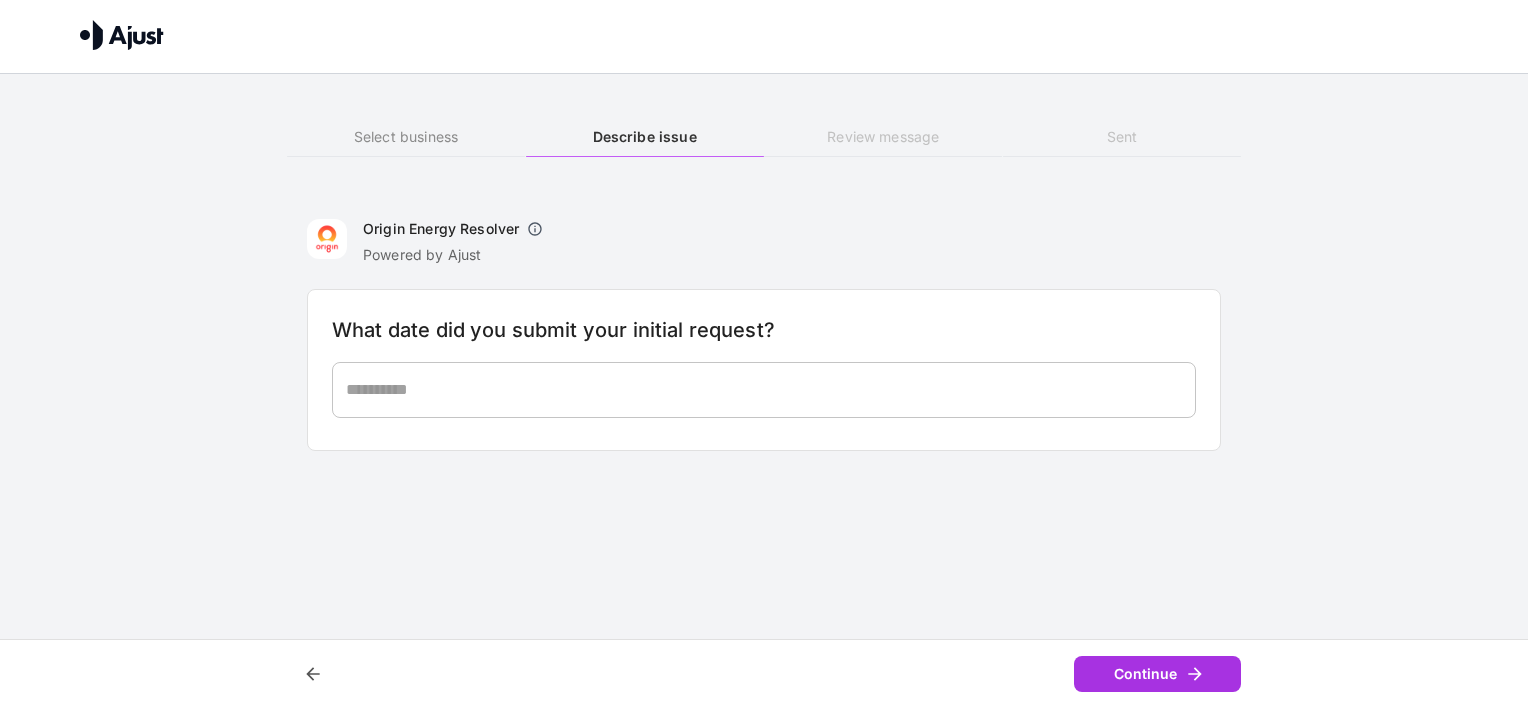 click on "* ​" at bounding box center [764, 390] 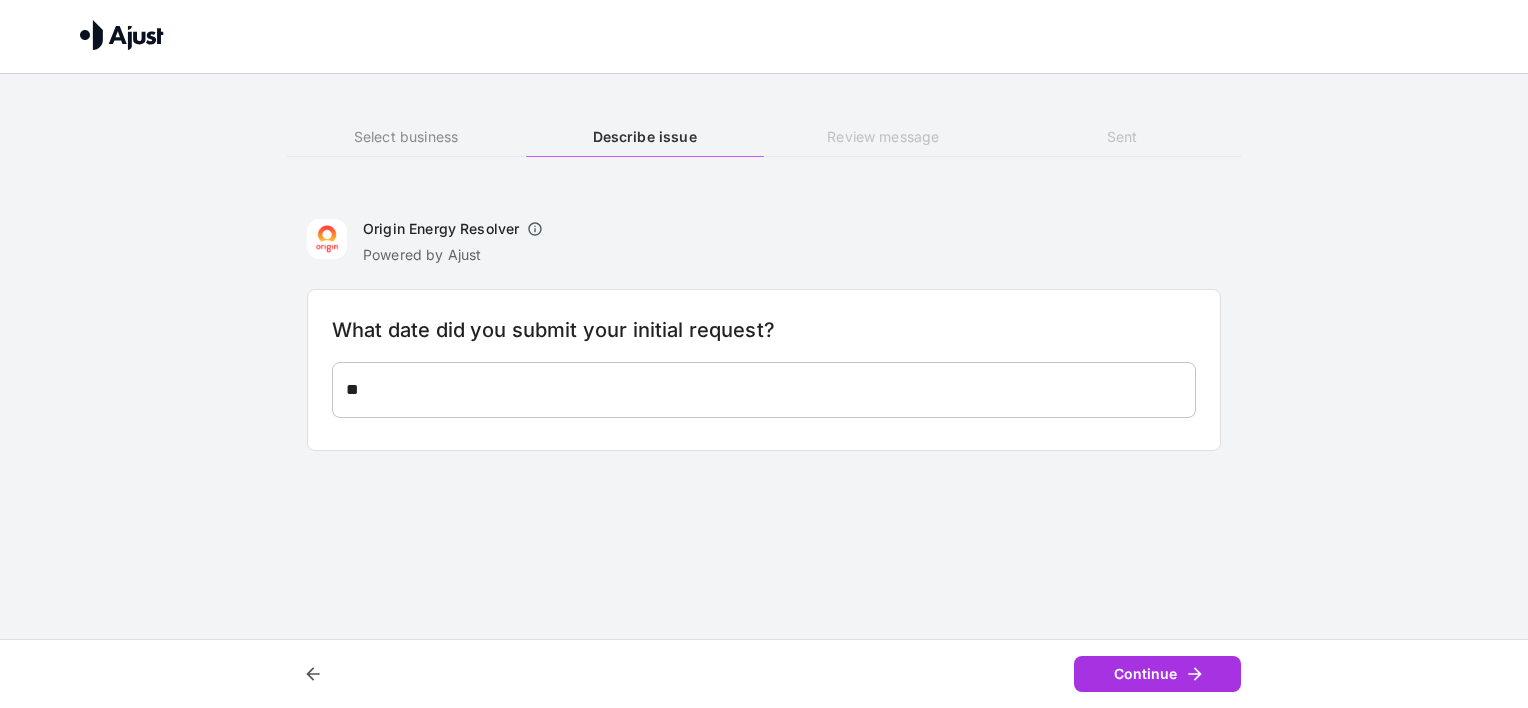 click on "What date did you submit your initial request? ** * ​" at bounding box center (764, 370) 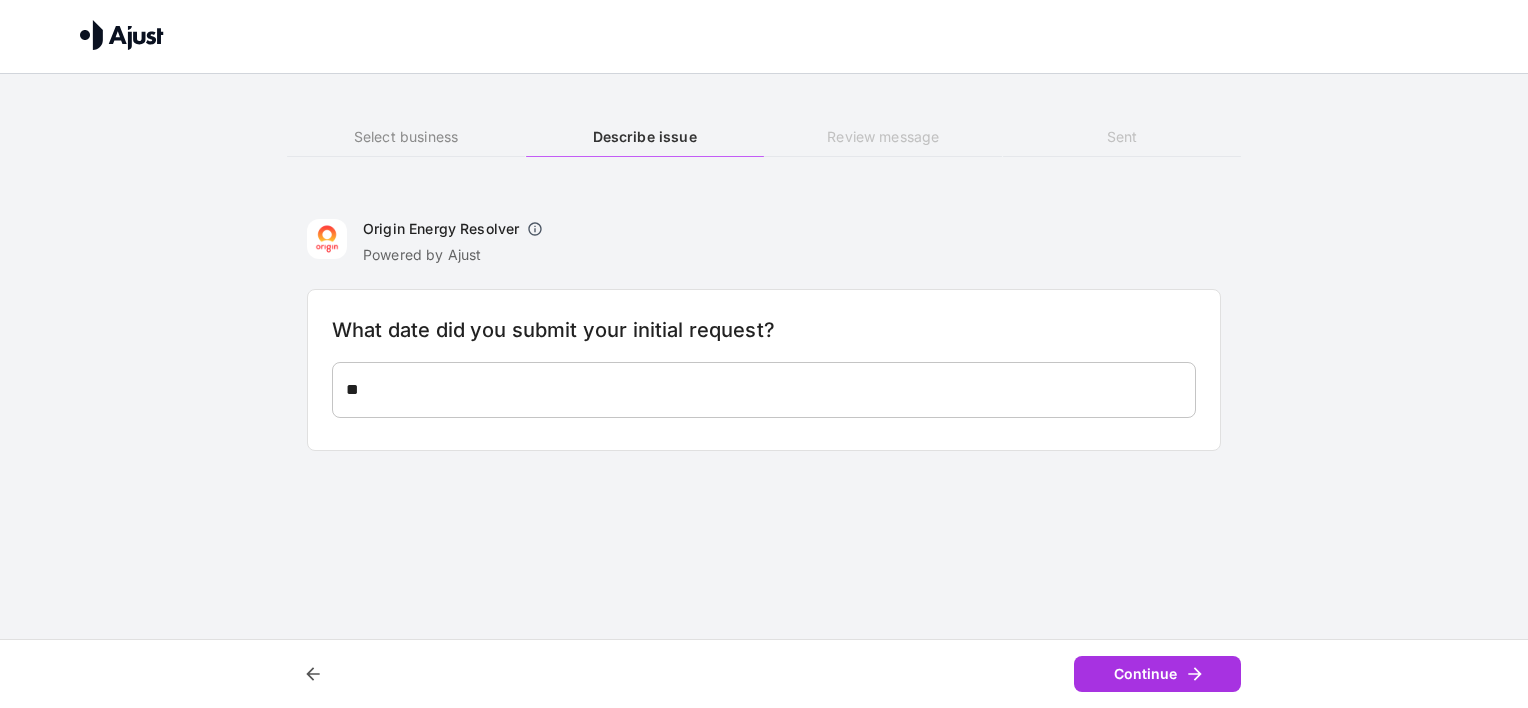 click on "**" at bounding box center [764, 389] 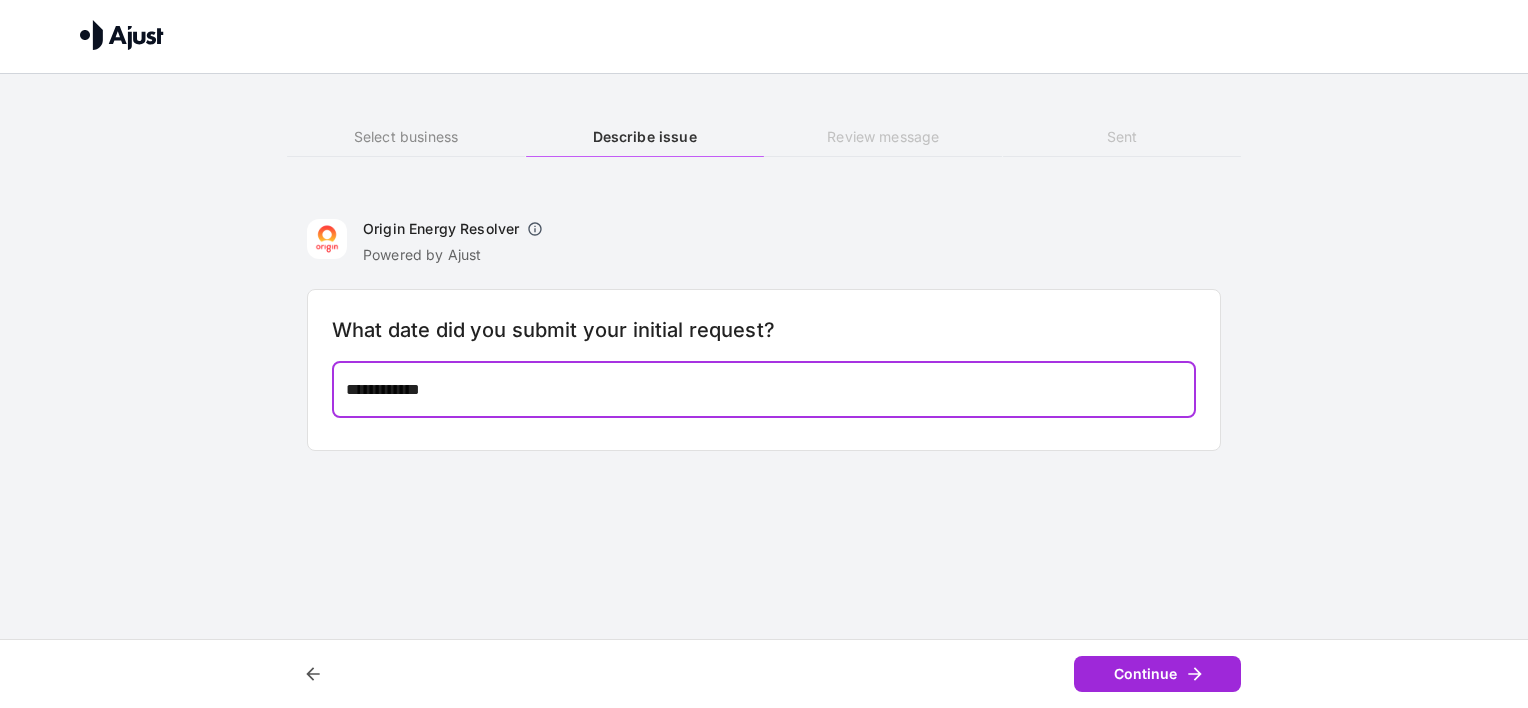 type on "**********" 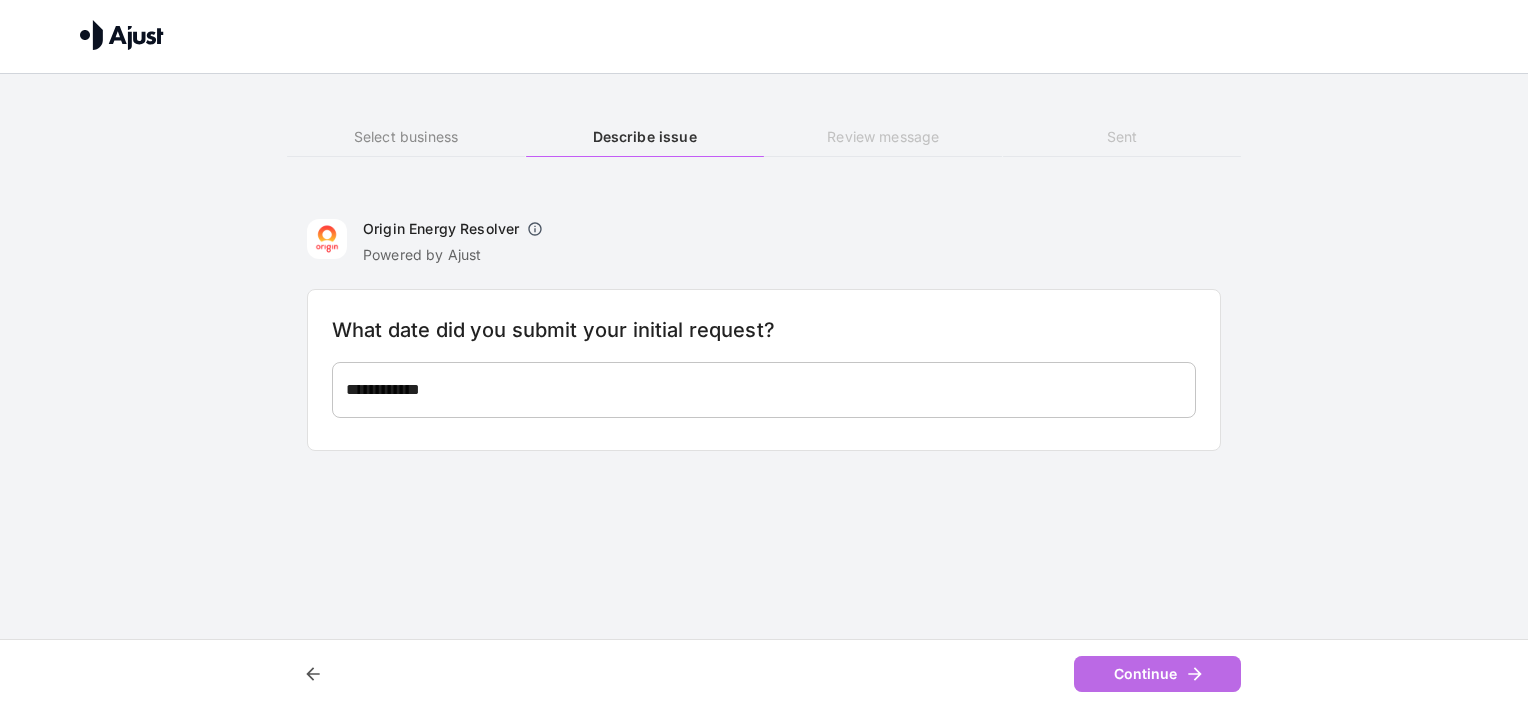 click on "Continue" at bounding box center [1157, 674] 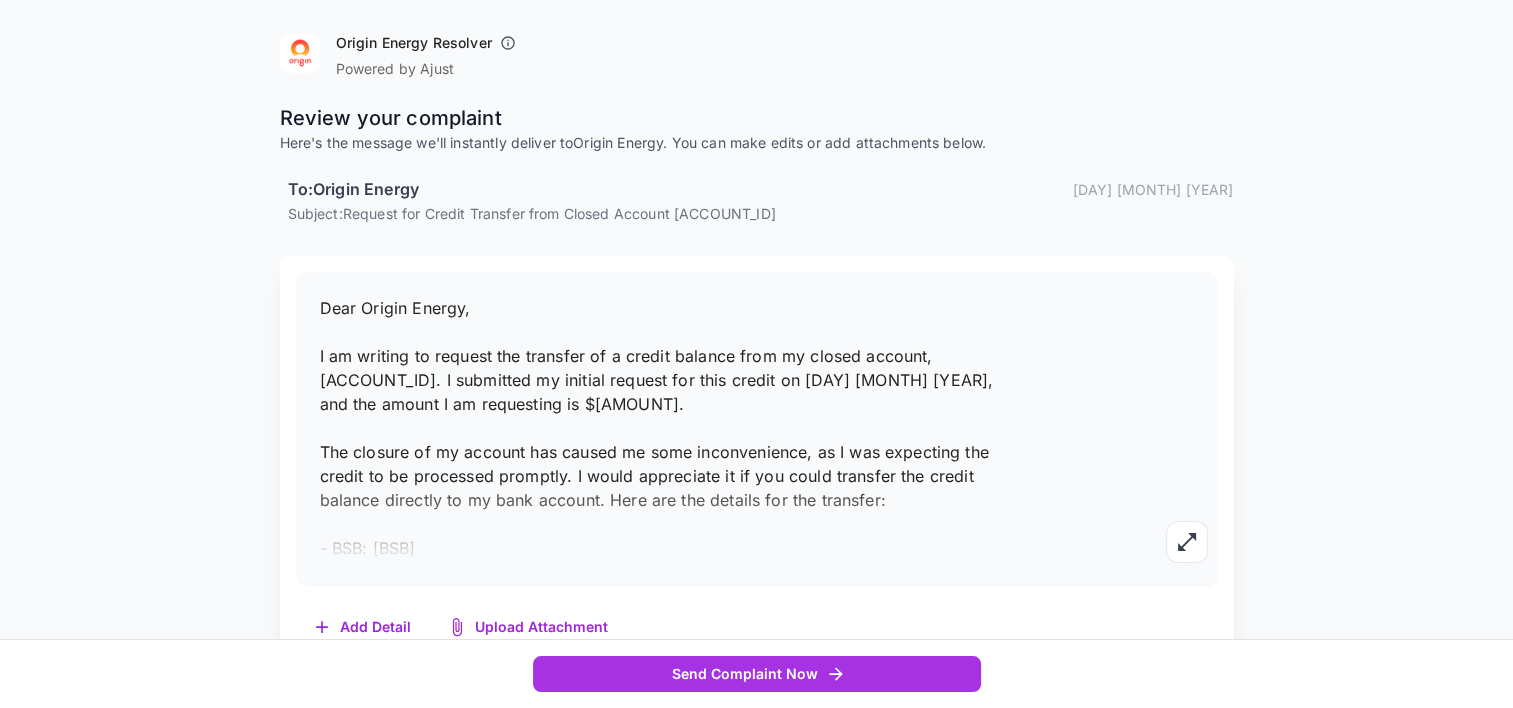scroll, scrollTop: 208, scrollLeft: 0, axis: vertical 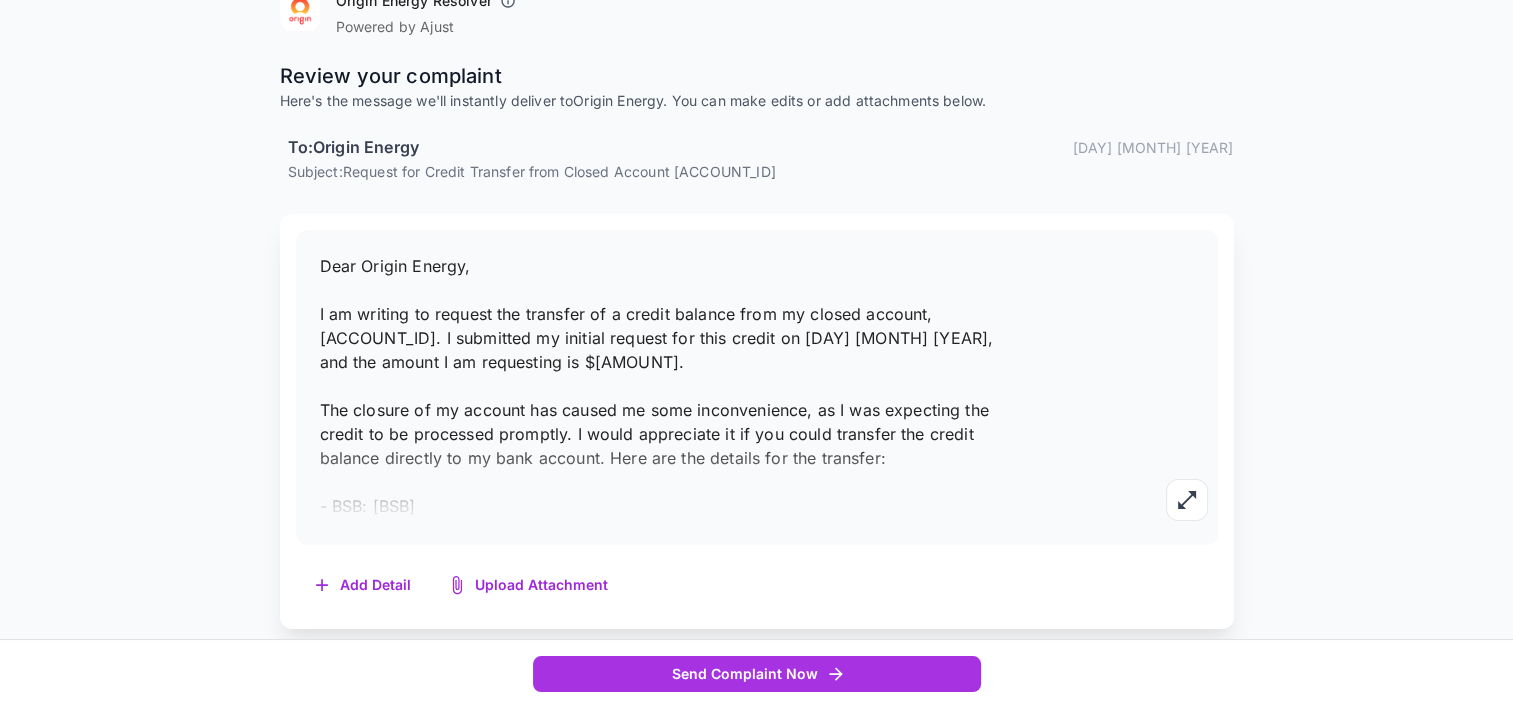 click on "Dear Origin Energy,
I am writing to request the transfer of a credit balance from my closed account, [ACCOUNT_ID]. I submitted my initial request for this credit on [DAY] [MONTH] [YEAR], and the amount I am requesting is $[AMOUNT].
The closure of my account has caused me some inconvenience, as I was expecting the credit to be processed promptly. I would appreciate it if you could transfer the credit balance directly to my bank account. Here are the details for the transfer:
- BSB: [BSB]
- Account Number: [ACCOUNT_NUMBER]
I kindly ask for your pro" at bounding box center (657, 422) 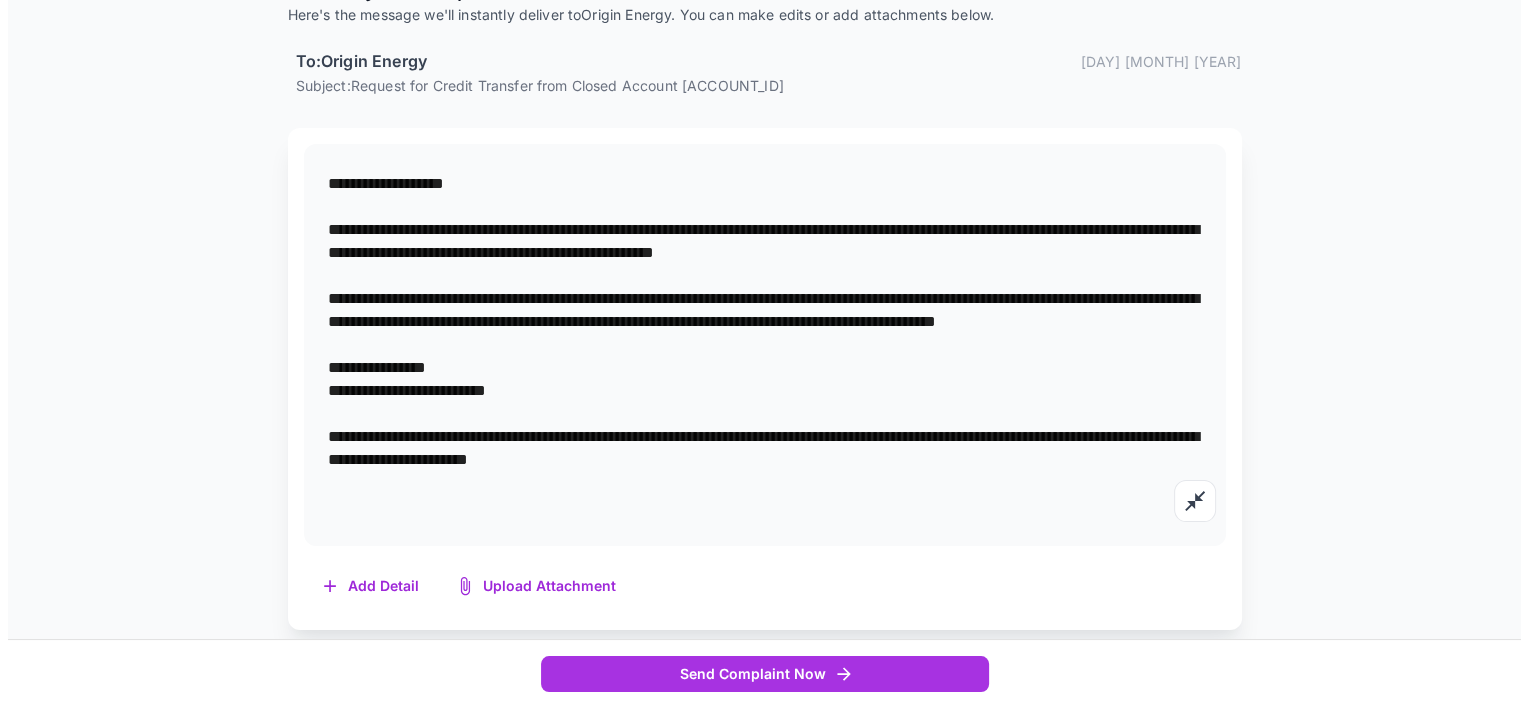 scroll, scrollTop: 295, scrollLeft: 0, axis: vertical 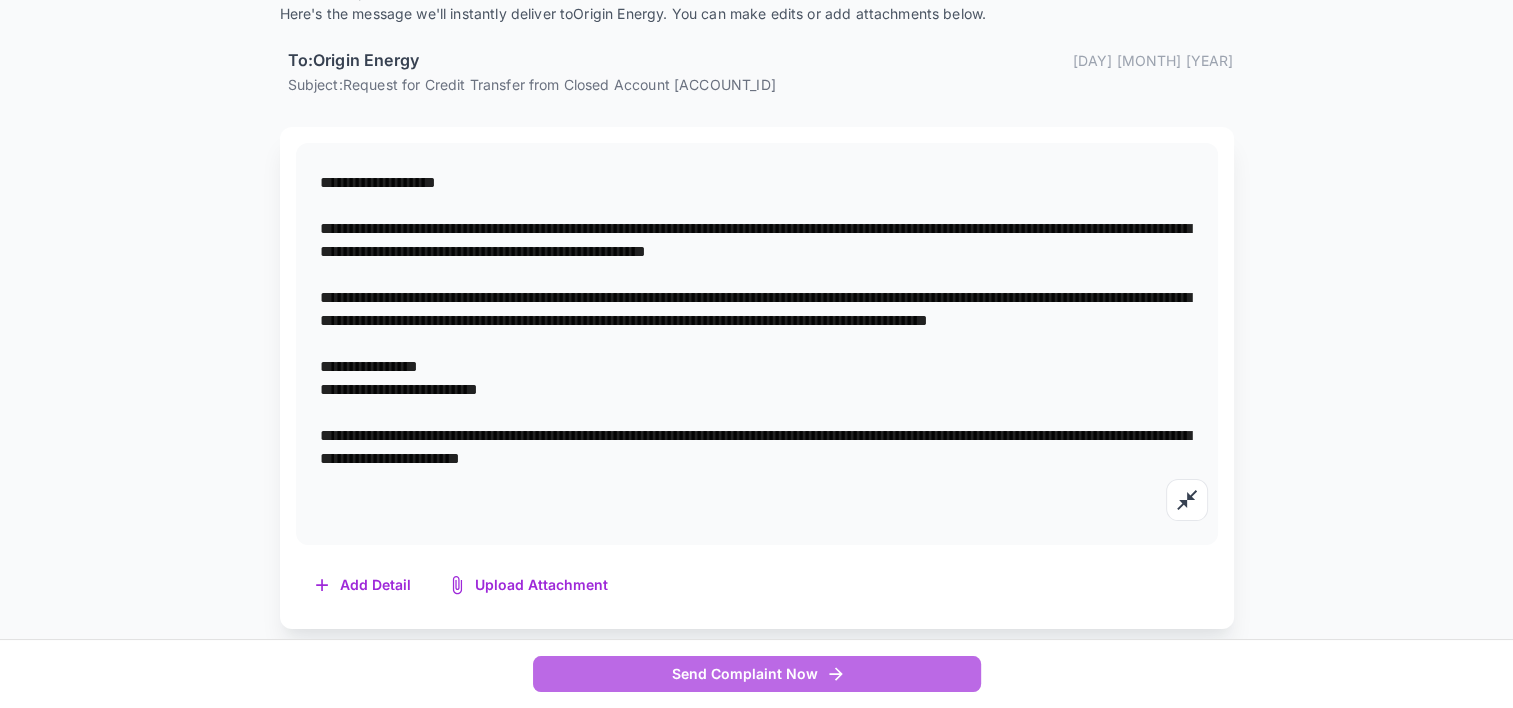 click on "Send Complaint Now" at bounding box center [757, 674] 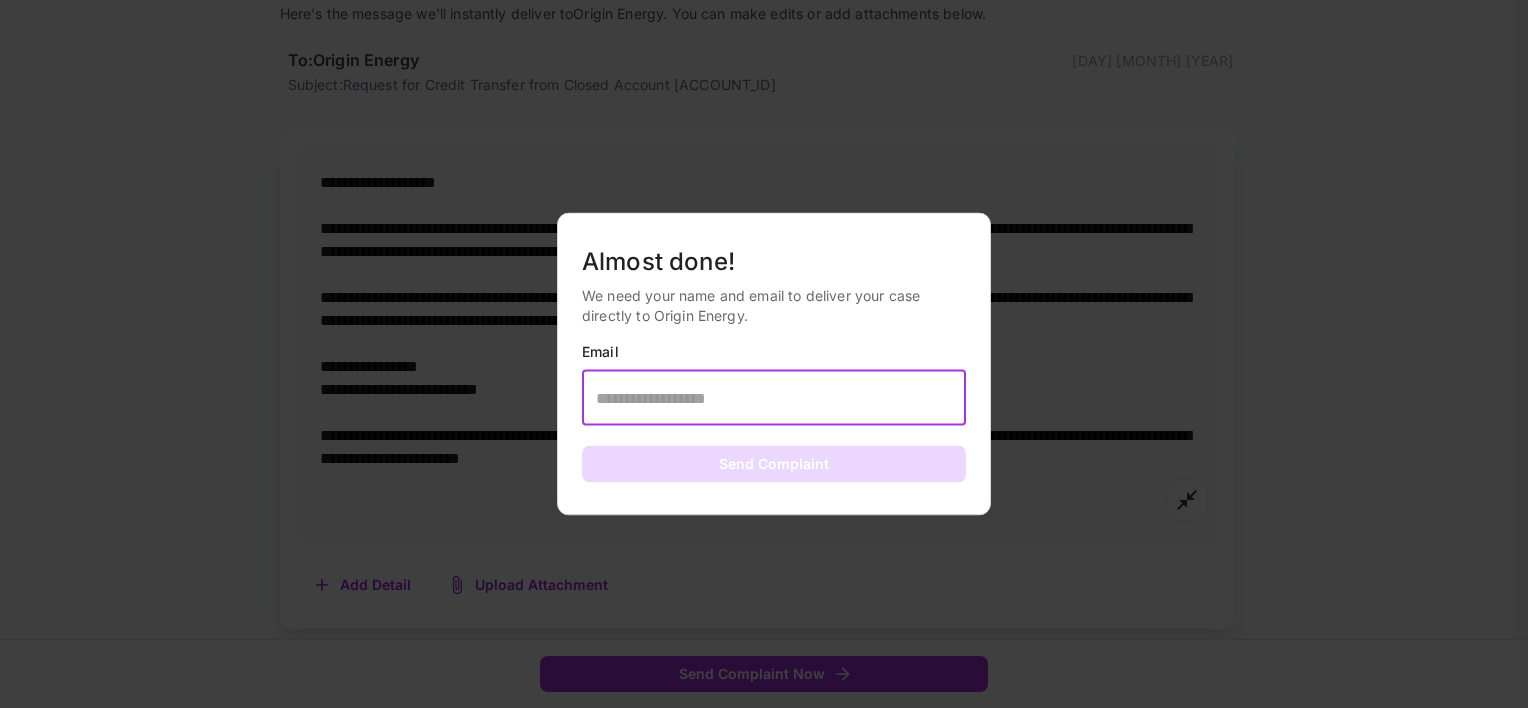 click at bounding box center (774, 398) 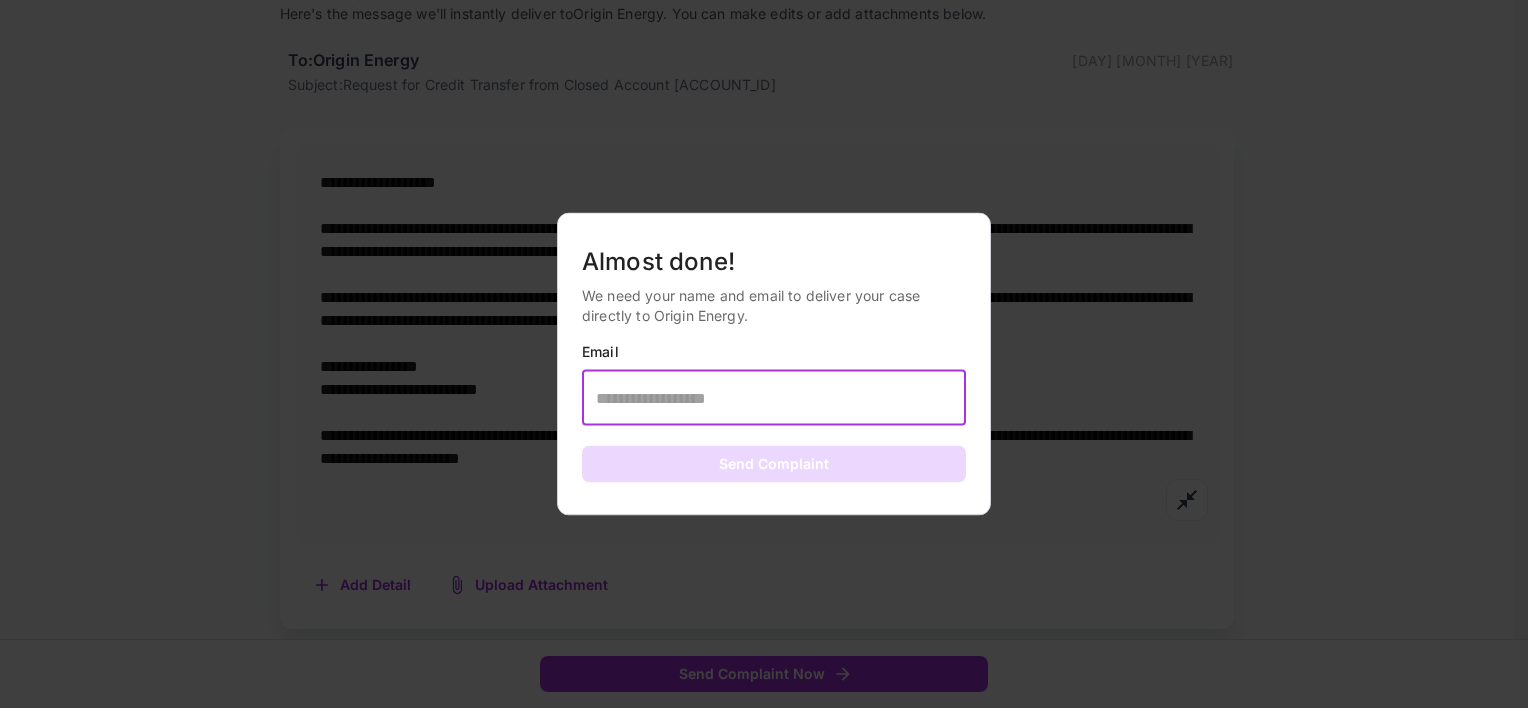 type on "**********" 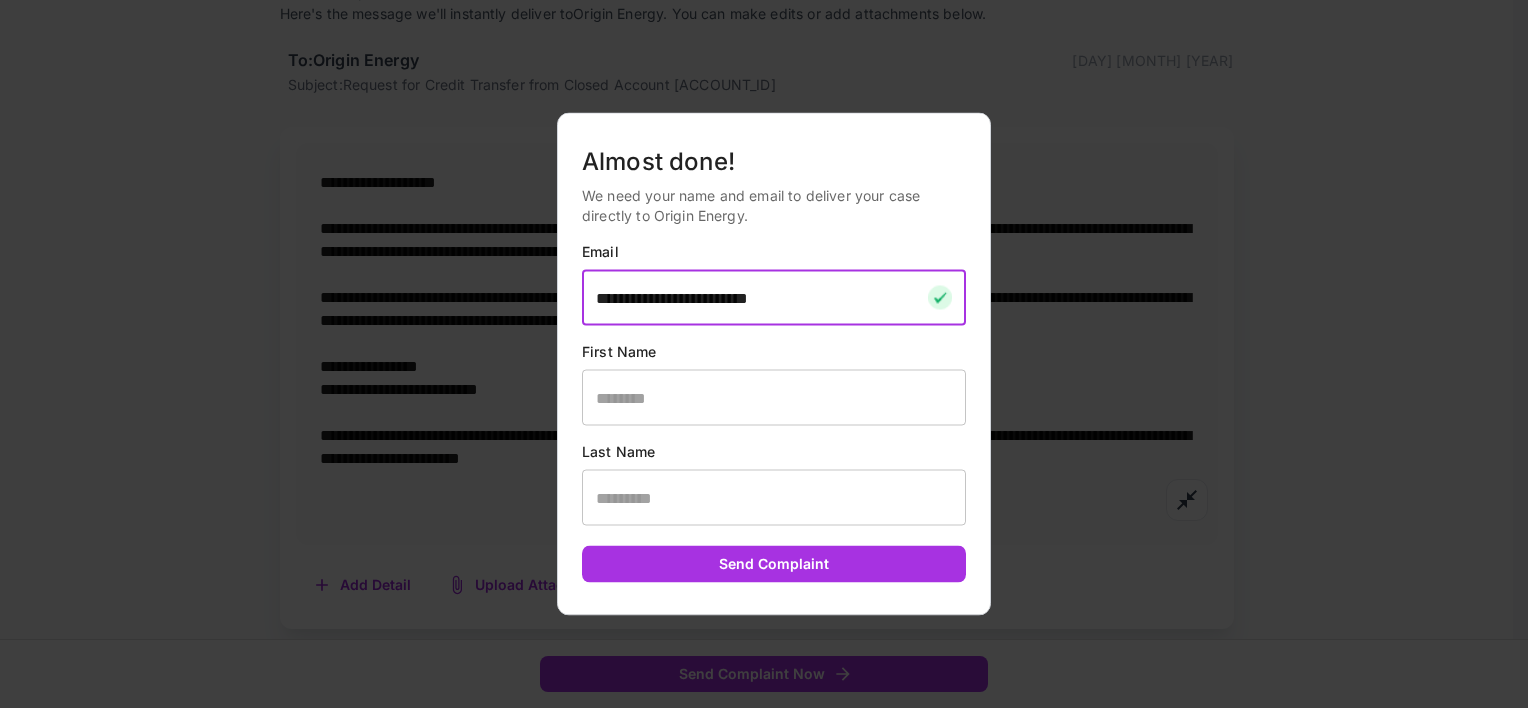 click at bounding box center [774, 398] 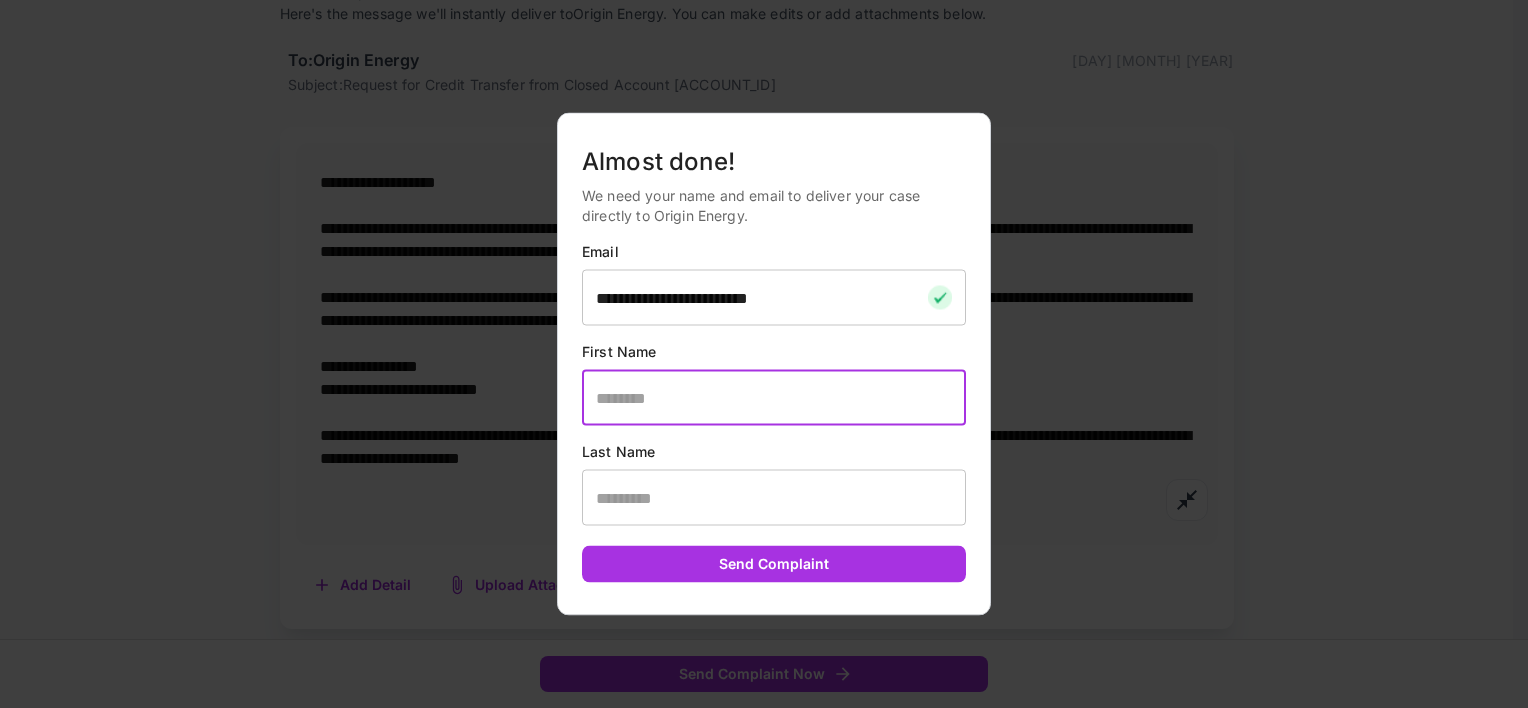 type on "****" 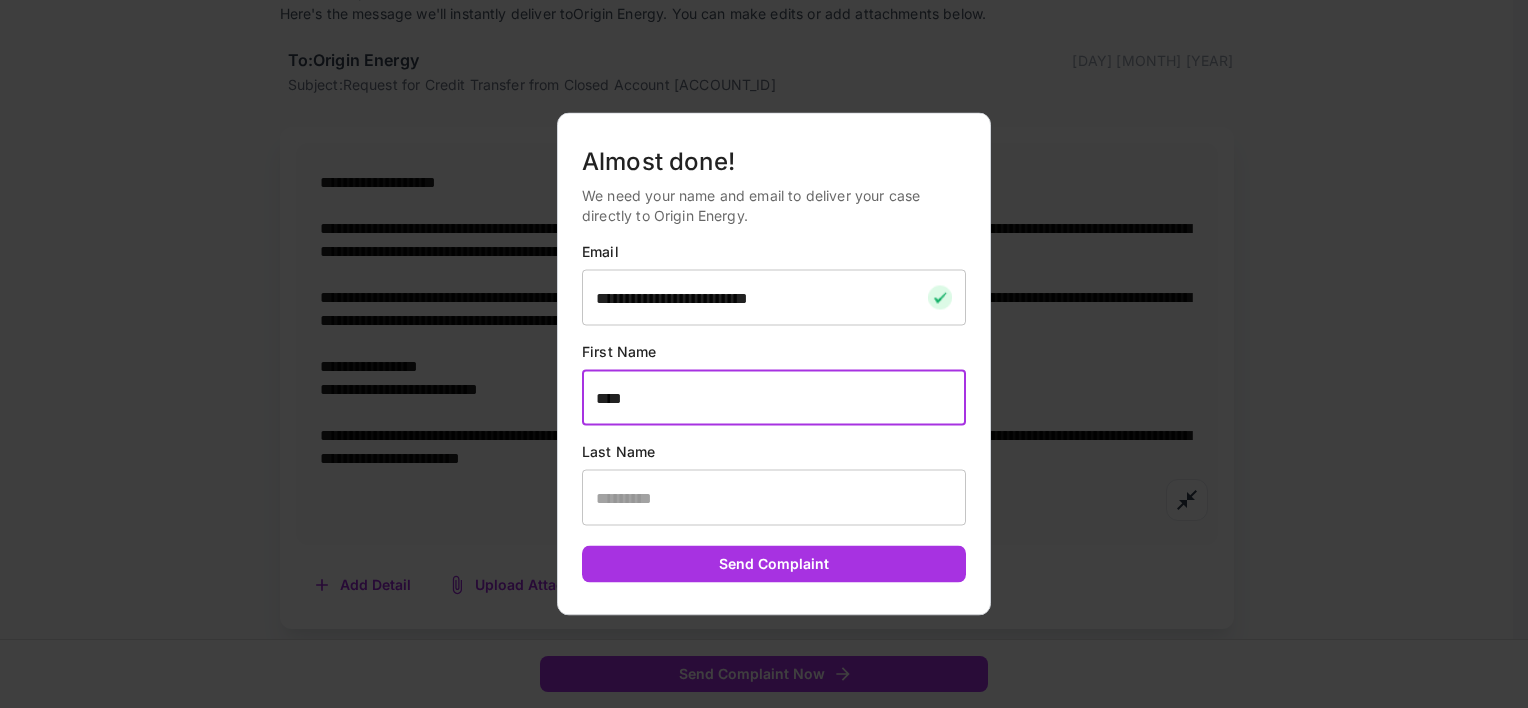 type on "*******" 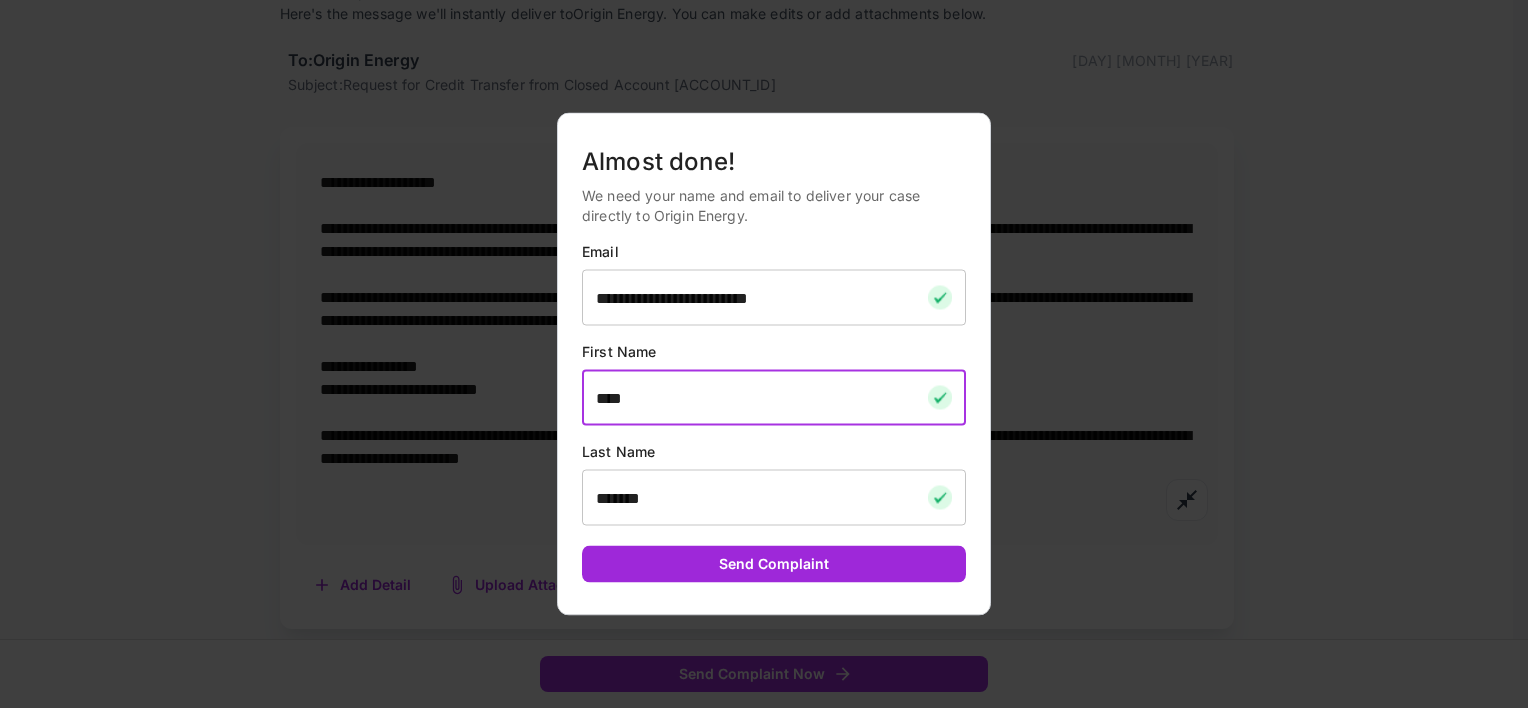 click on "Send Complaint" at bounding box center (774, 564) 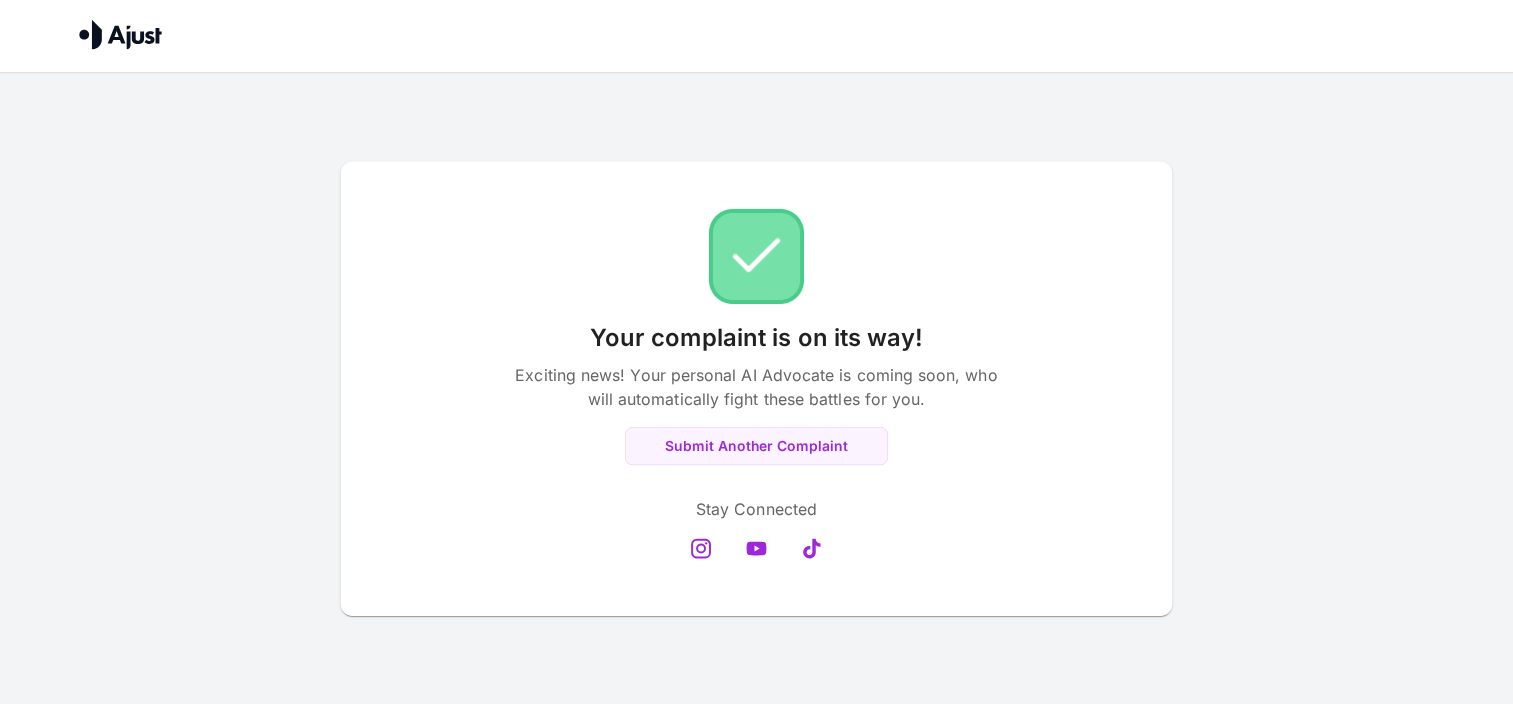 scroll, scrollTop: 2, scrollLeft: 0, axis: vertical 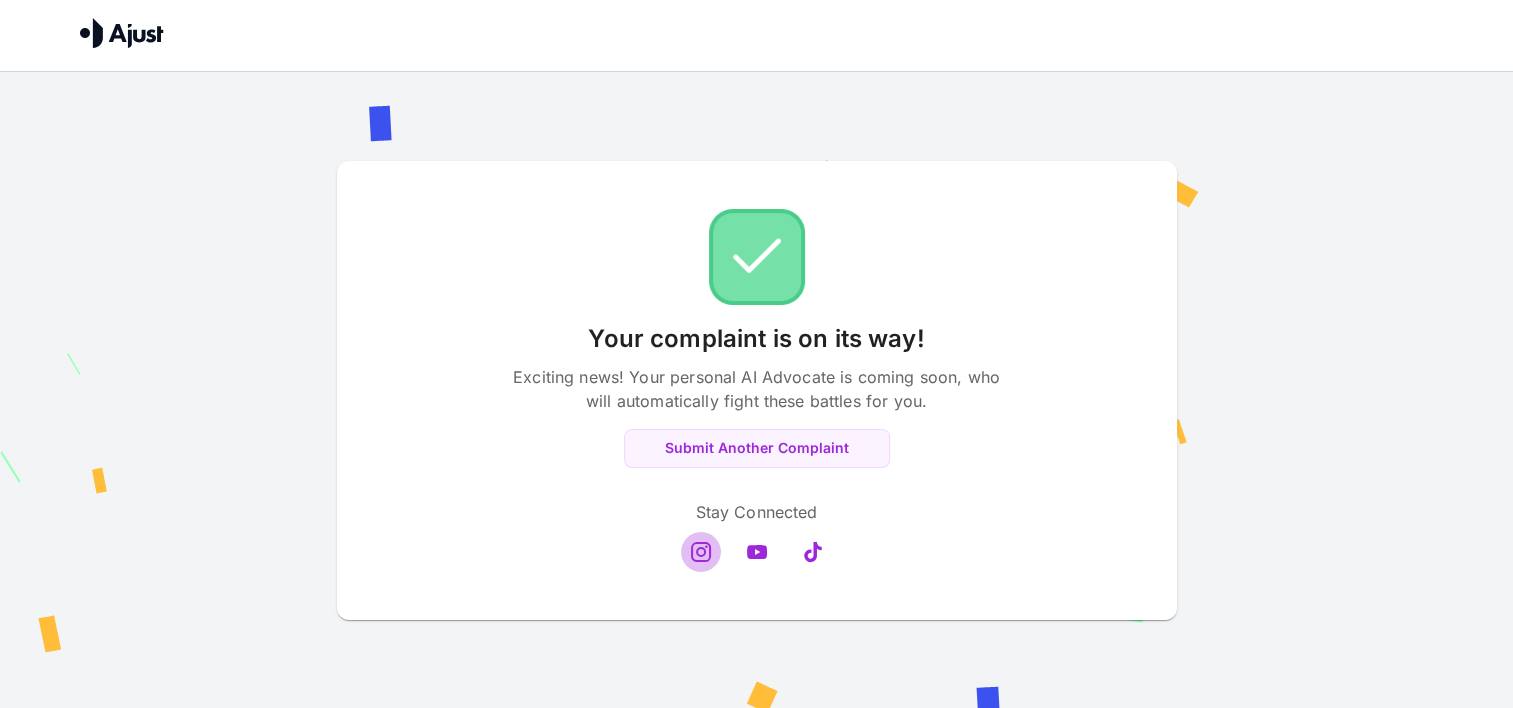 click 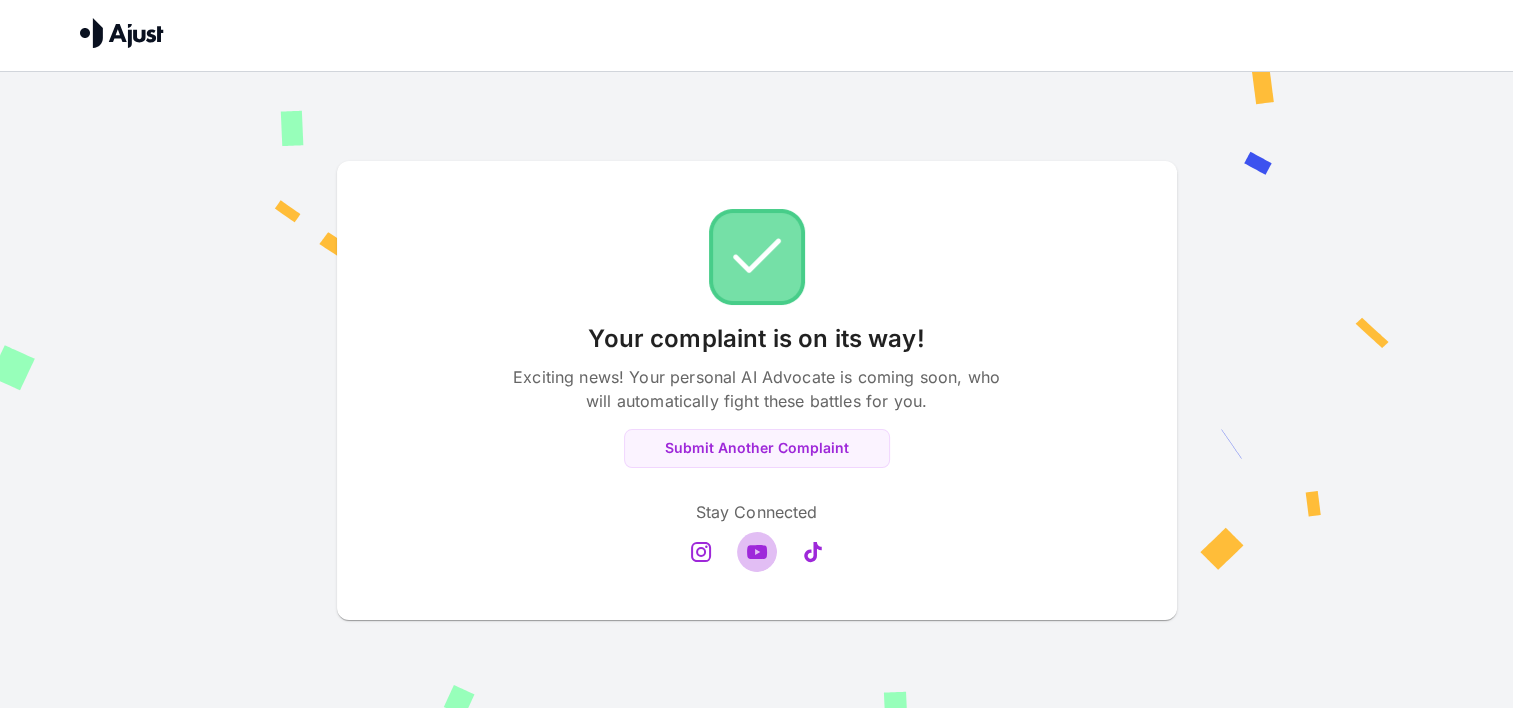 click 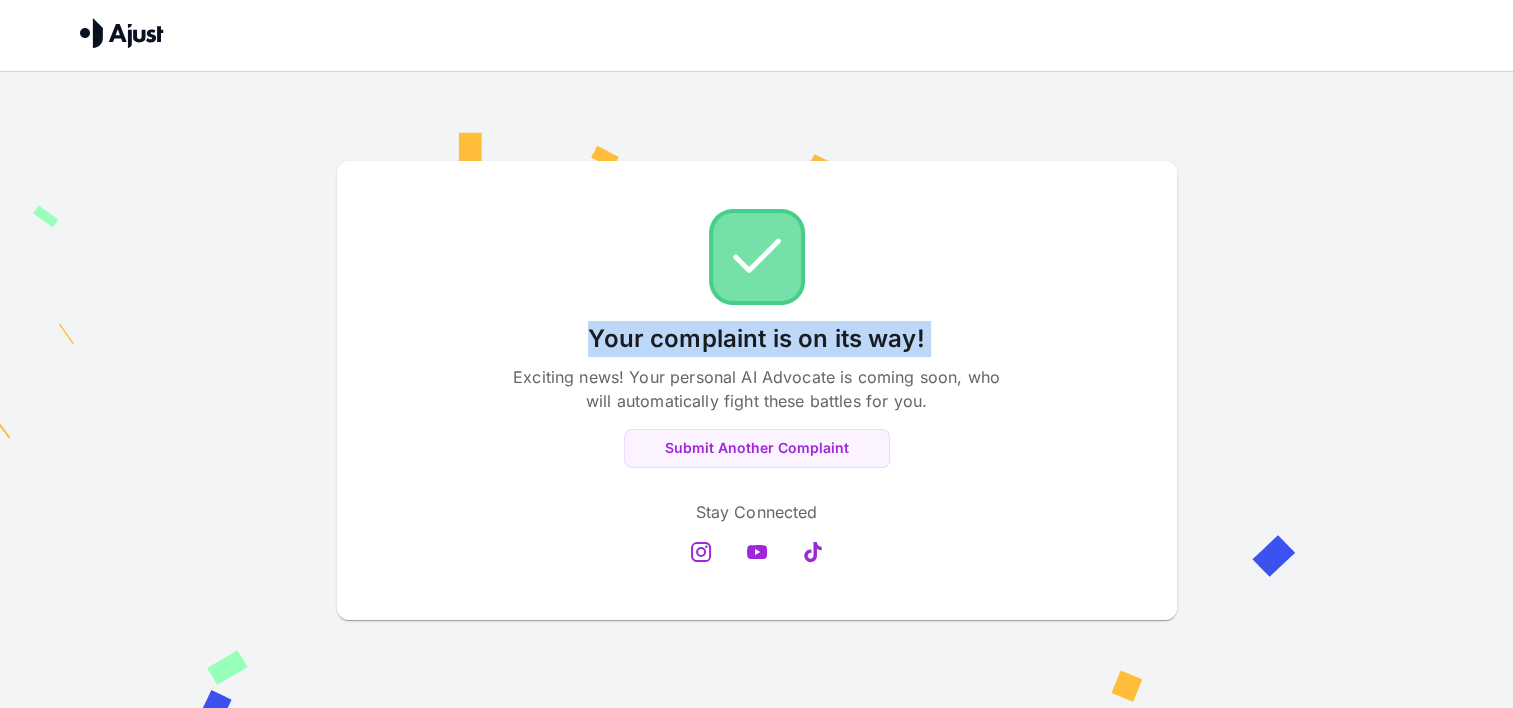 drag, startPoint x: 495, startPoint y: 244, endPoint x: 550, endPoint y: 312, distance: 87.458565 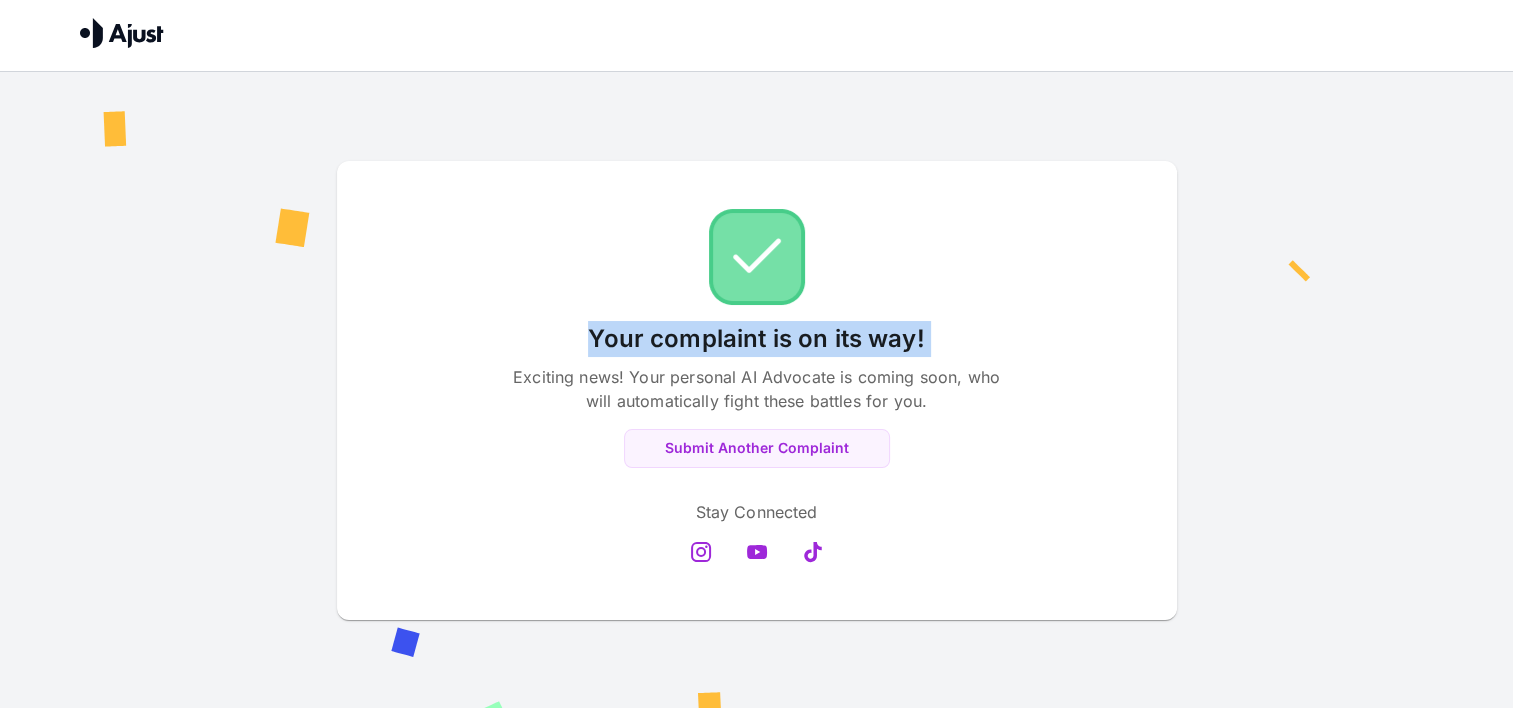 drag, startPoint x: 550, startPoint y: 312, endPoint x: 734, endPoint y: 328, distance: 184.69434 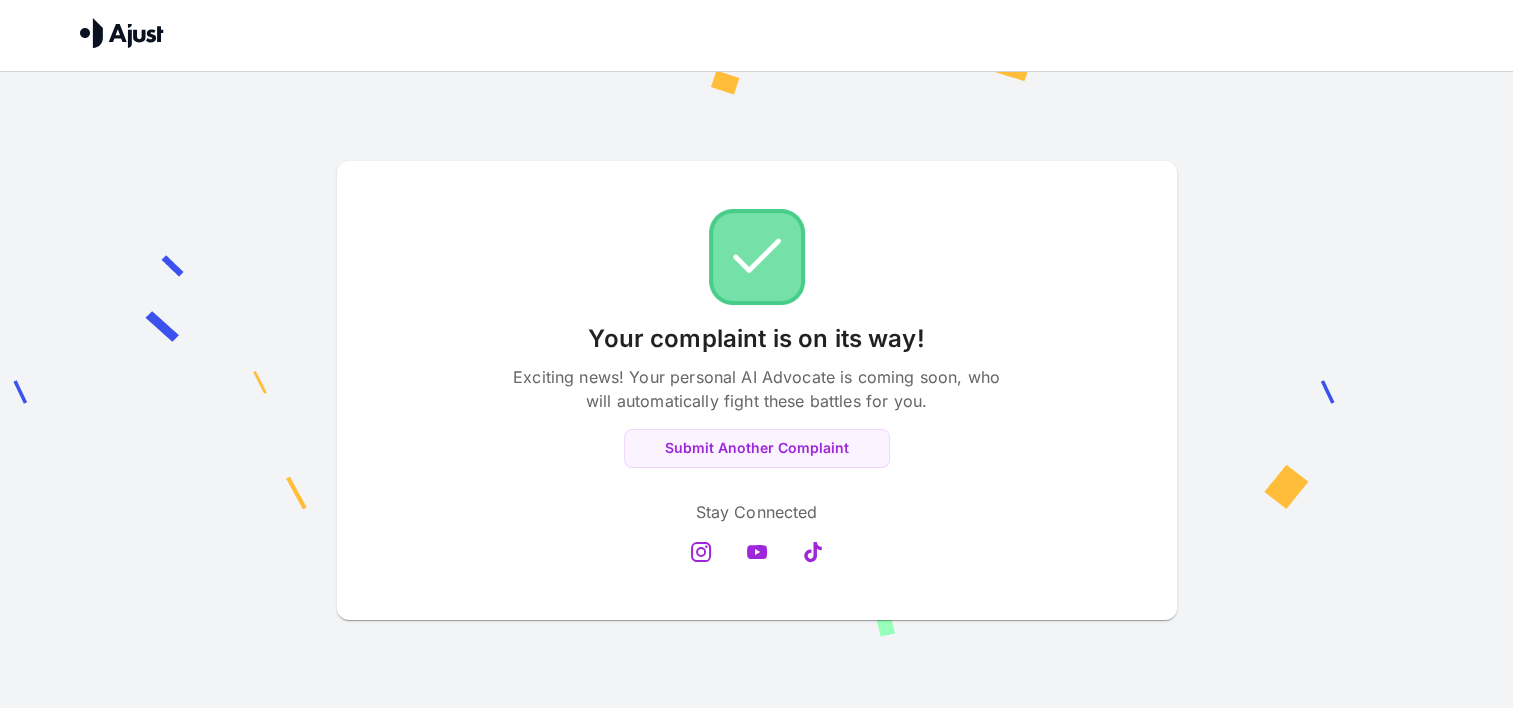 click on "Exciting news! Your personal AI Advocate is coming soon, who will automatically fight these battles for you." at bounding box center (757, 389) 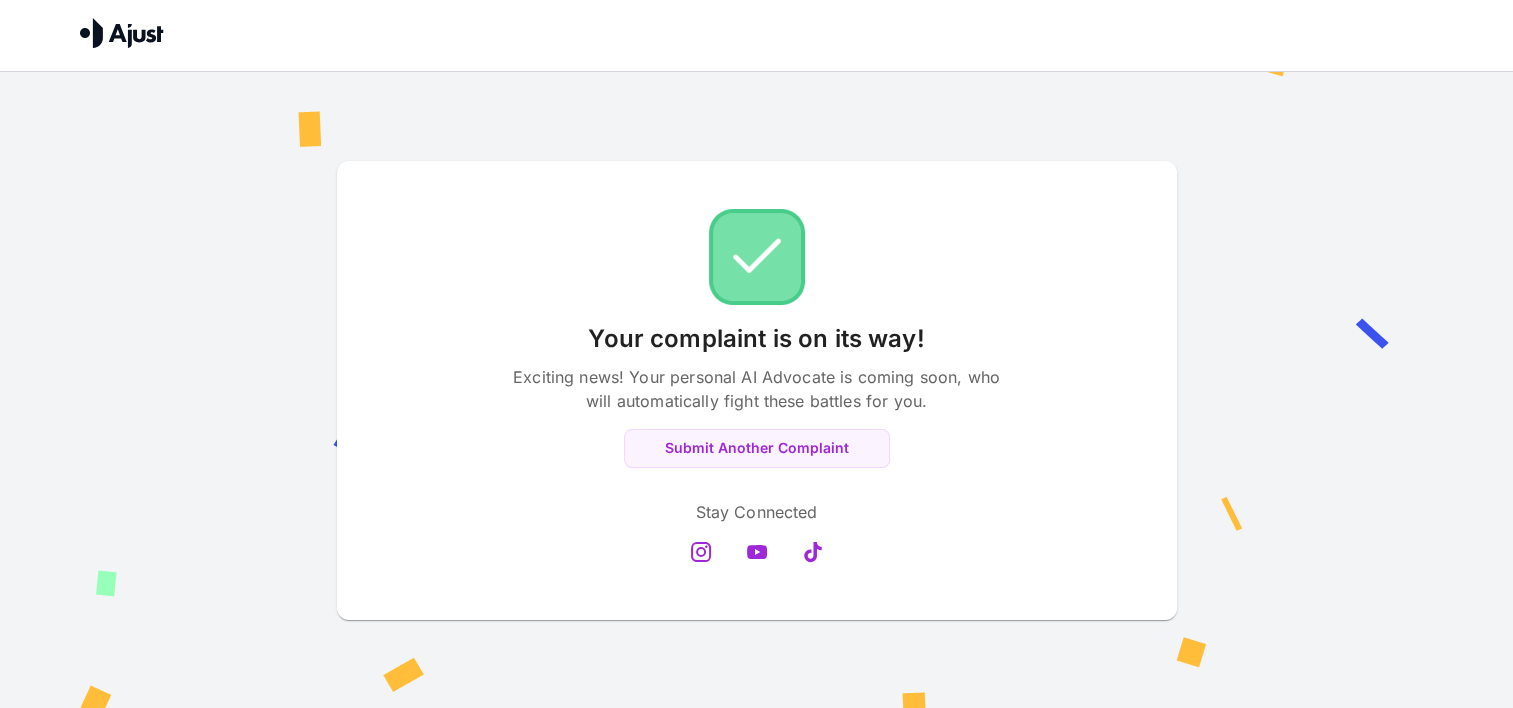 click 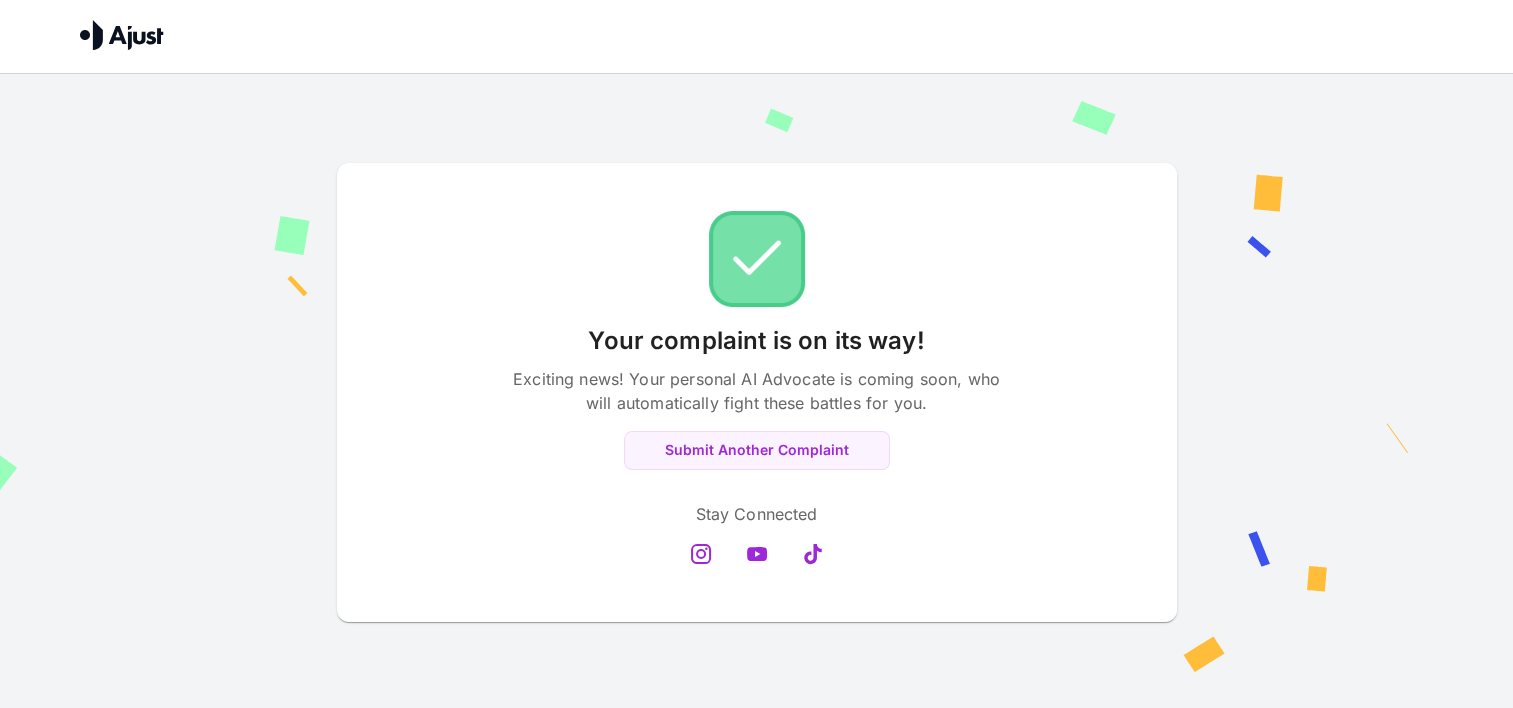 scroll, scrollTop: 2, scrollLeft: 0, axis: vertical 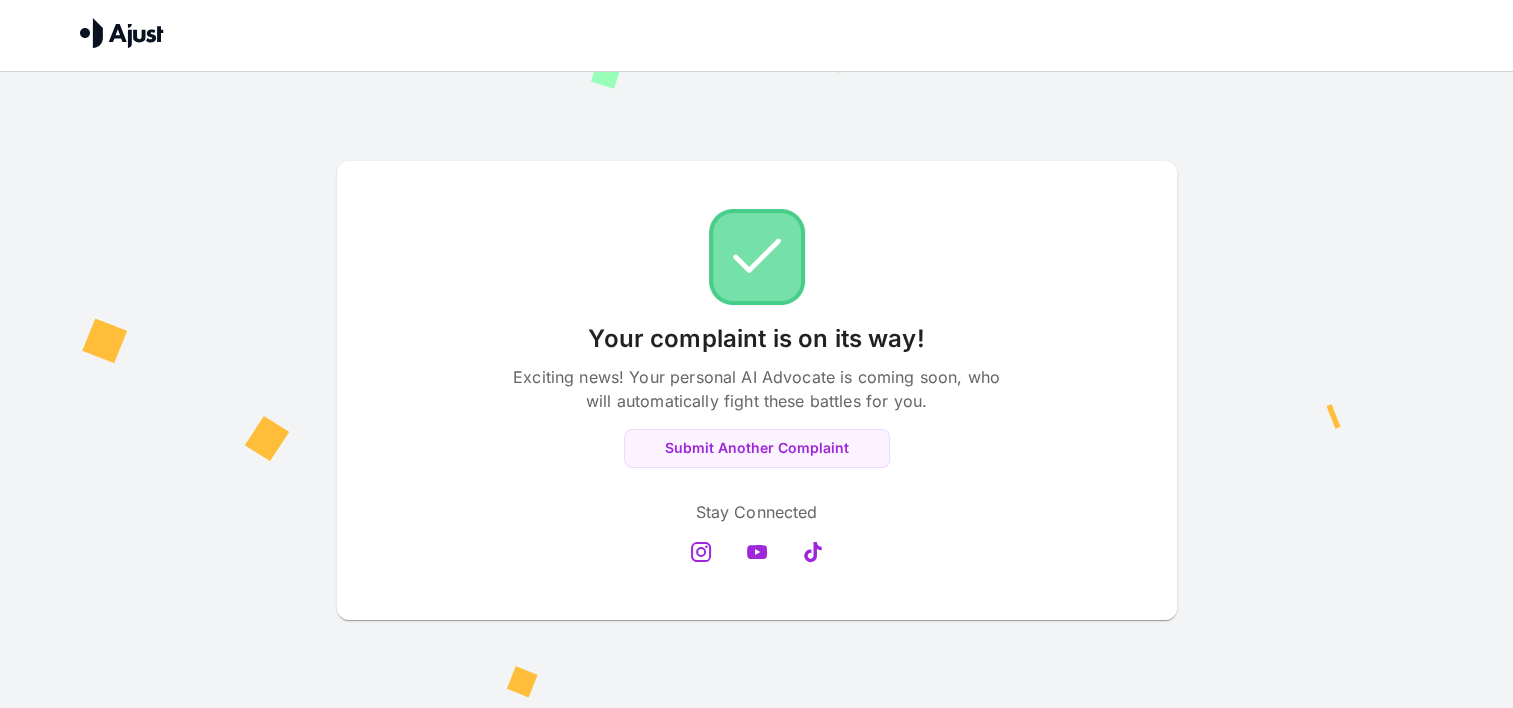 click at bounding box center (757, 257) 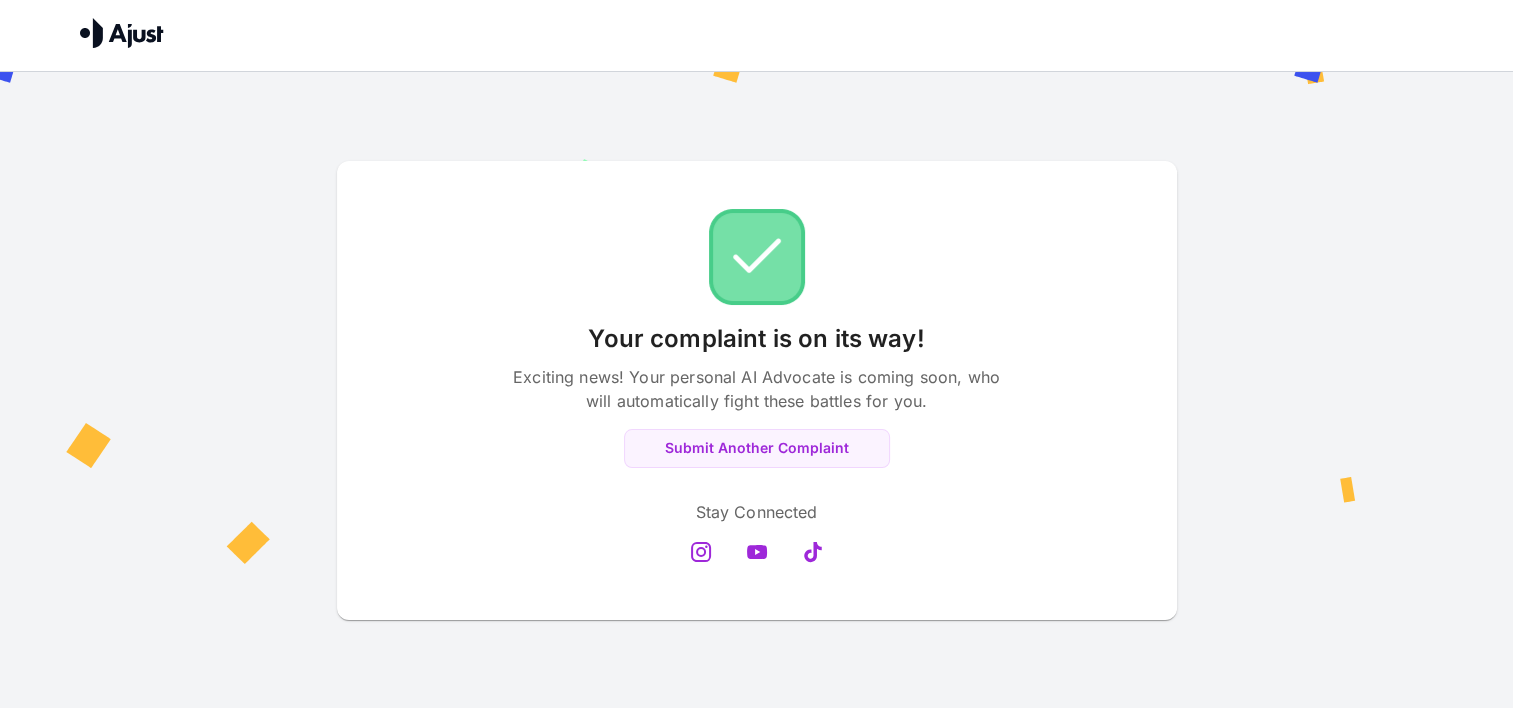 click at bounding box center (757, 257) 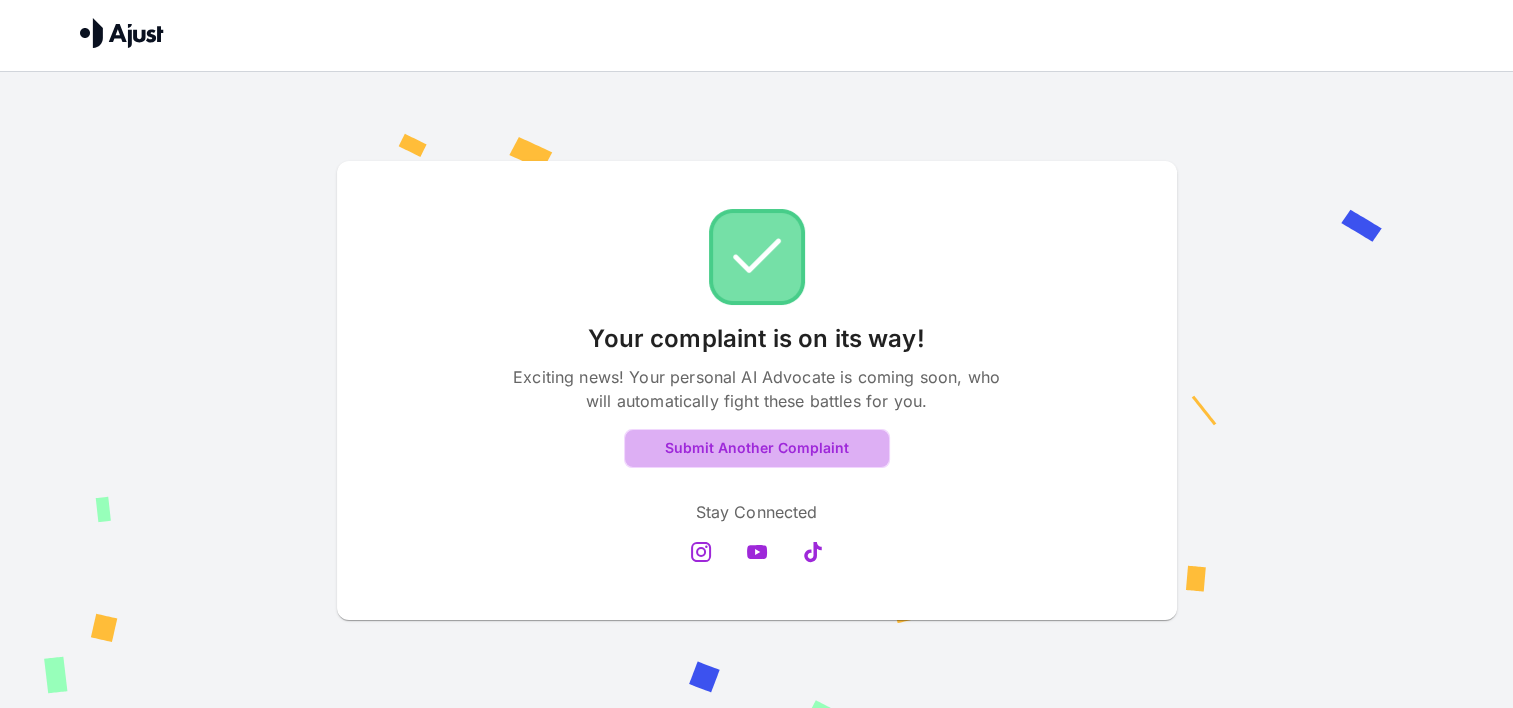 click on "Submit Another Complaint" at bounding box center (757, 448) 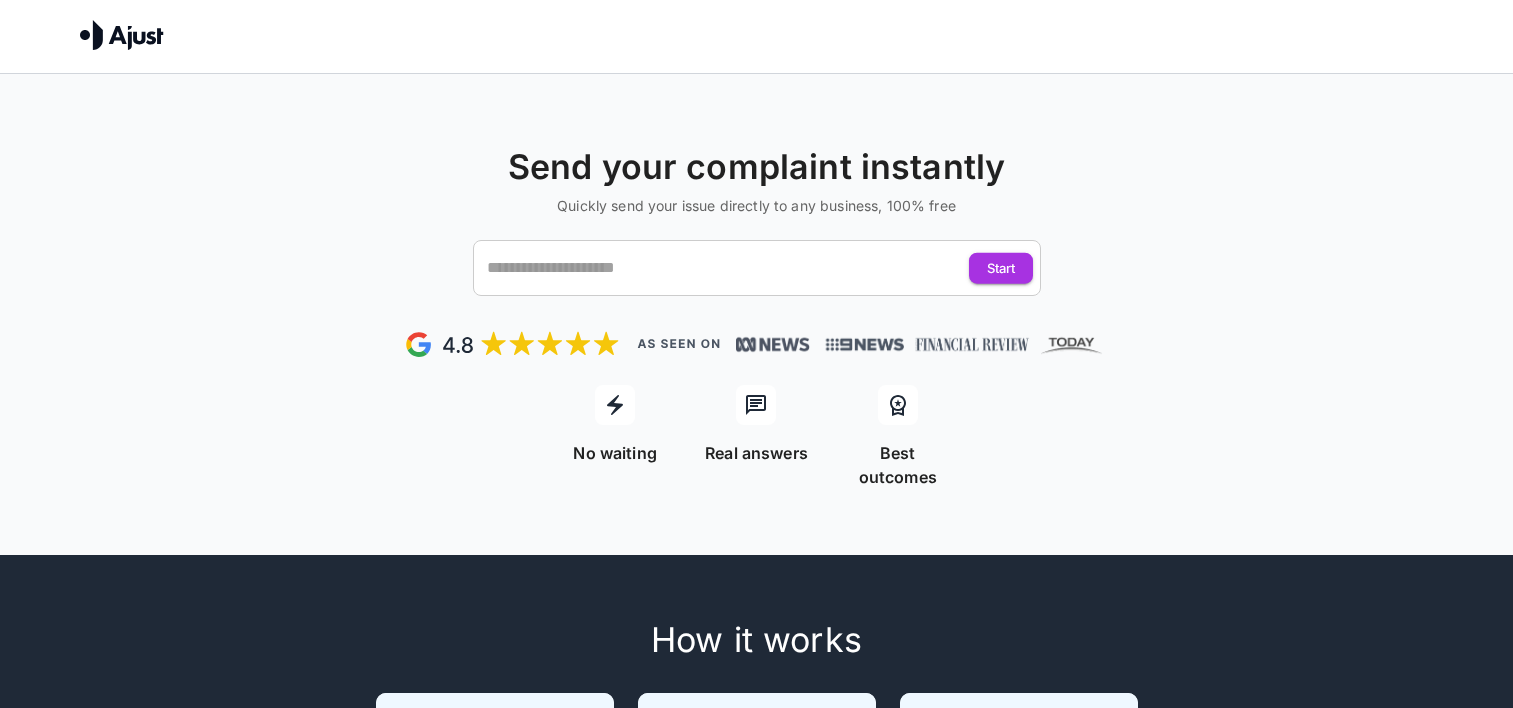 scroll, scrollTop: 0, scrollLeft: 0, axis: both 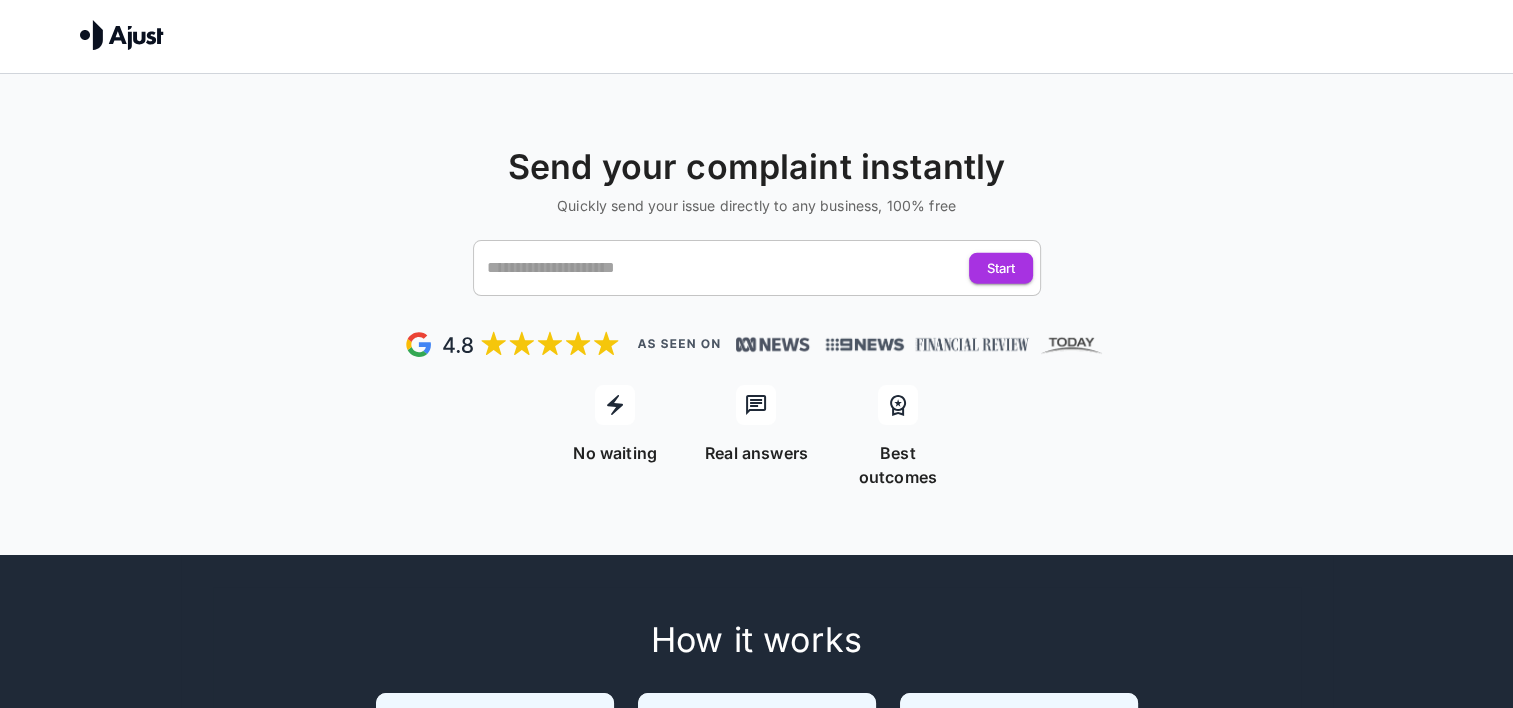click on "​" at bounding box center [757, 268] 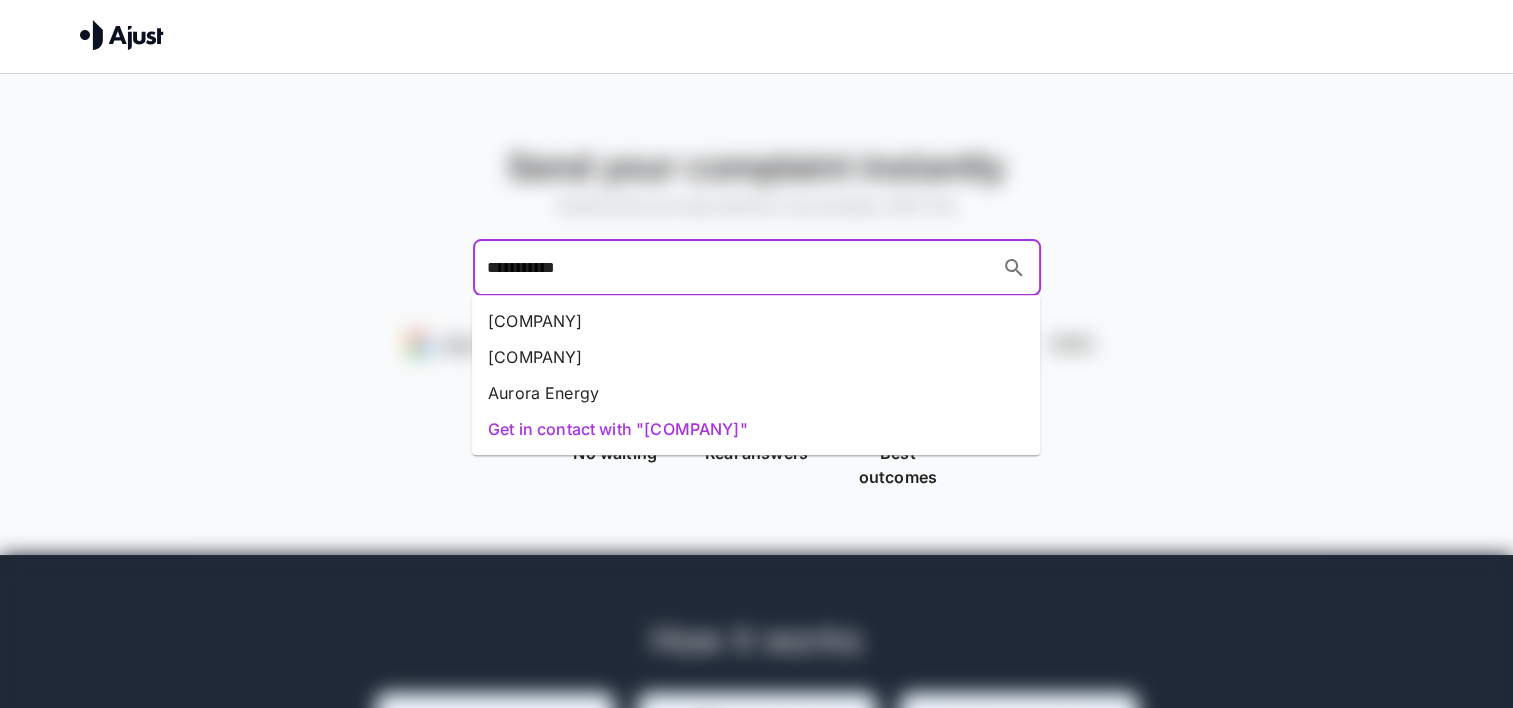 click on "**********" at bounding box center (738, 268) 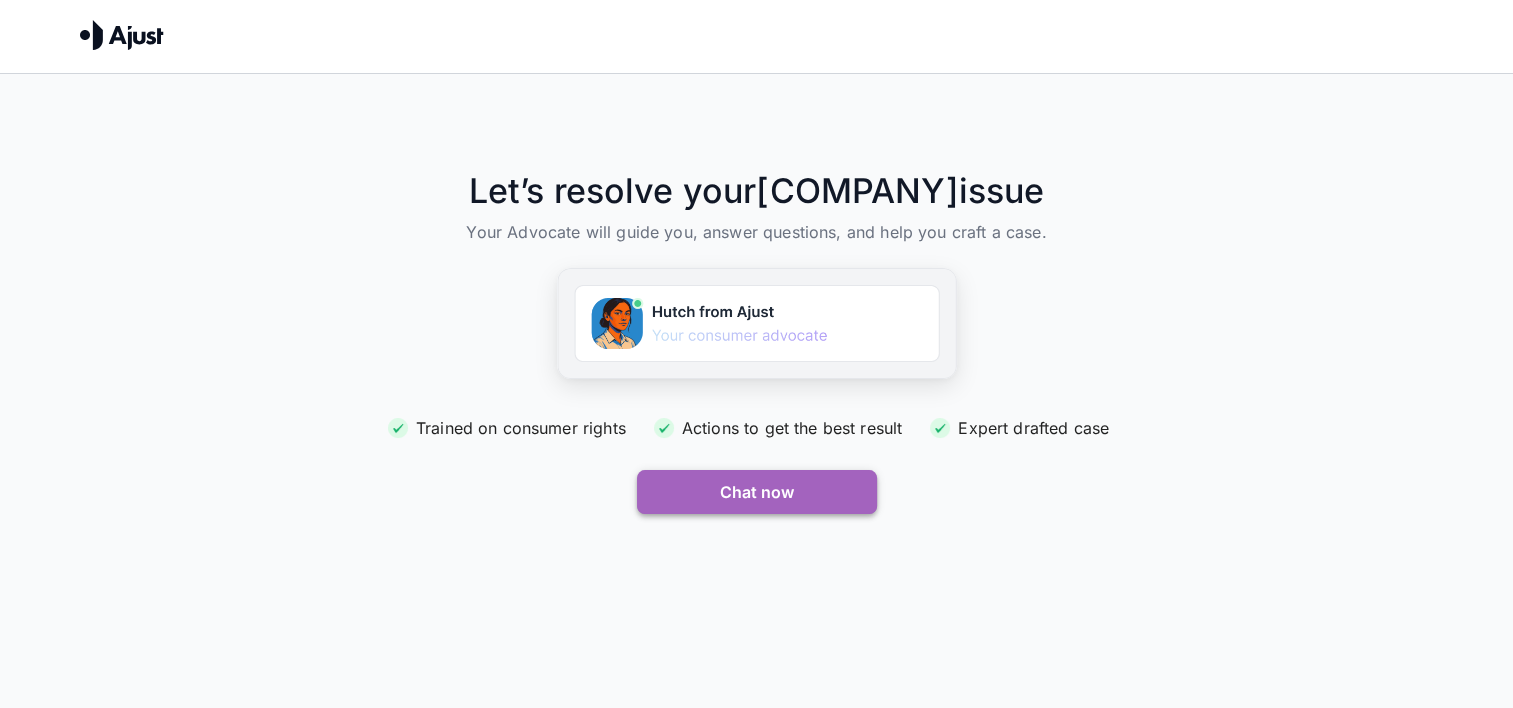 click on "Chat now" at bounding box center [757, 492] 